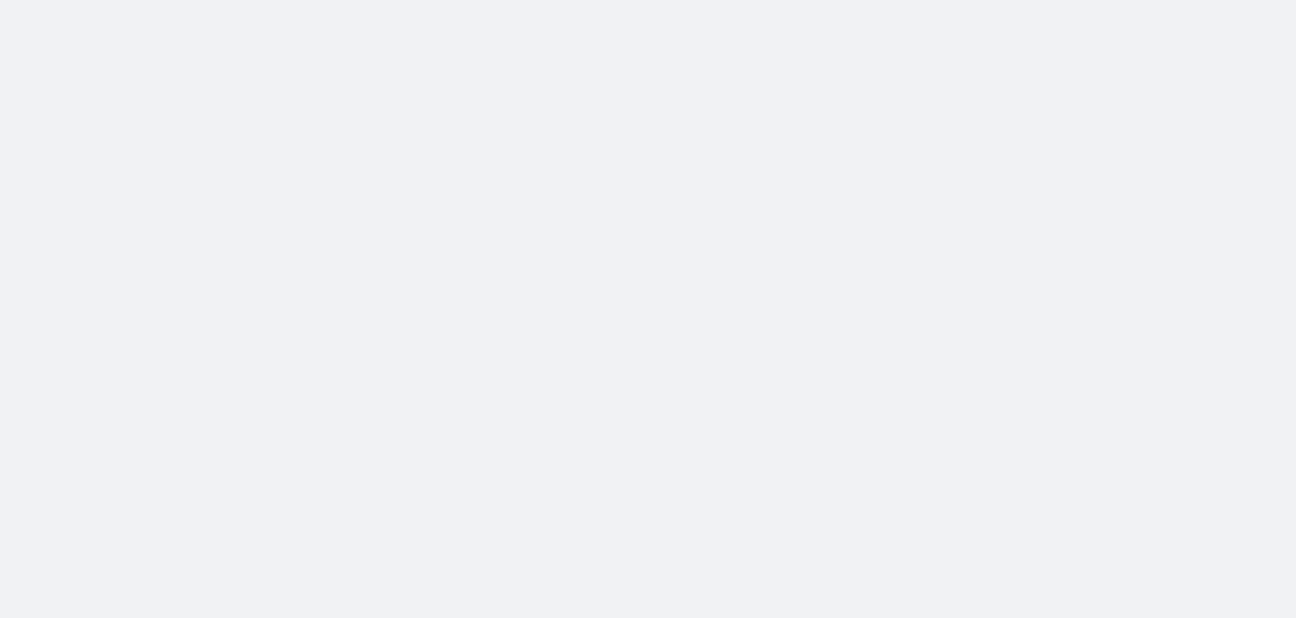 scroll, scrollTop: 0, scrollLeft: 0, axis: both 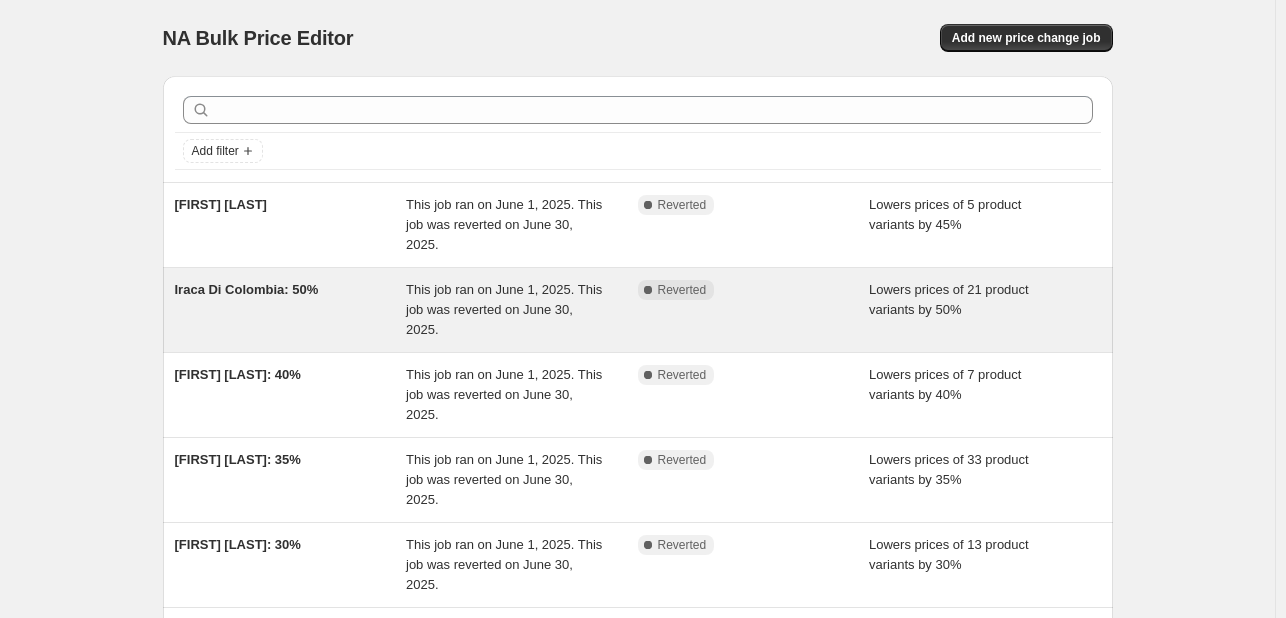 click on "This job ran on June 1, 2025. This job was reverted on June 30, 2025." at bounding box center [504, 309] 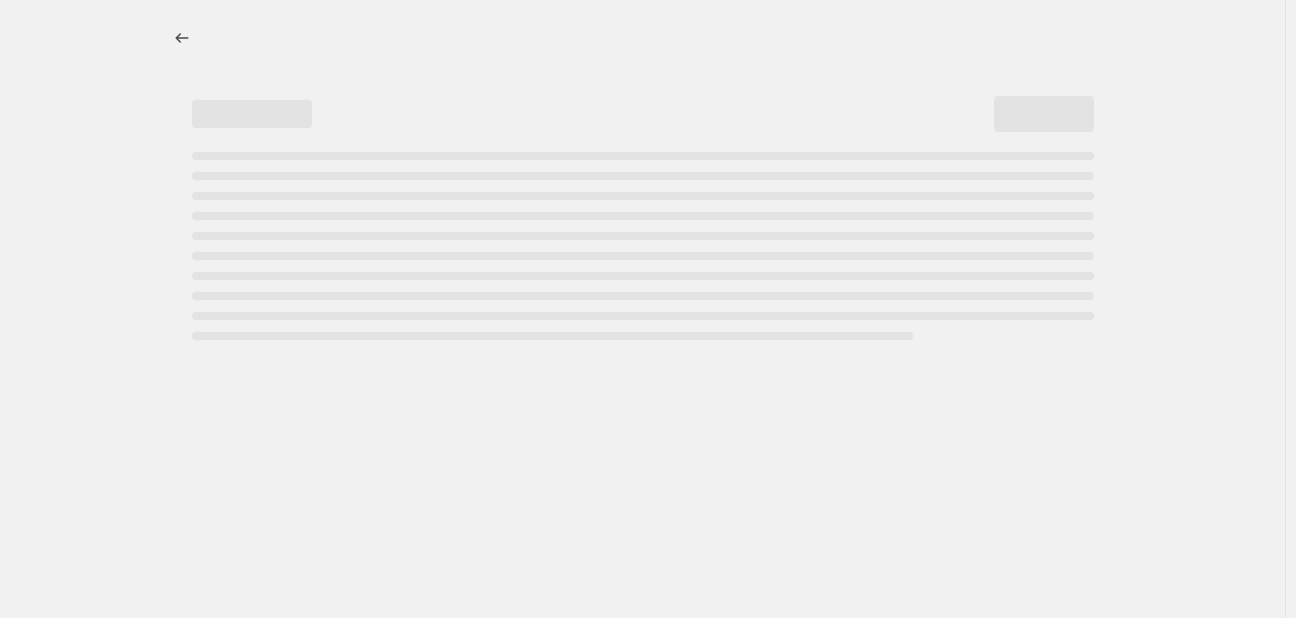 select on "percentage" 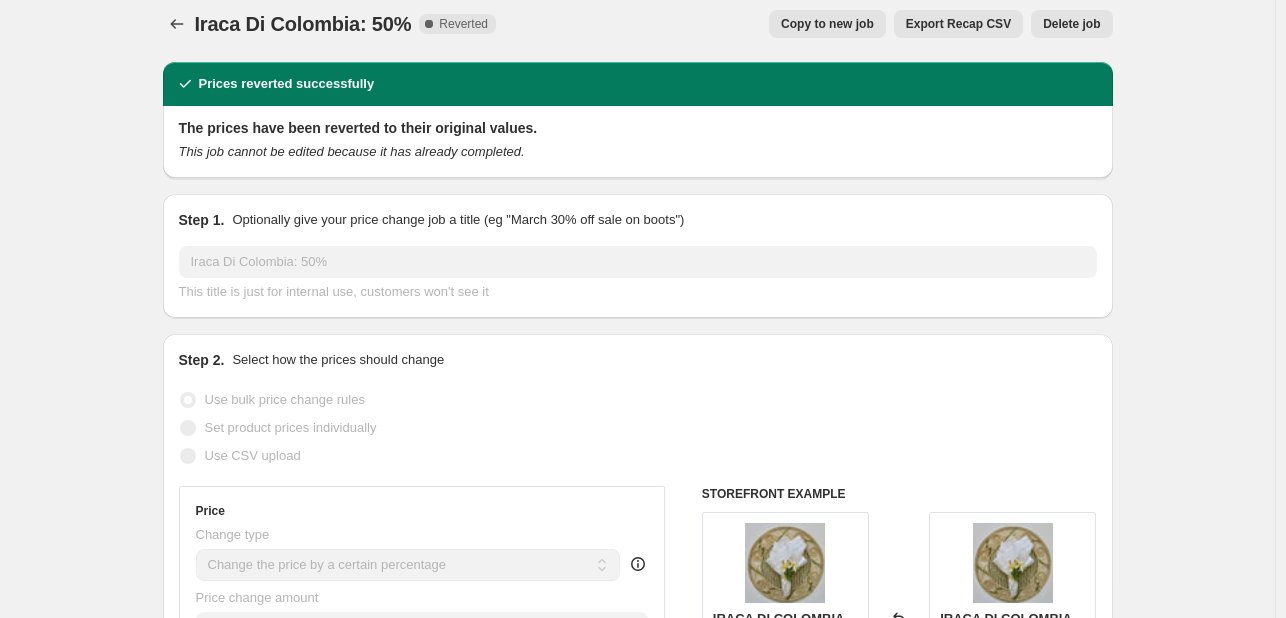 scroll, scrollTop: 0, scrollLeft: 0, axis: both 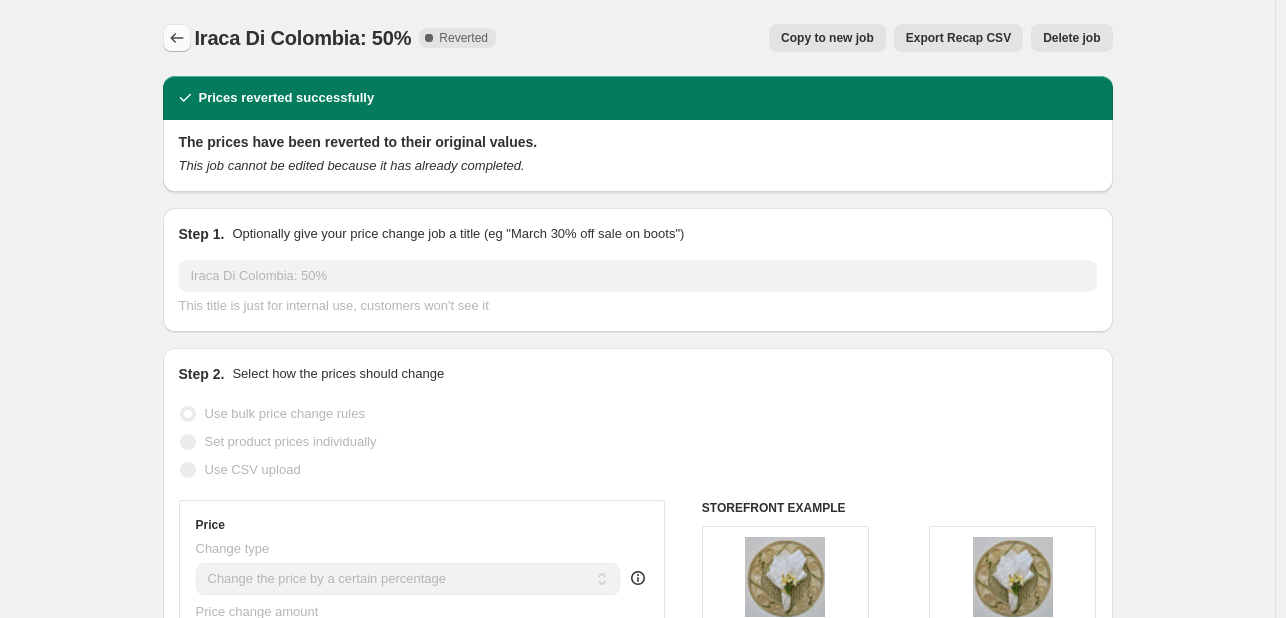 click at bounding box center [177, 38] 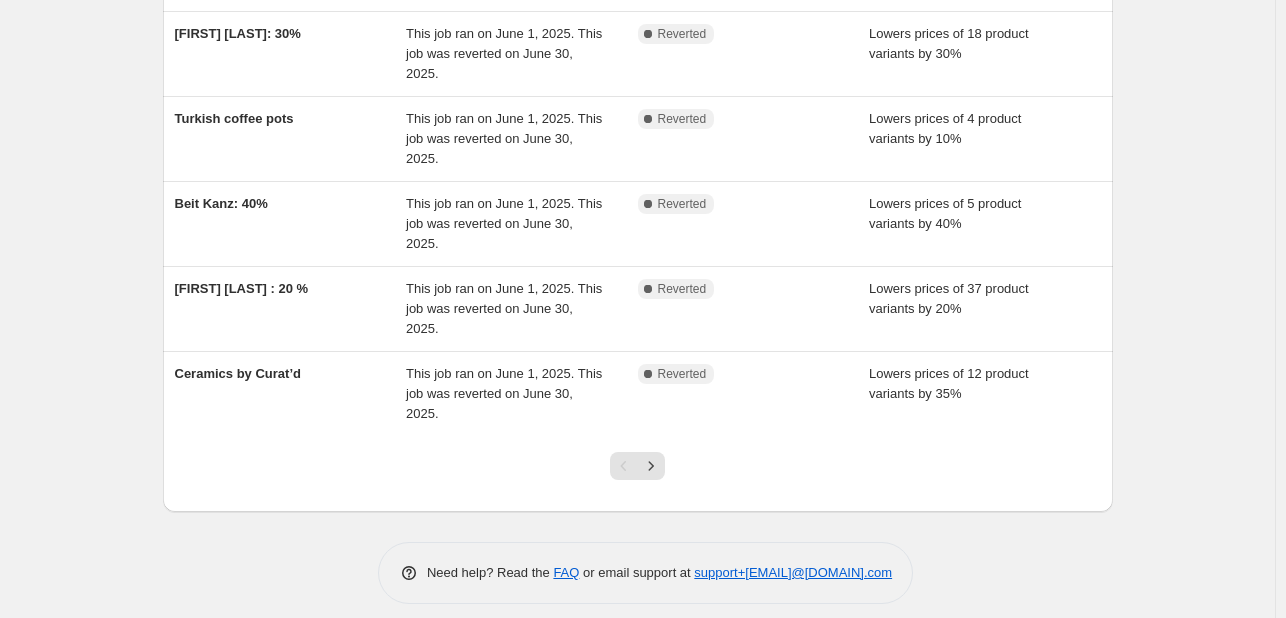 scroll, scrollTop: 609, scrollLeft: 0, axis: vertical 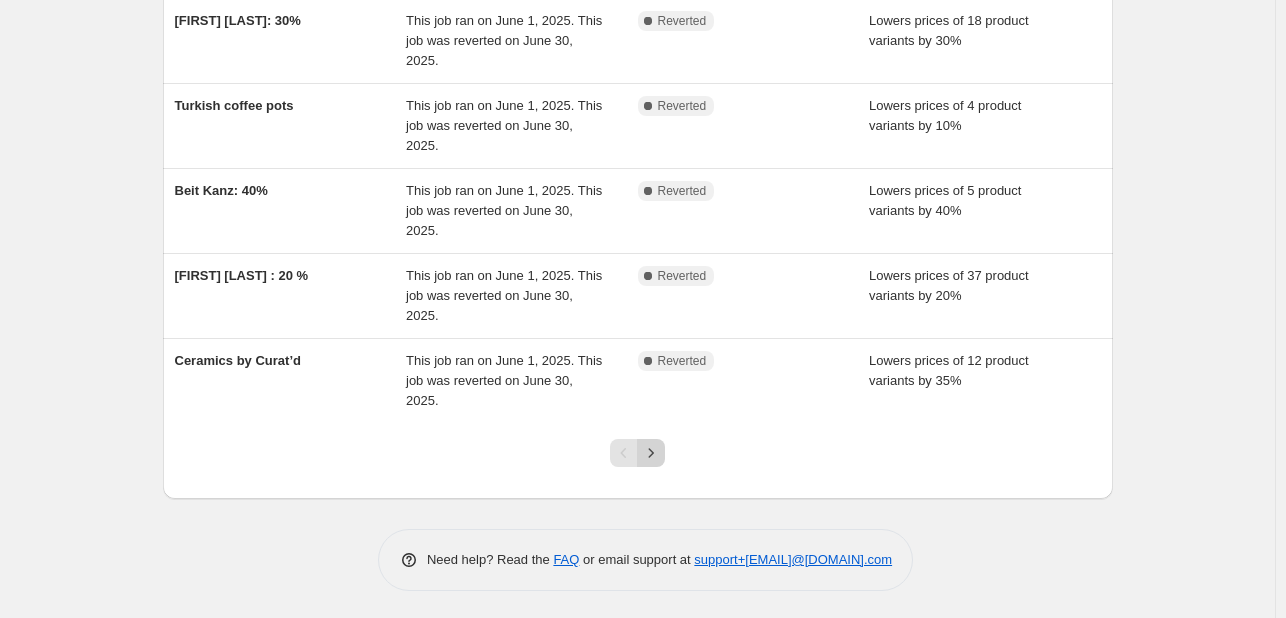 click 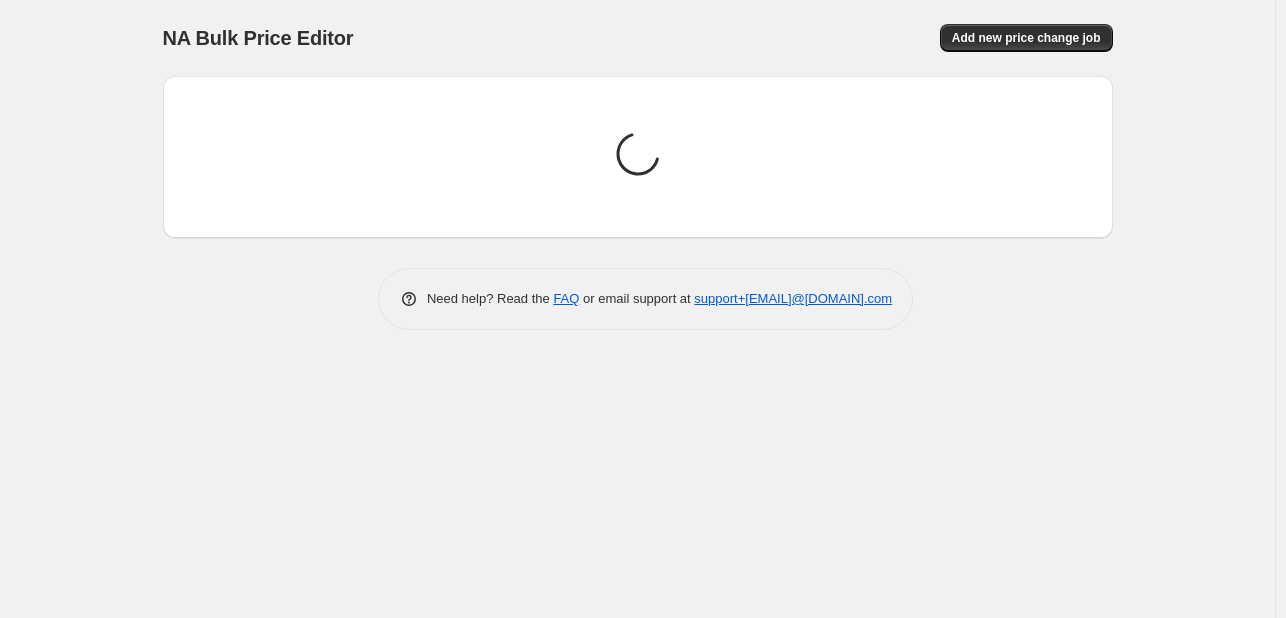 scroll, scrollTop: 0, scrollLeft: 0, axis: both 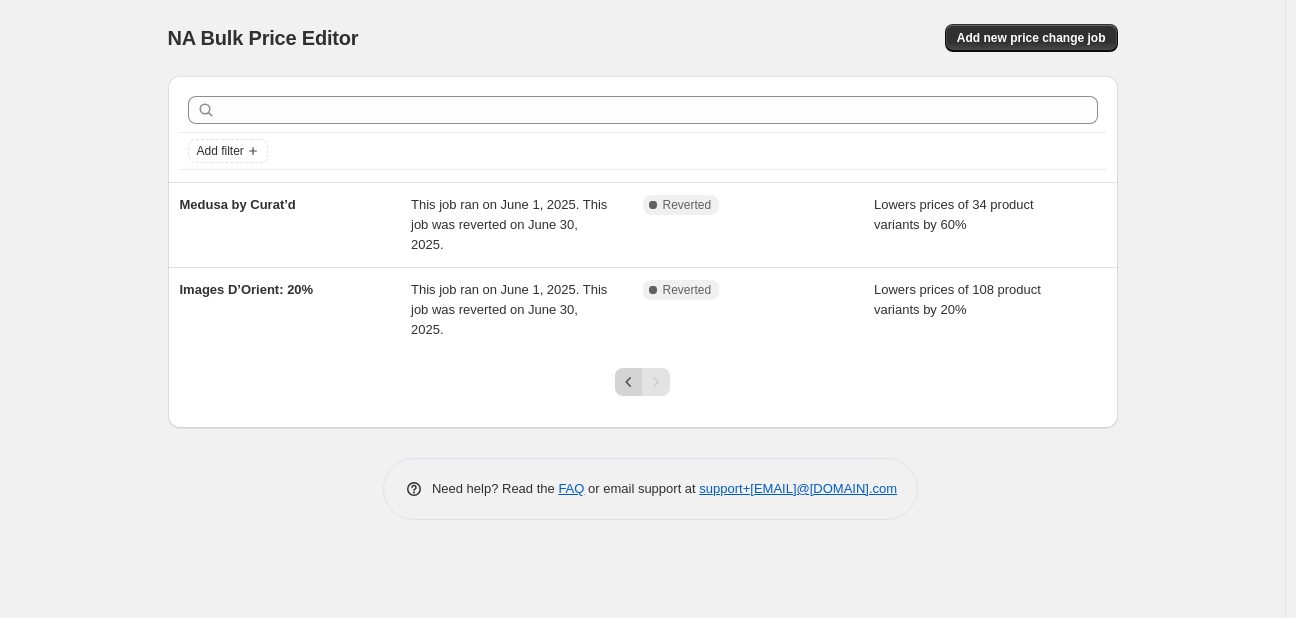 click 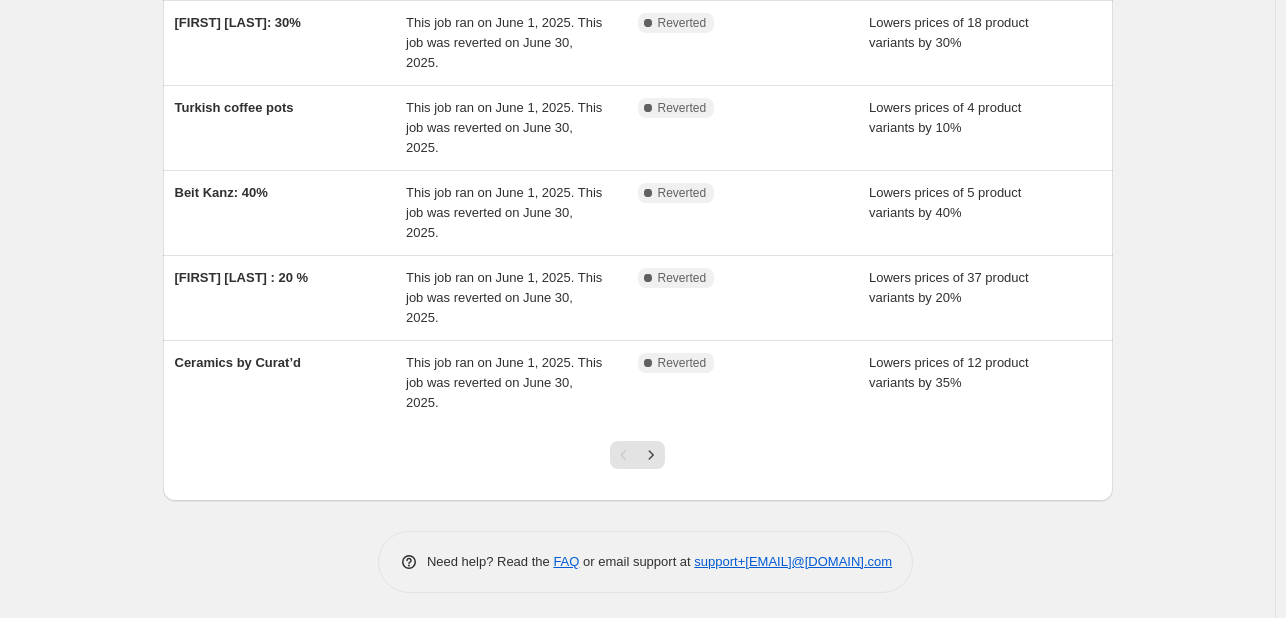 scroll, scrollTop: 609, scrollLeft: 0, axis: vertical 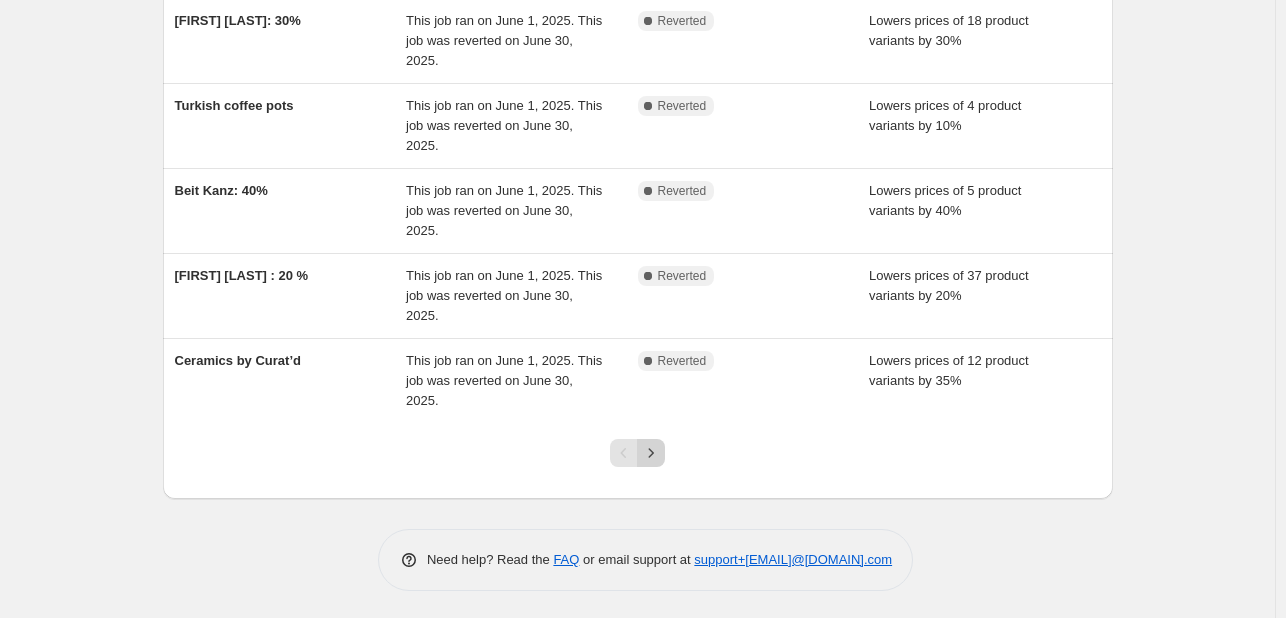 click 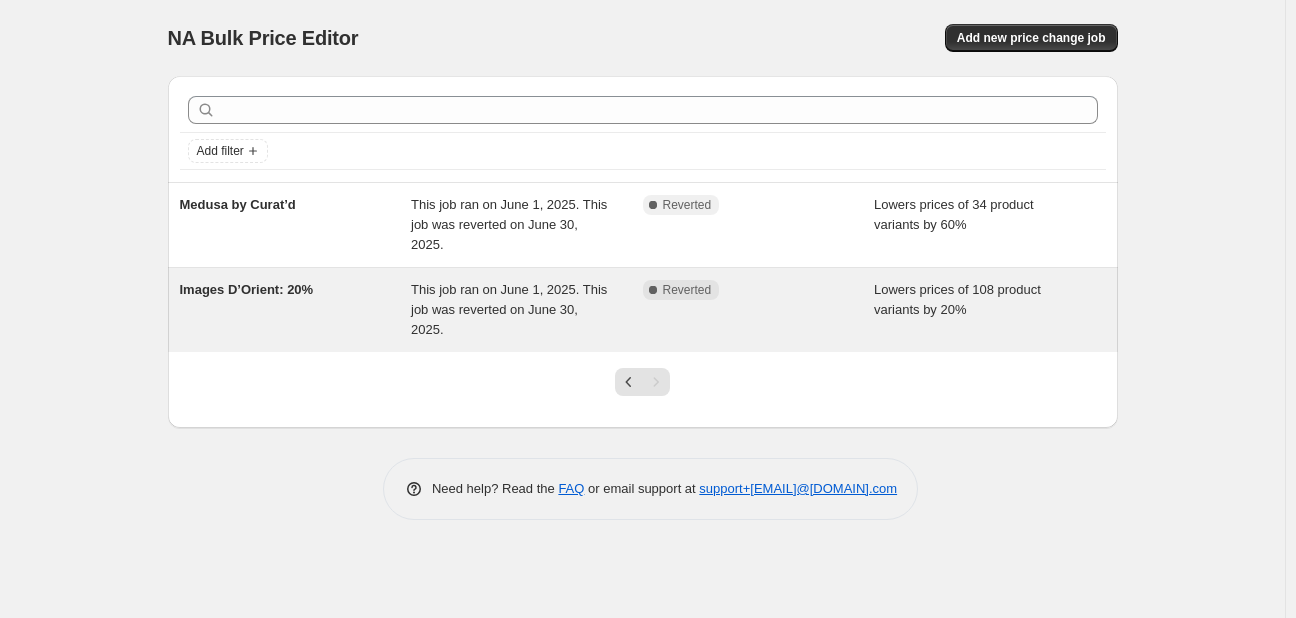 click on "Reverted" at bounding box center (687, 290) 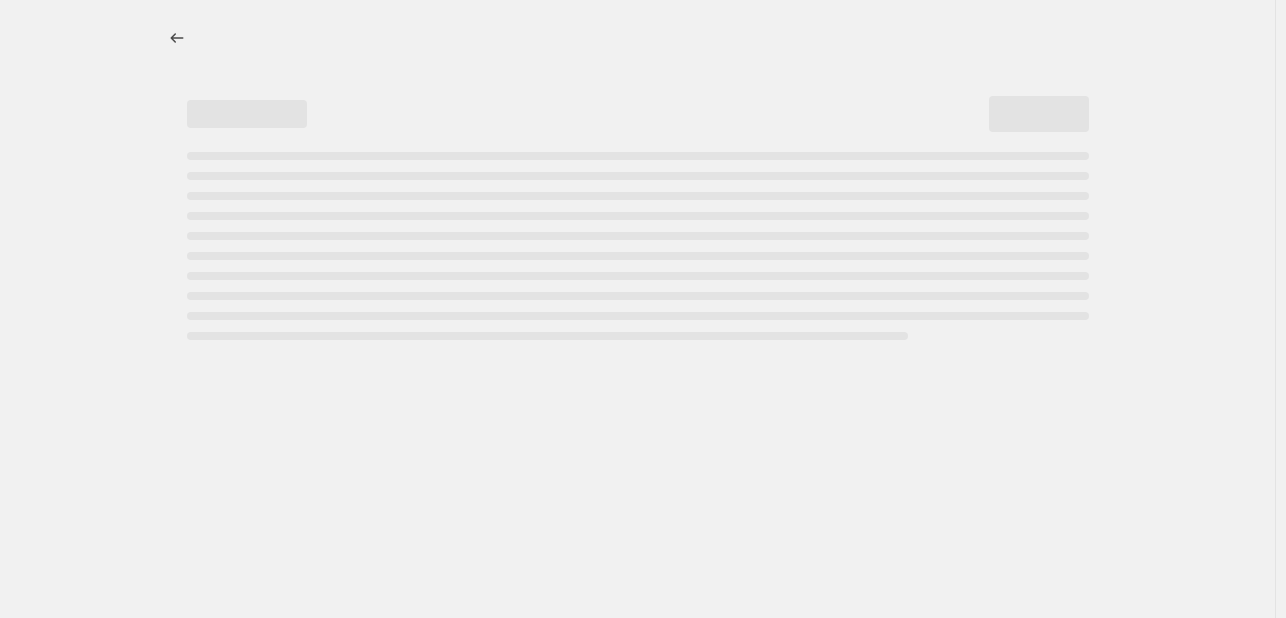 select on "percentage" 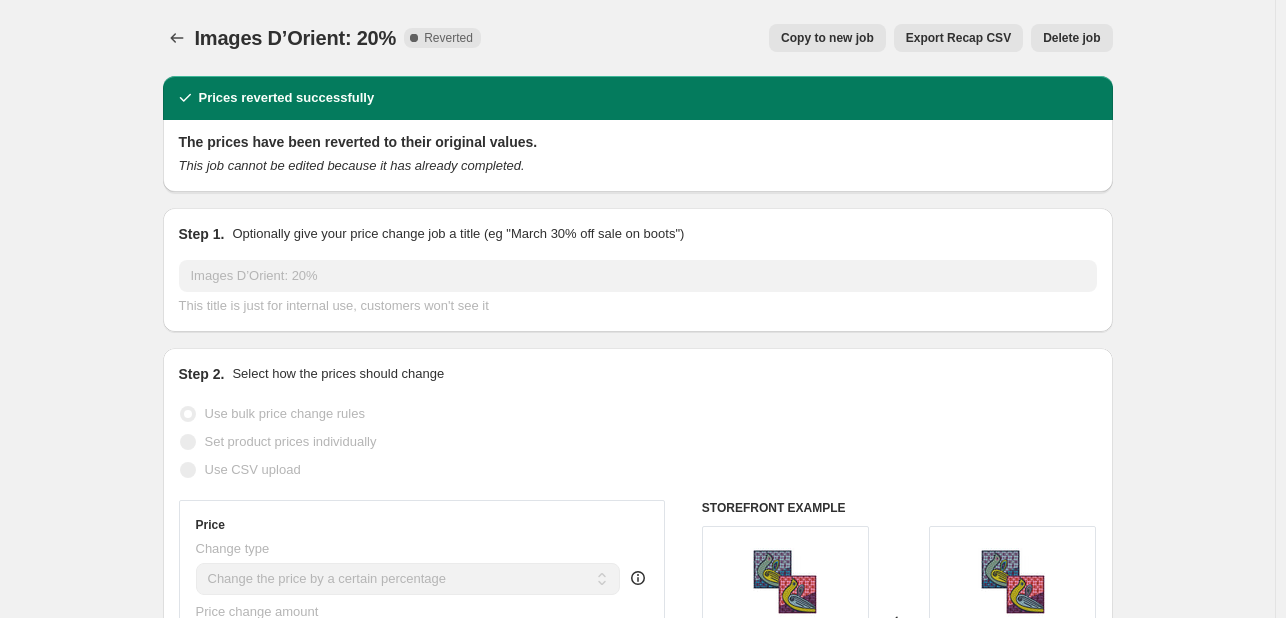 click on "Copy to new job" at bounding box center (827, 38) 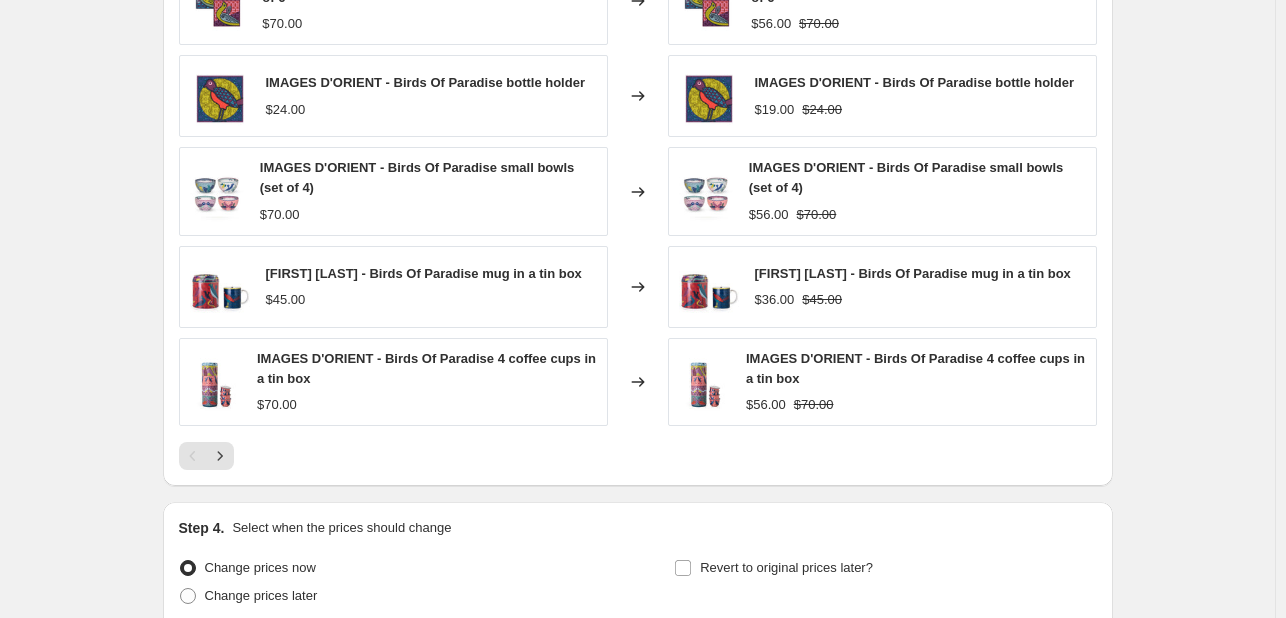 scroll, scrollTop: 1628, scrollLeft: 0, axis: vertical 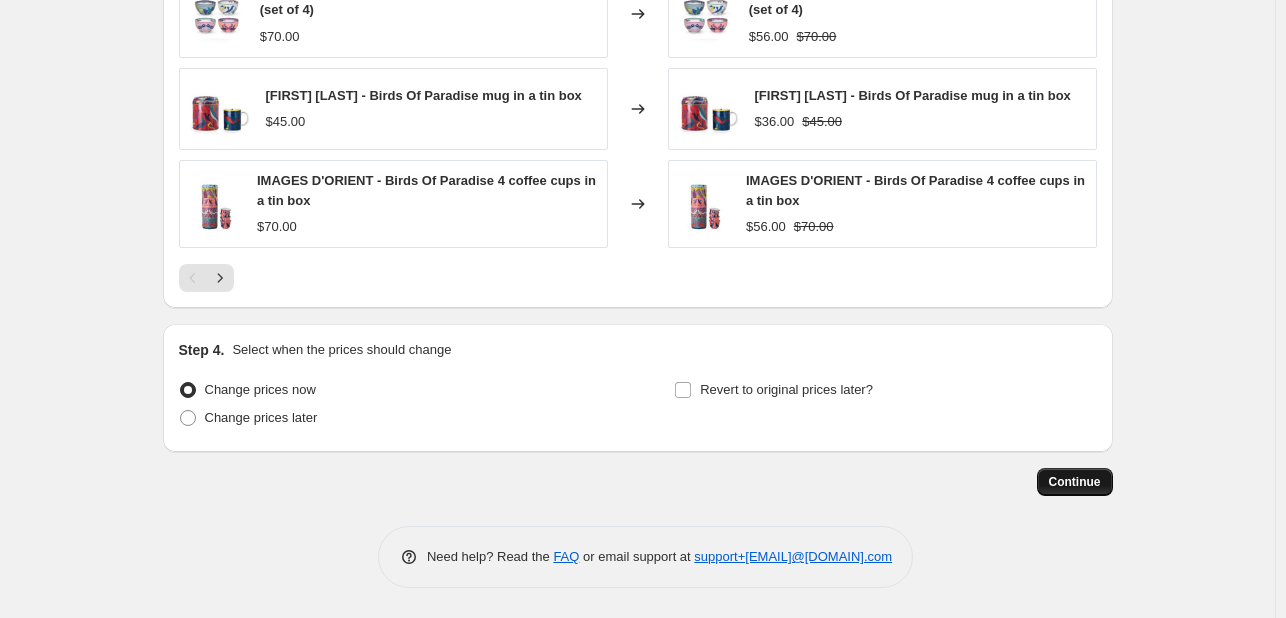 click on "Continue" at bounding box center [1075, 482] 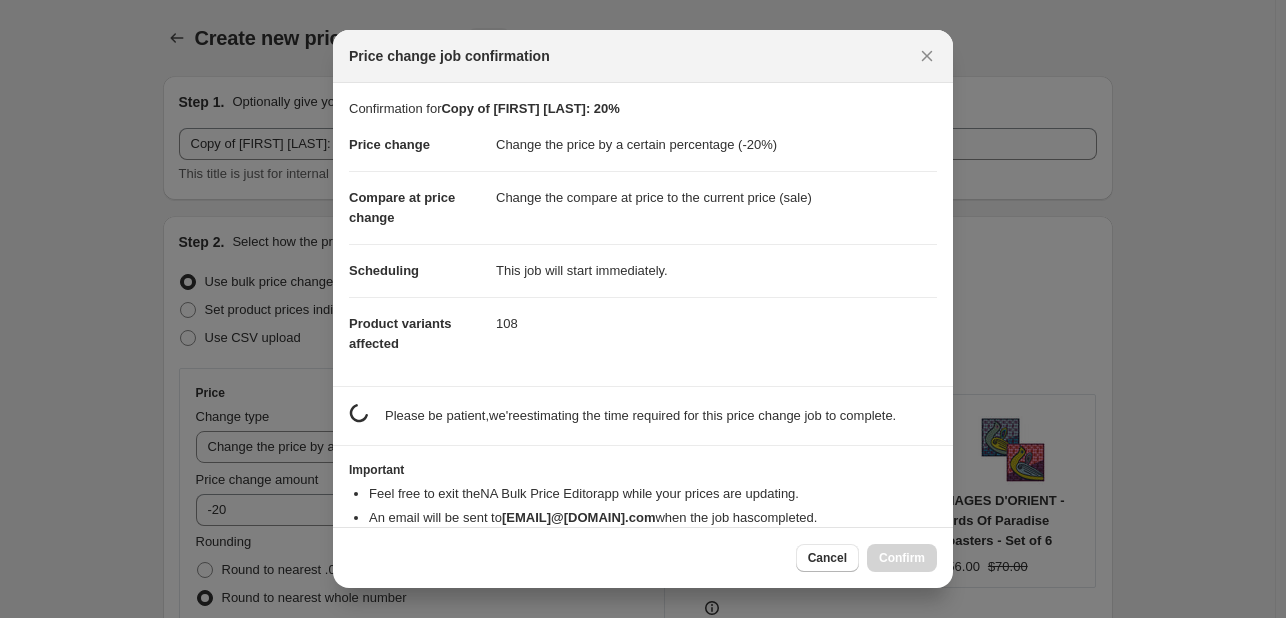 scroll, scrollTop: 0, scrollLeft: 0, axis: both 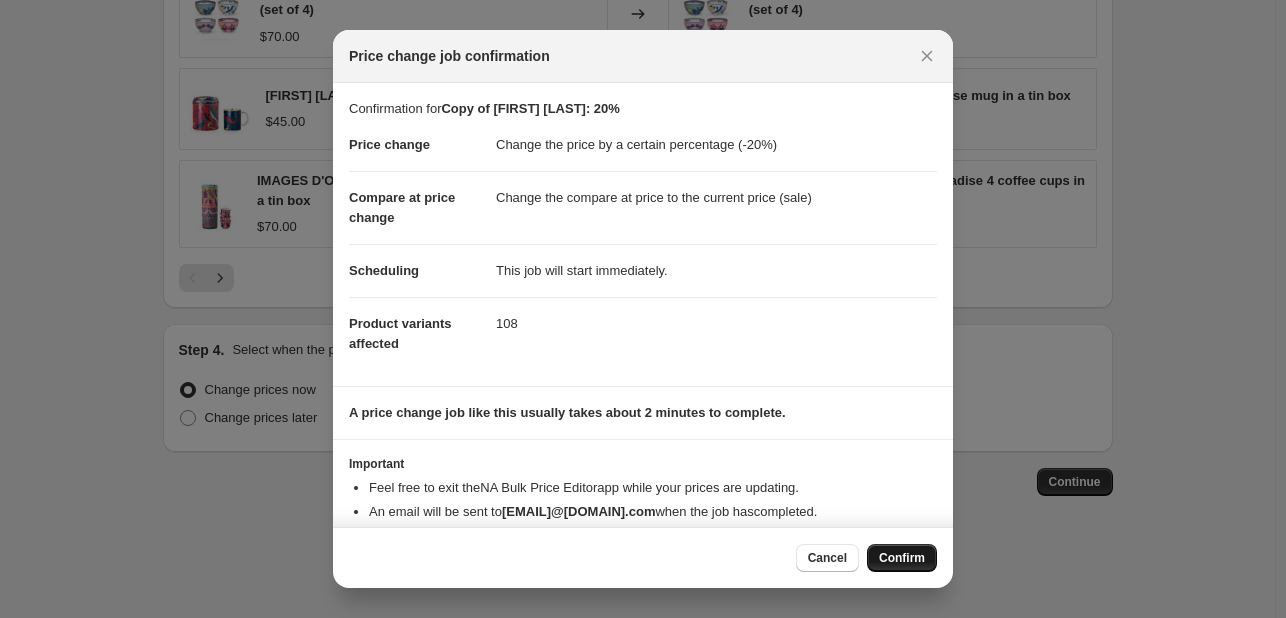 click on "Confirm" at bounding box center [902, 558] 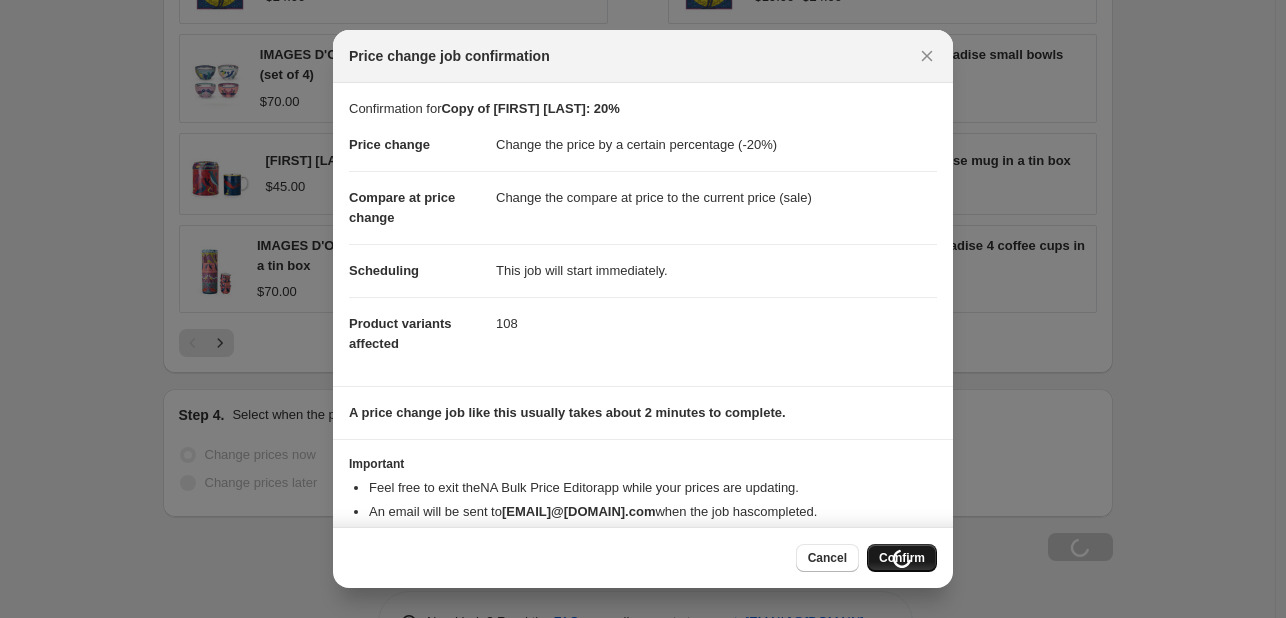 scroll, scrollTop: 1696, scrollLeft: 0, axis: vertical 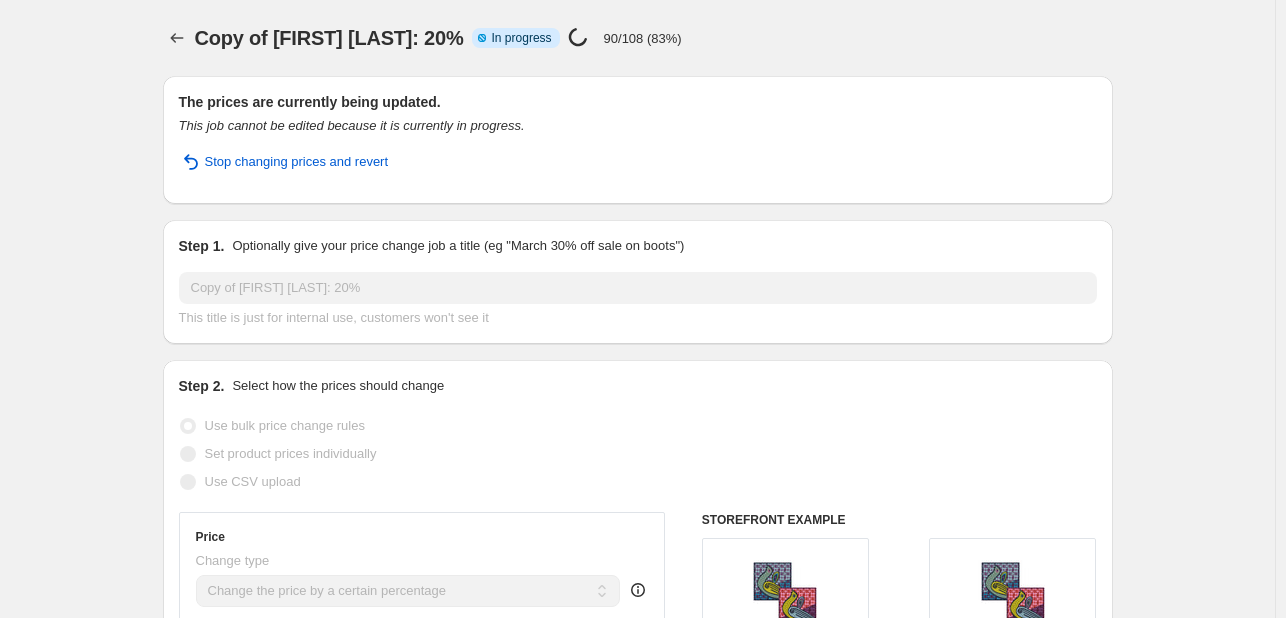 select on "percentage" 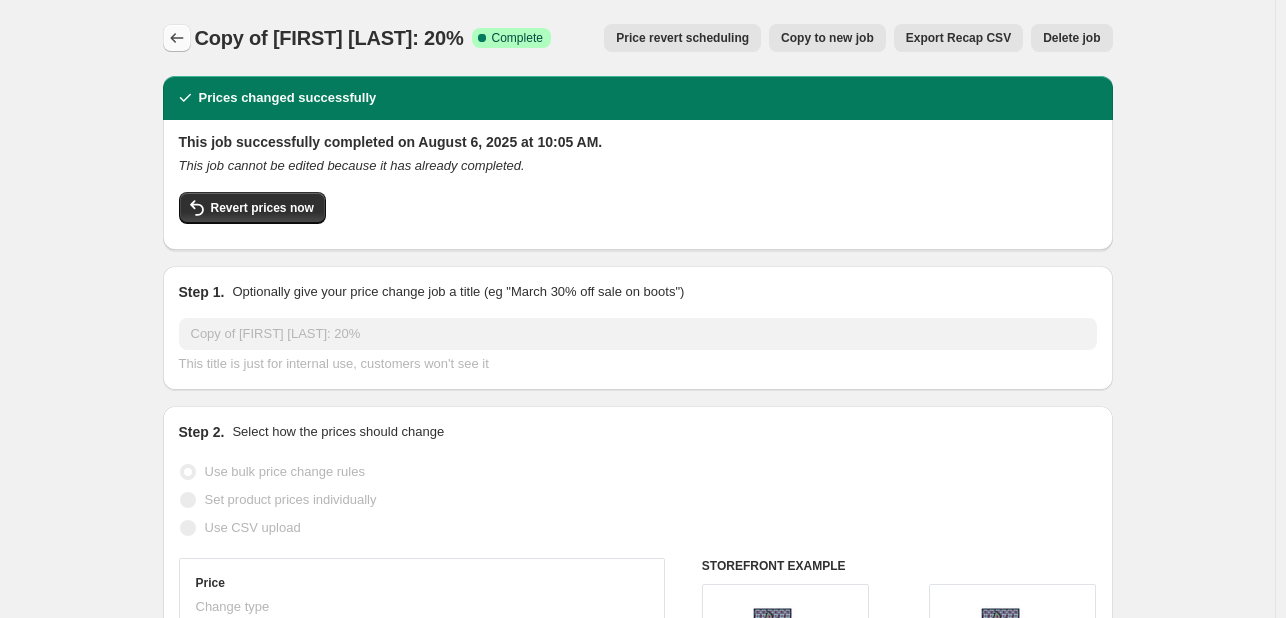 click at bounding box center [177, 38] 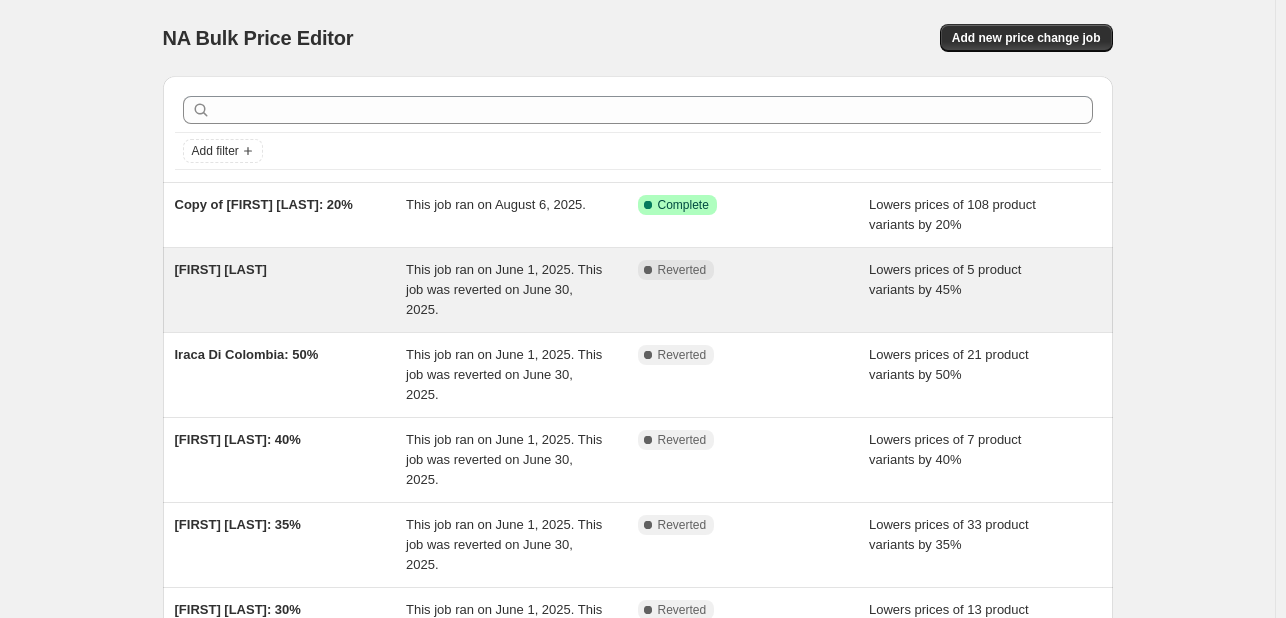 click on "[FIRST] [LAST]" at bounding box center [221, 269] 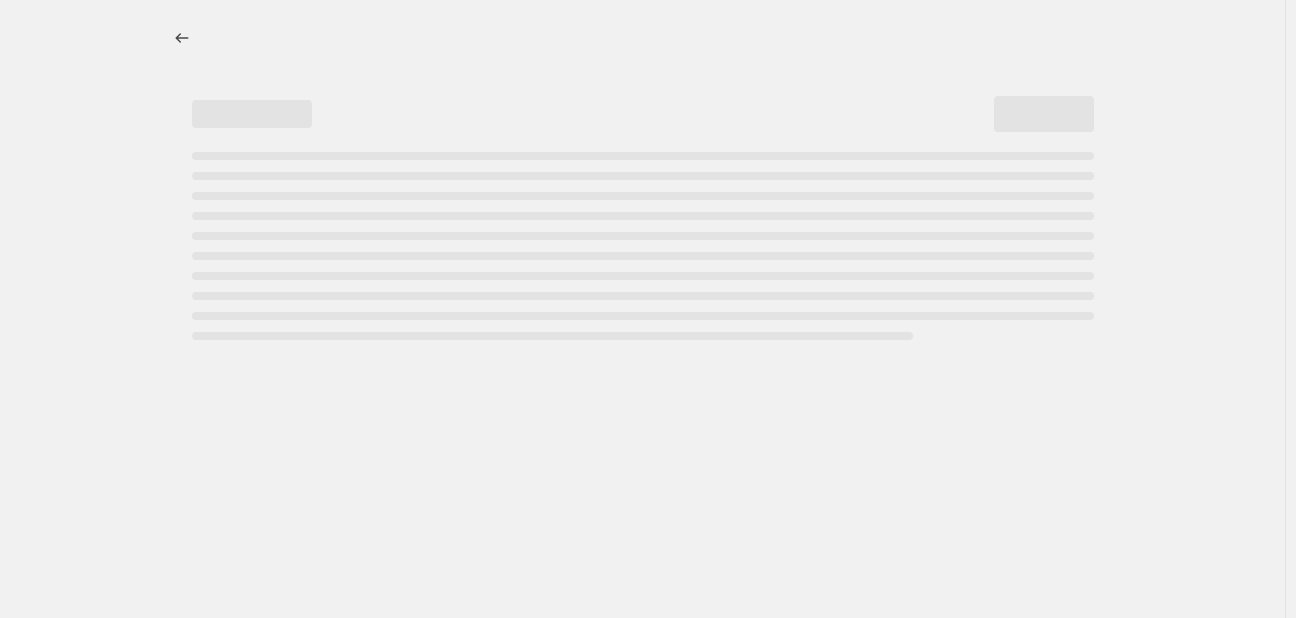 select on "percentage" 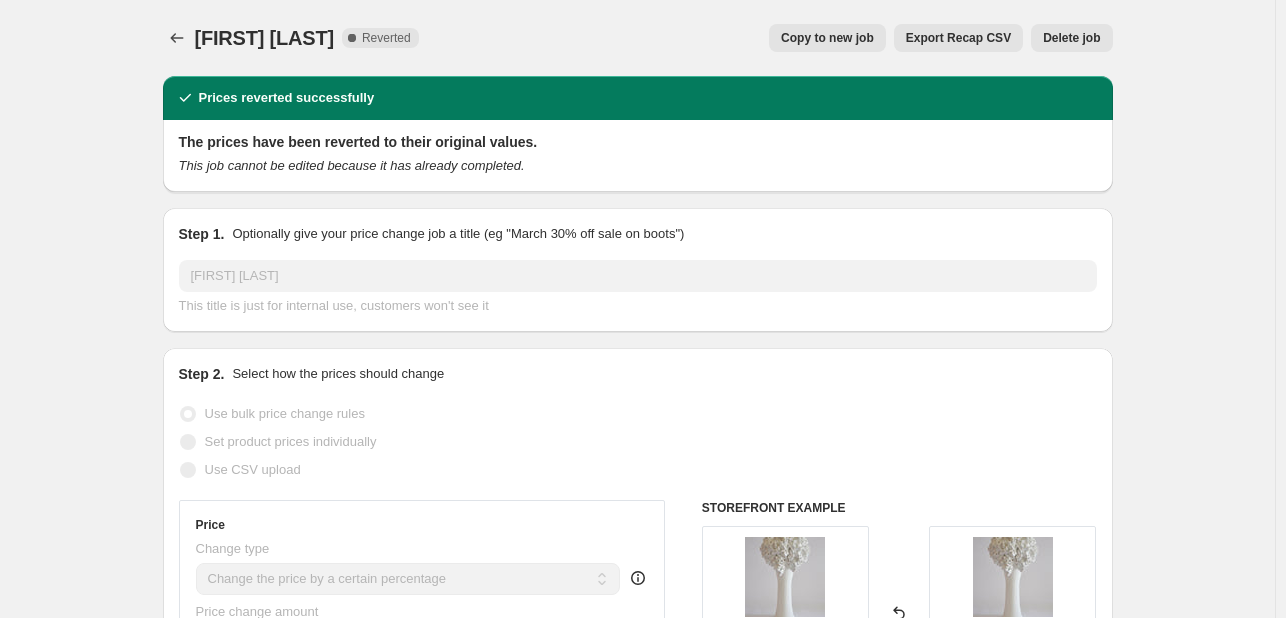 click on "Copy to new job" at bounding box center (827, 38) 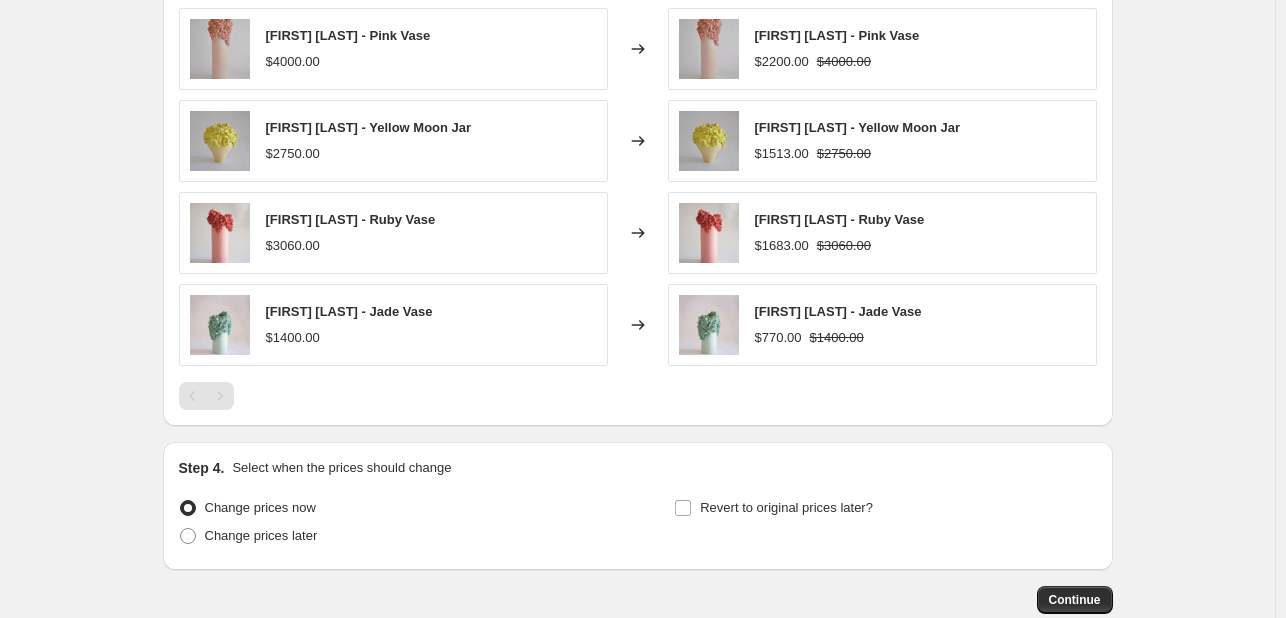 scroll, scrollTop: 1603, scrollLeft: 0, axis: vertical 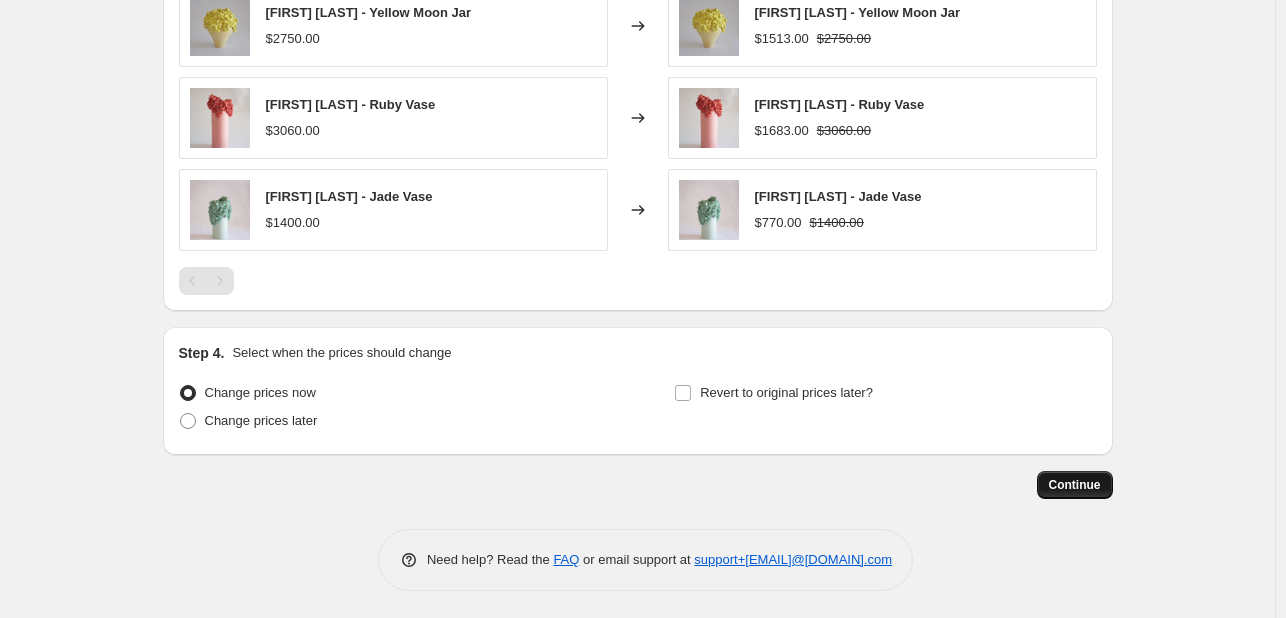 click on "Continue" at bounding box center (1075, 485) 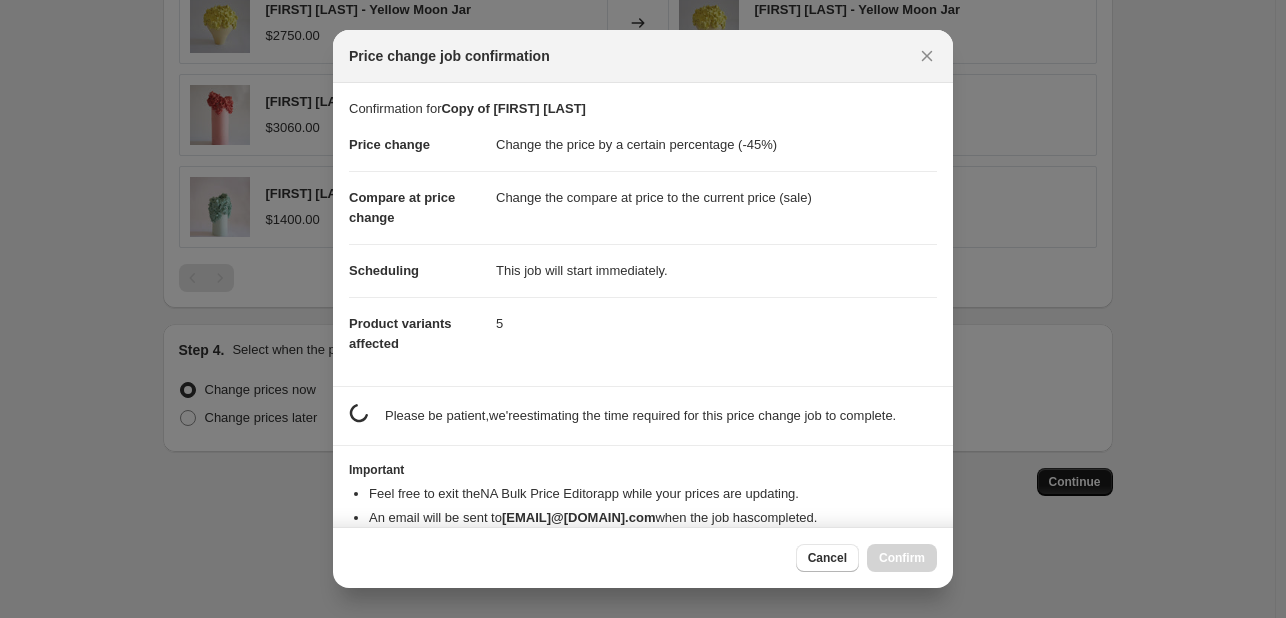 scroll, scrollTop: 1603, scrollLeft: 0, axis: vertical 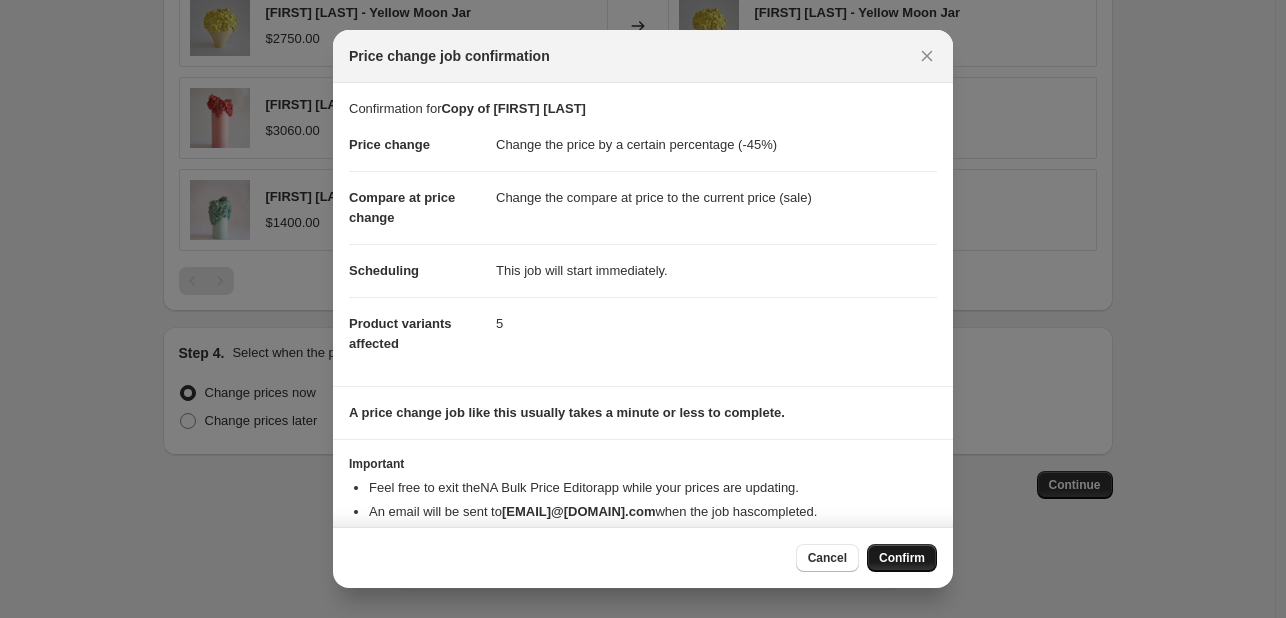 click on "Confirm" at bounding box center (902, 558) 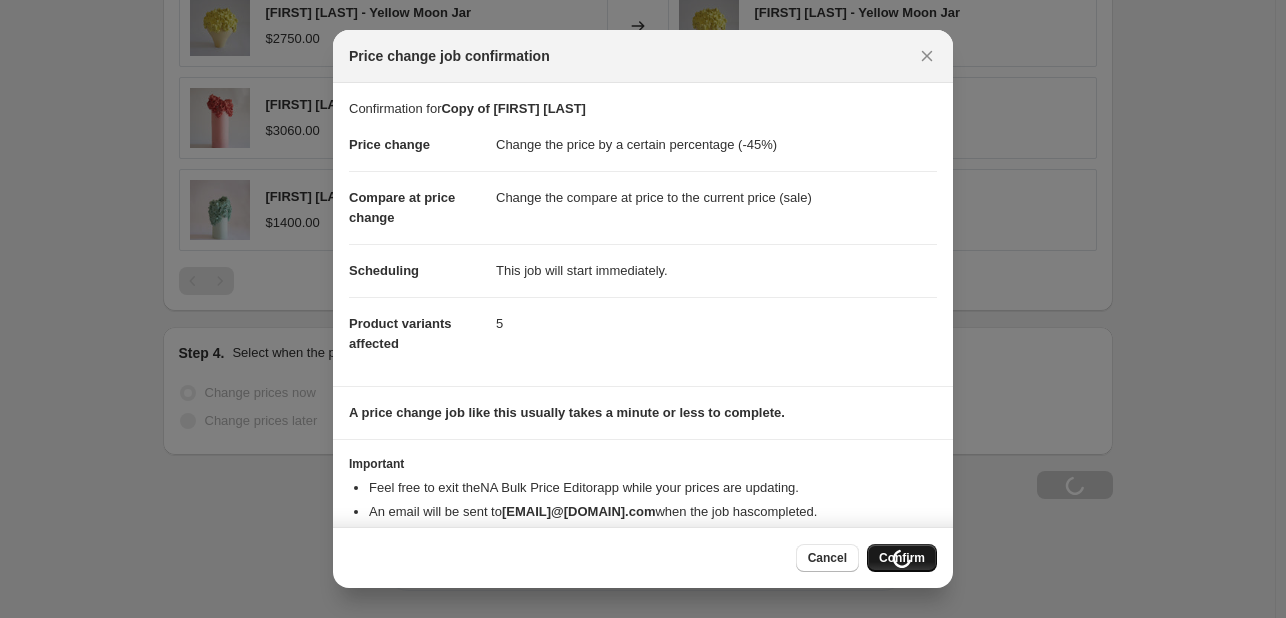 scroll, scrollTop: 1671, scrollLeft: 0, axis: vertical 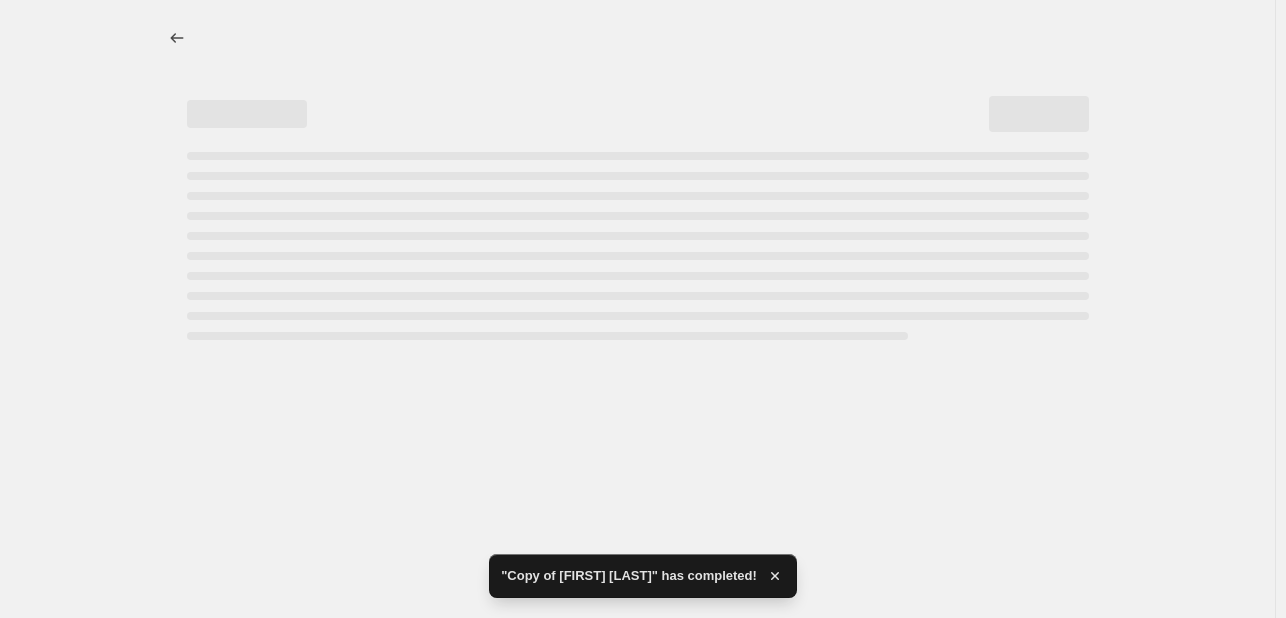 select on "percentage" 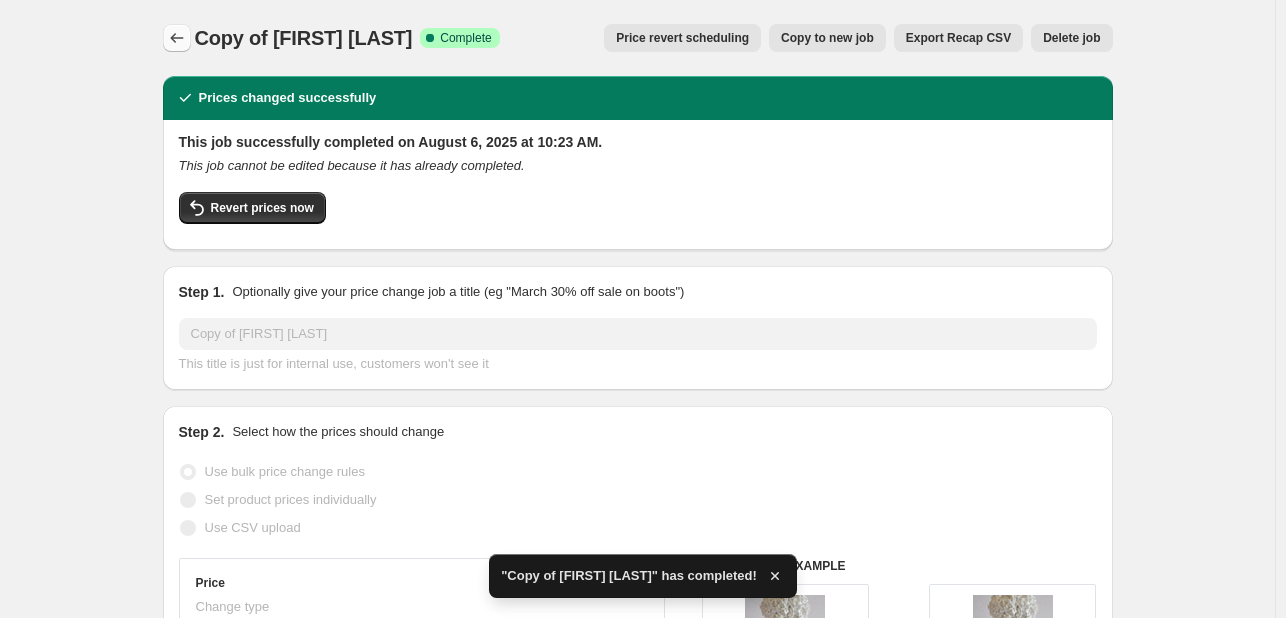 click 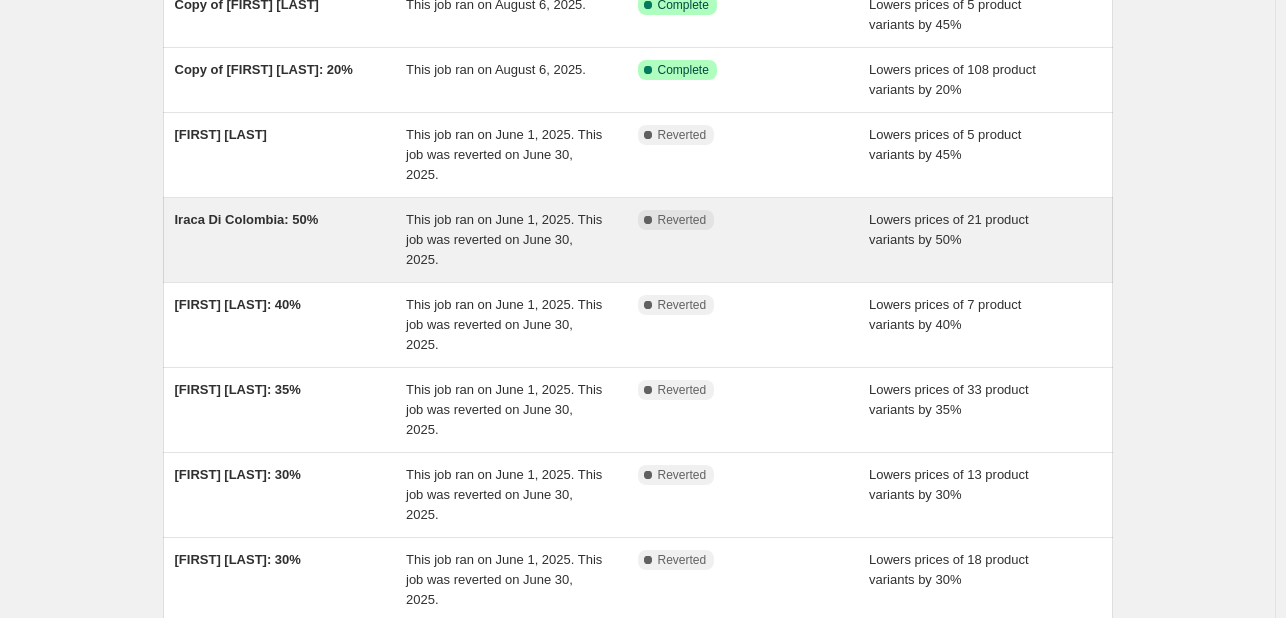 scroll, scrollTop: 100, scrollLeft: 0, axis: vertical 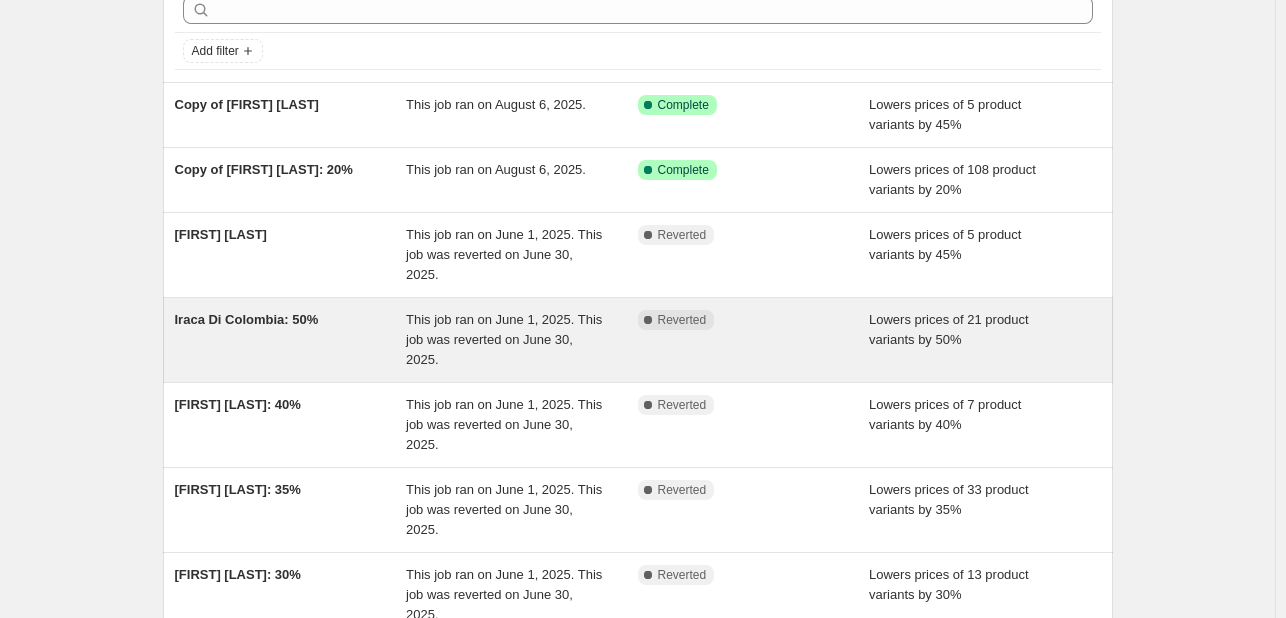 click on "Iraca Di Colombia: 50%" at bounding box center [291, 340] 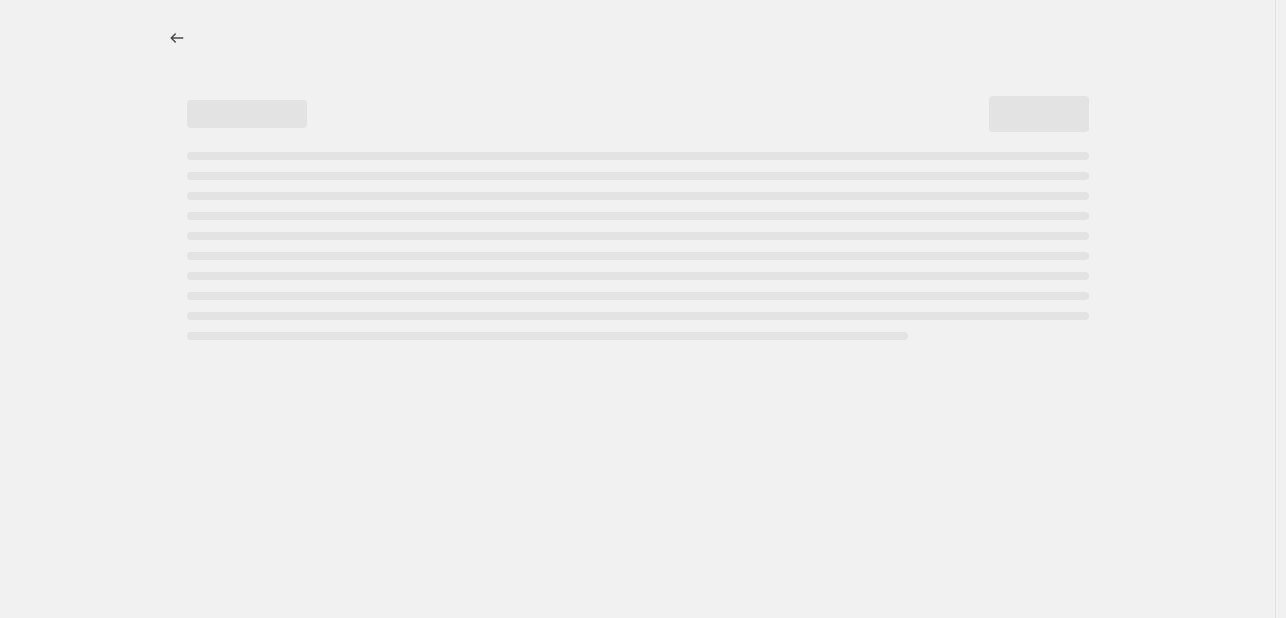 scroll, scrollTop: 0, scrollLeft: 0, axis: both 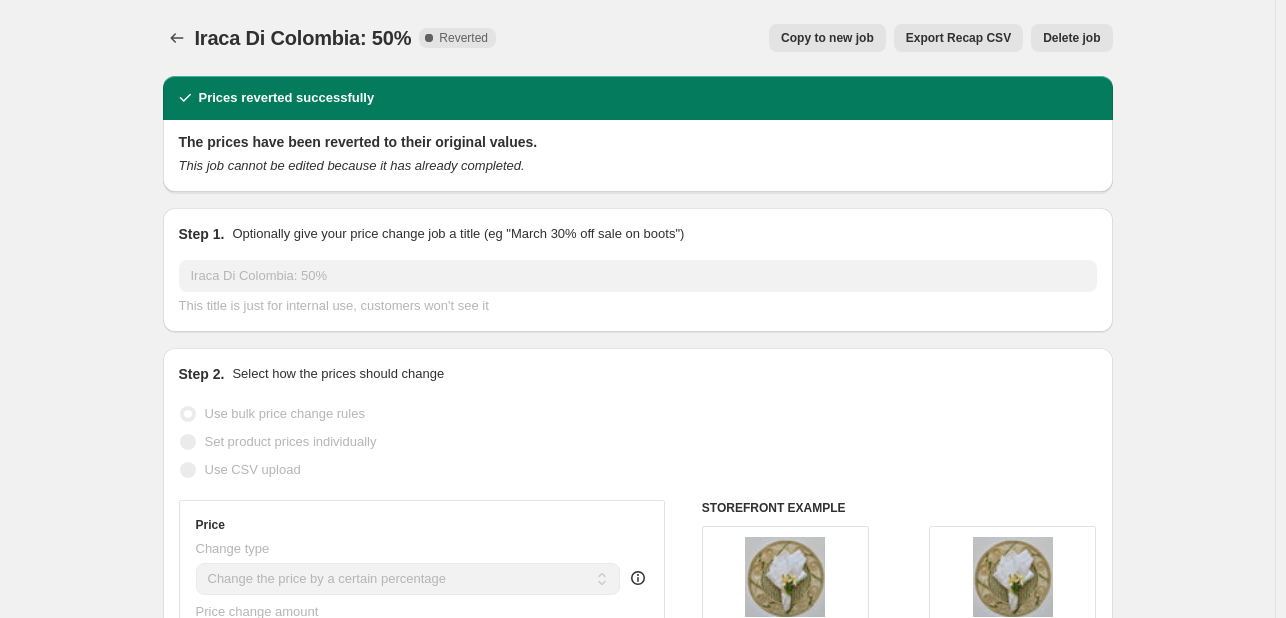 click on "Copy to new job" at bounding box center (827, 38) 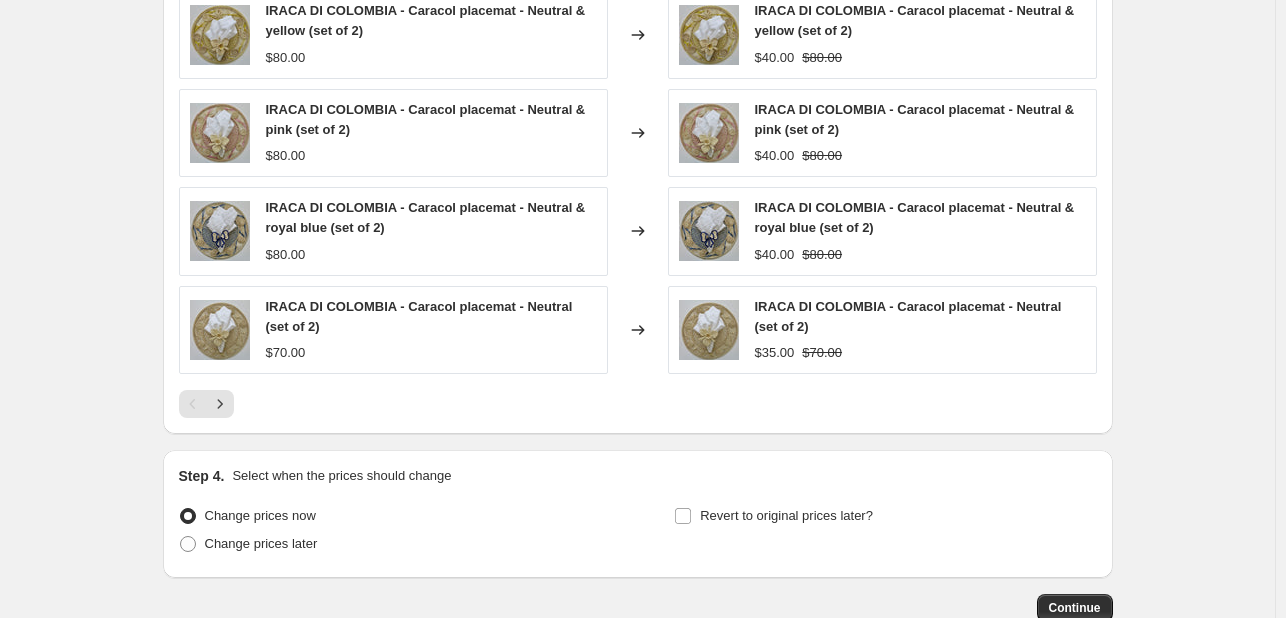 scroll, scrollTop: 1635, scrollLeft: 0, axis: vertical 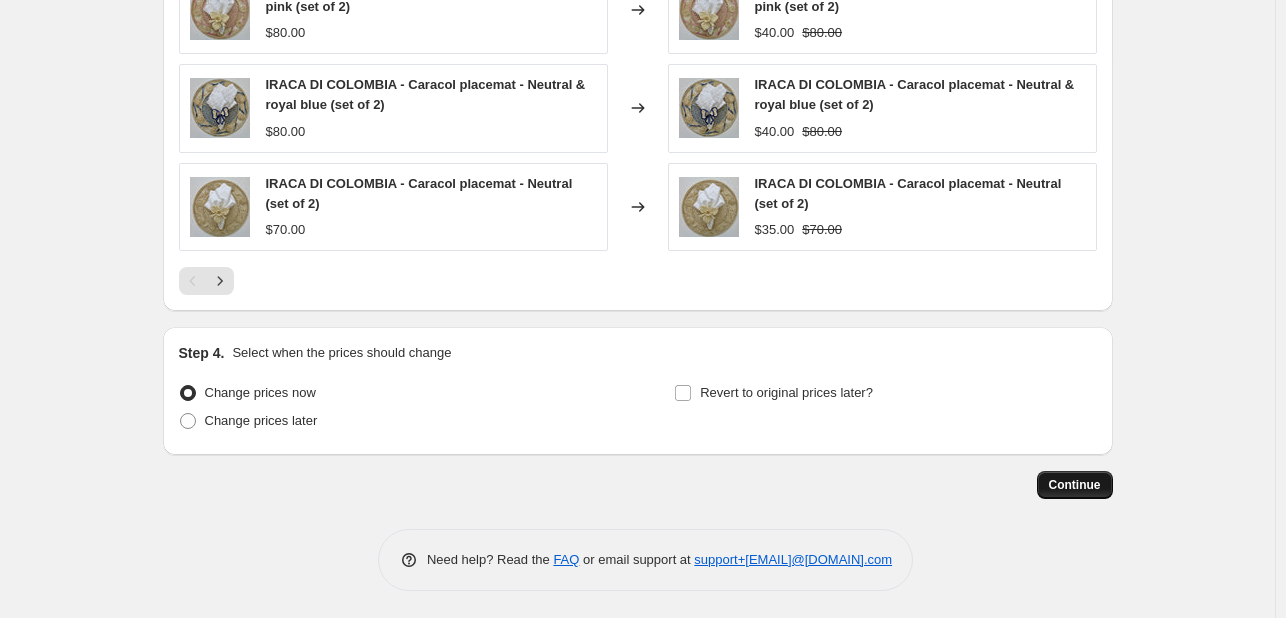 click on "Continue" at bounding box center [1075, 485] 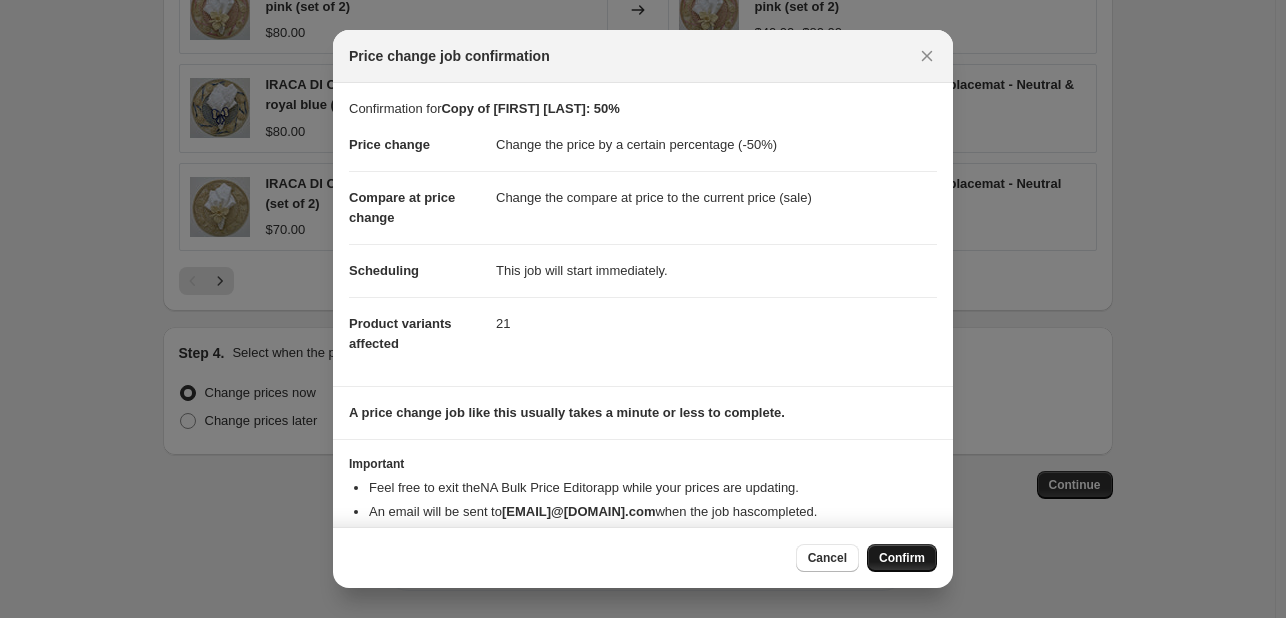 click on "Confirm" at bounding box center (902, 558) 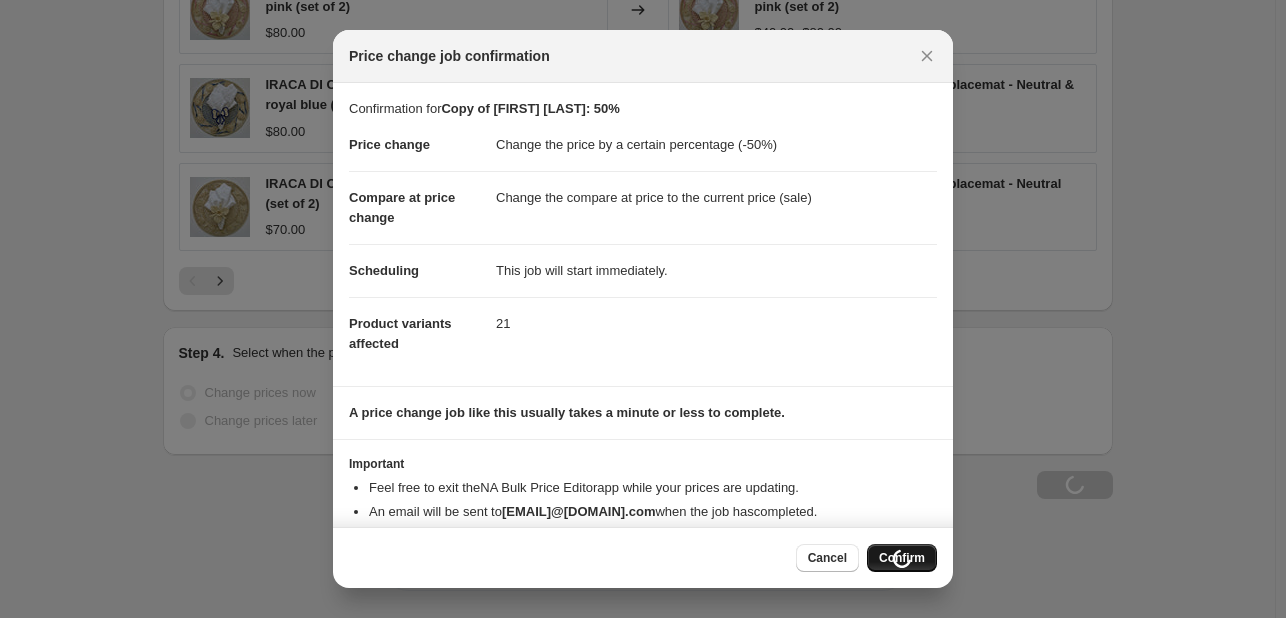 scroll, scrollTop: 1703, scrollLeft: 0, axis: vertical 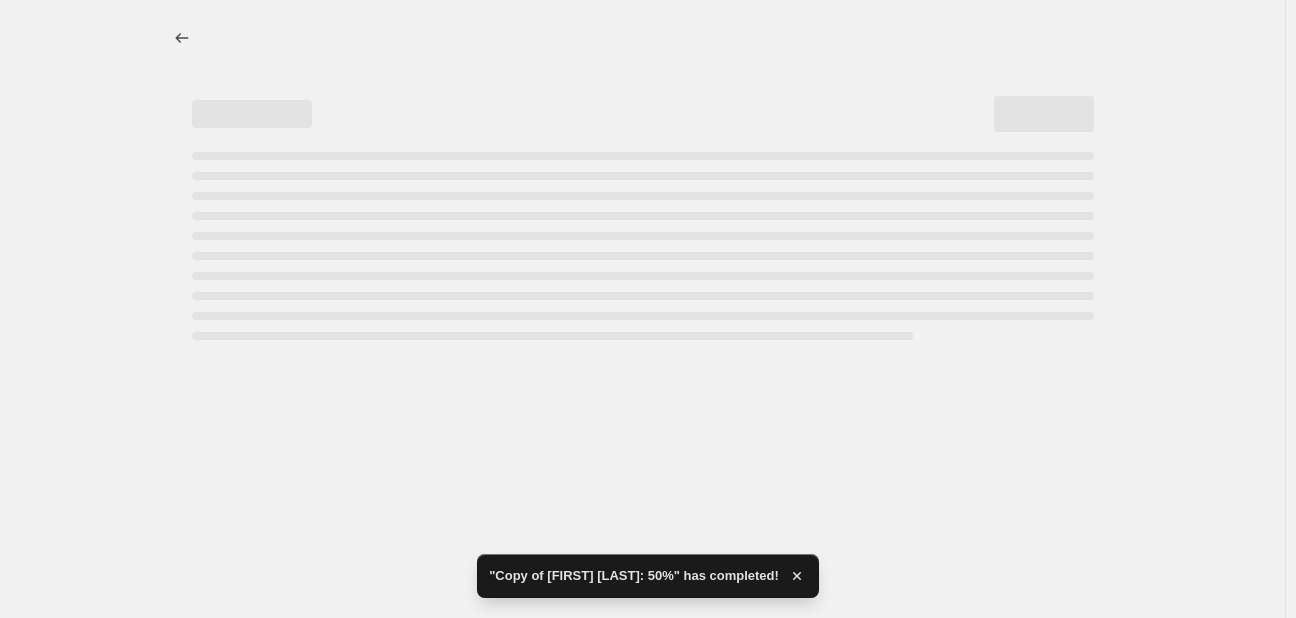 select on "percentage" 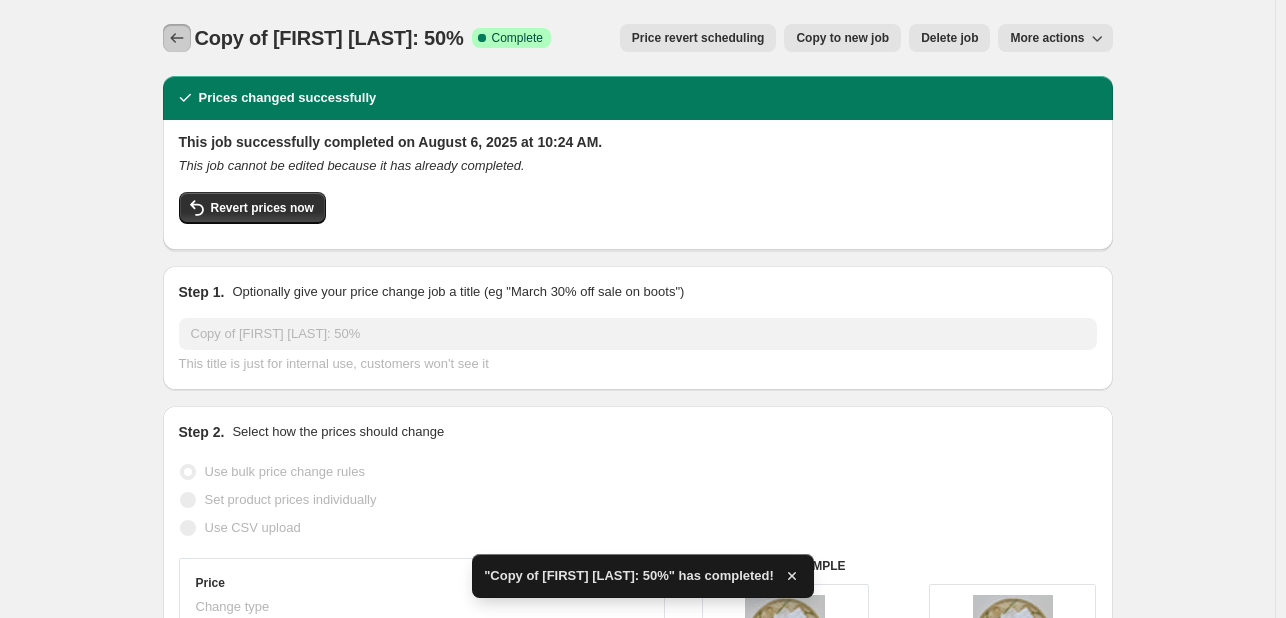 click at bounding box center (177, 38) 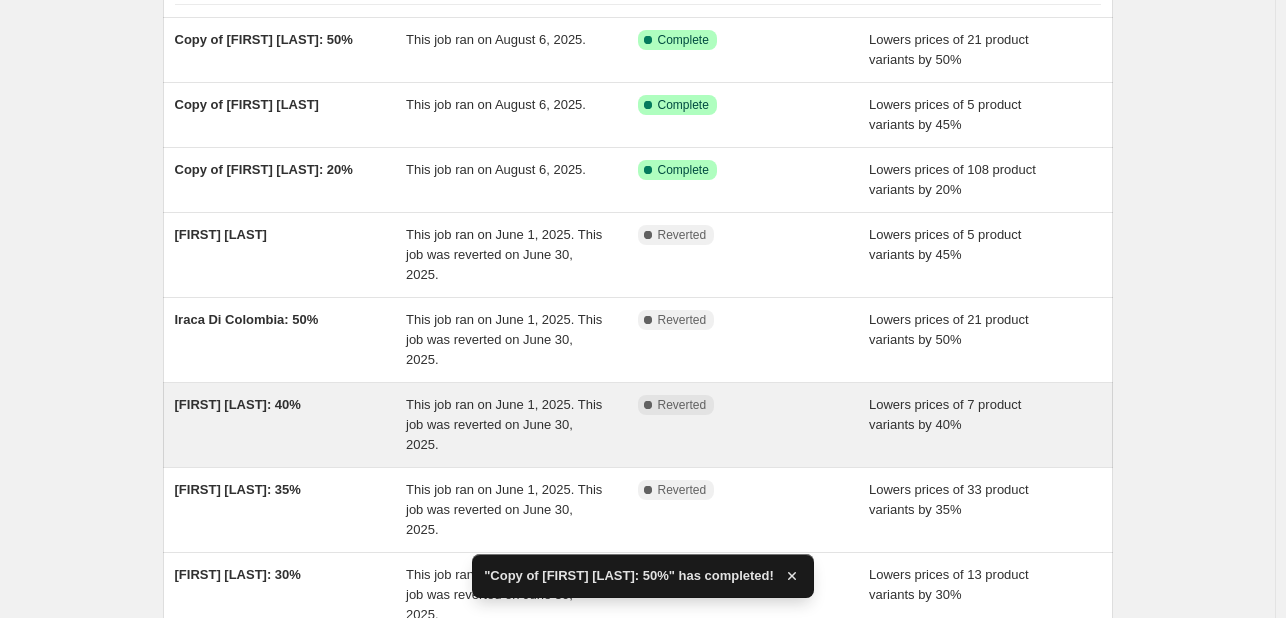 scroll, scrollTop: 200, scrollLeft: 0, axis: vertical 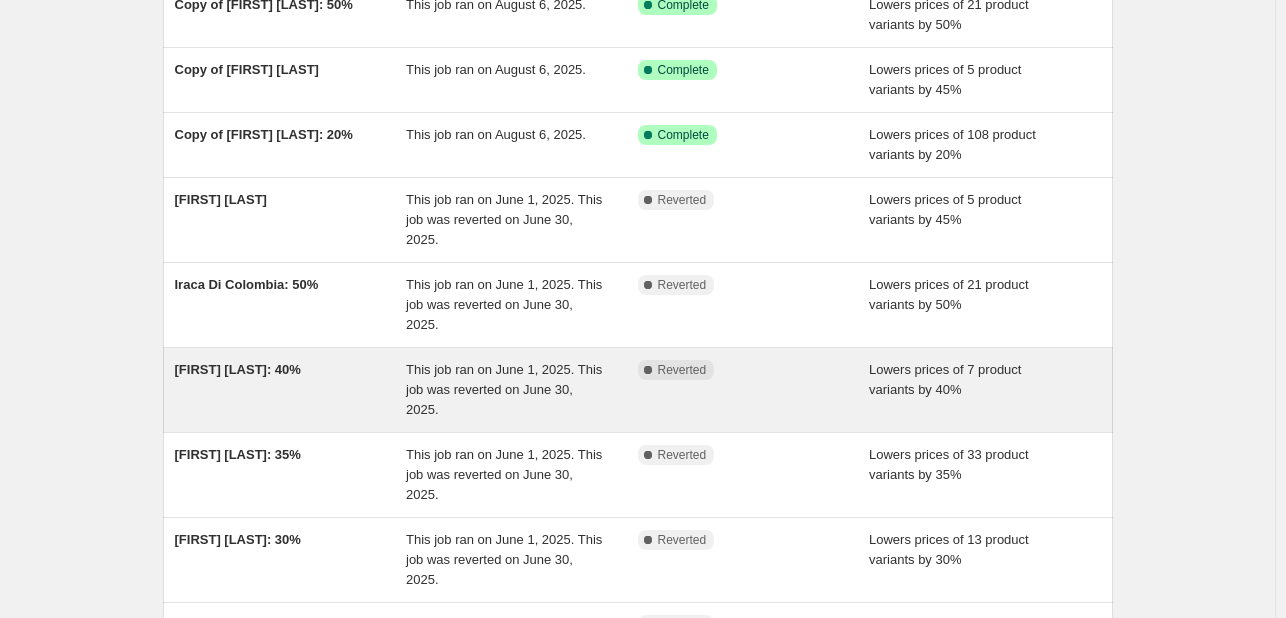 click on "[FIRST] [LAST]: 40%" at bounding box center [291, 390] 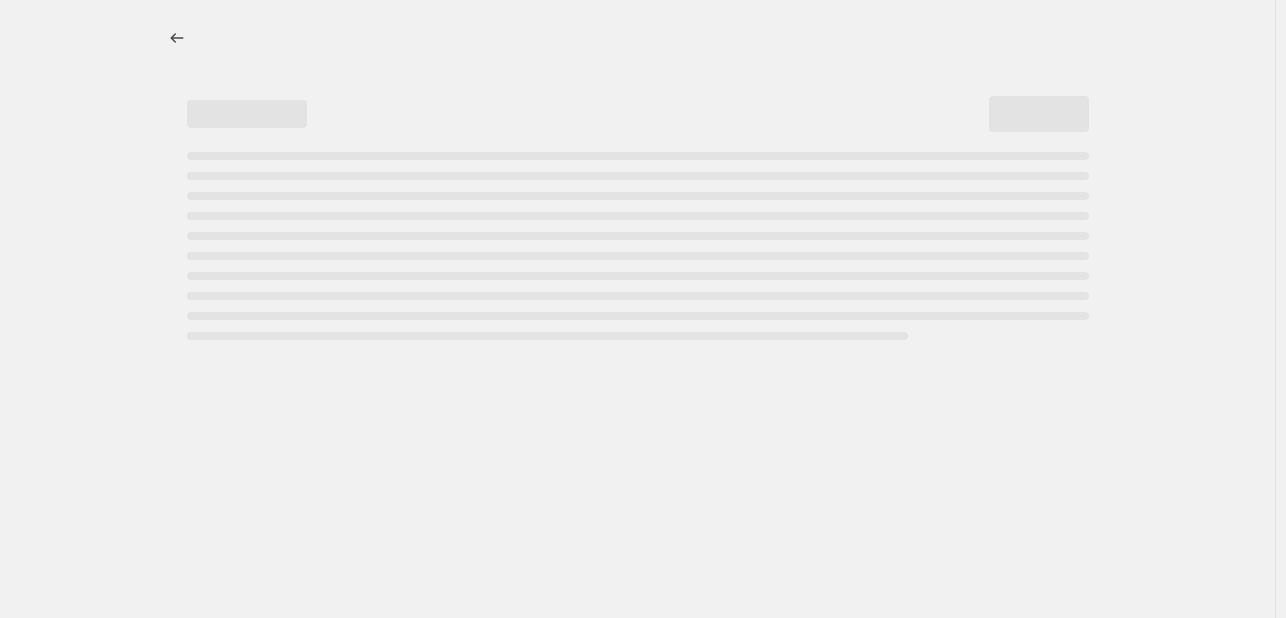 scroll, scrollTop: 0, scrollLeft: 0, axis: both 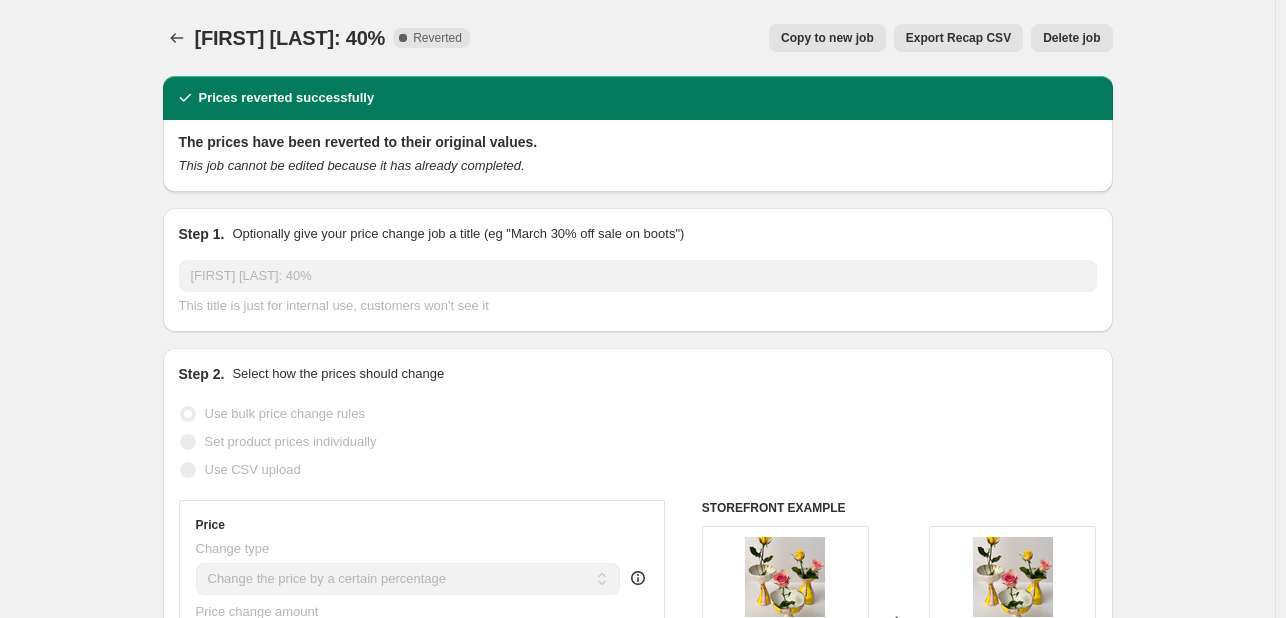 click on "Copy to new job" at bounding box center [827, 38] 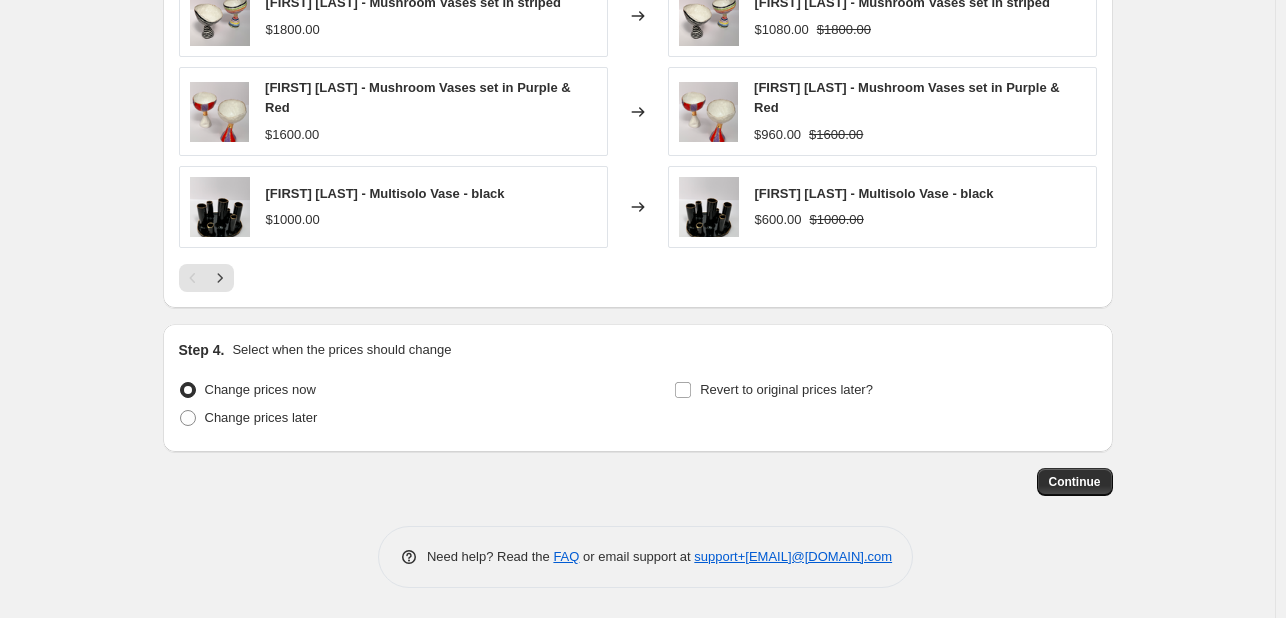 scroll, scrollTop: 1622, scrollLeft: 0, axis: vertical 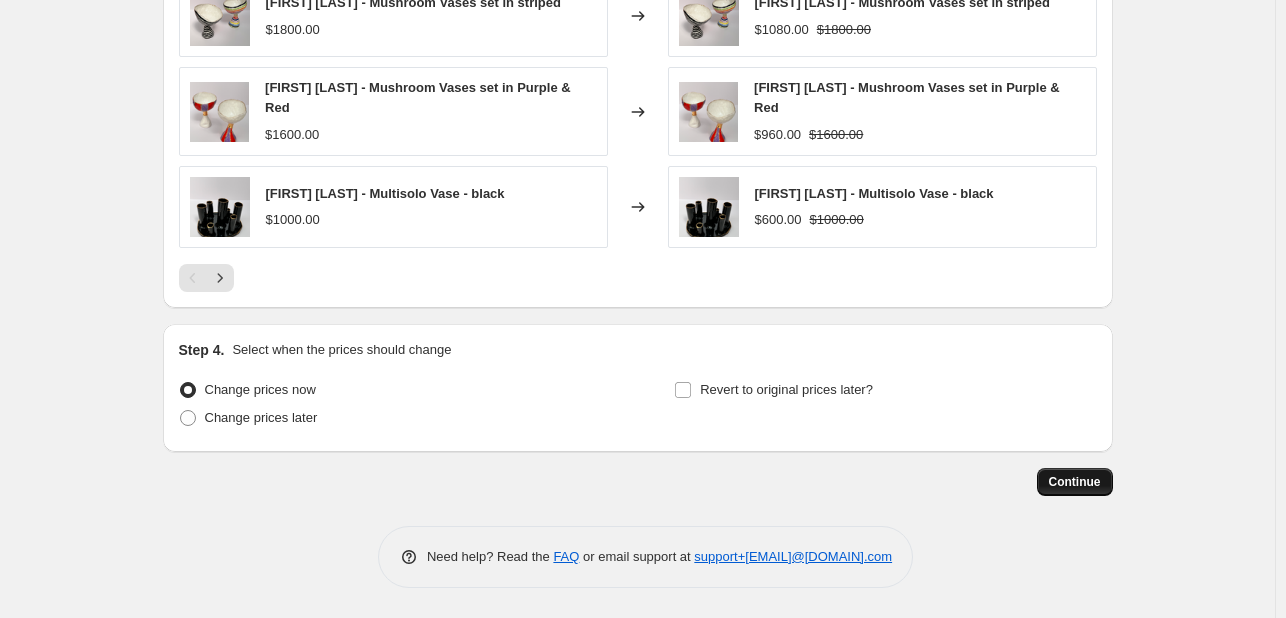click on "Continue" at bounding box center (1075, 482) 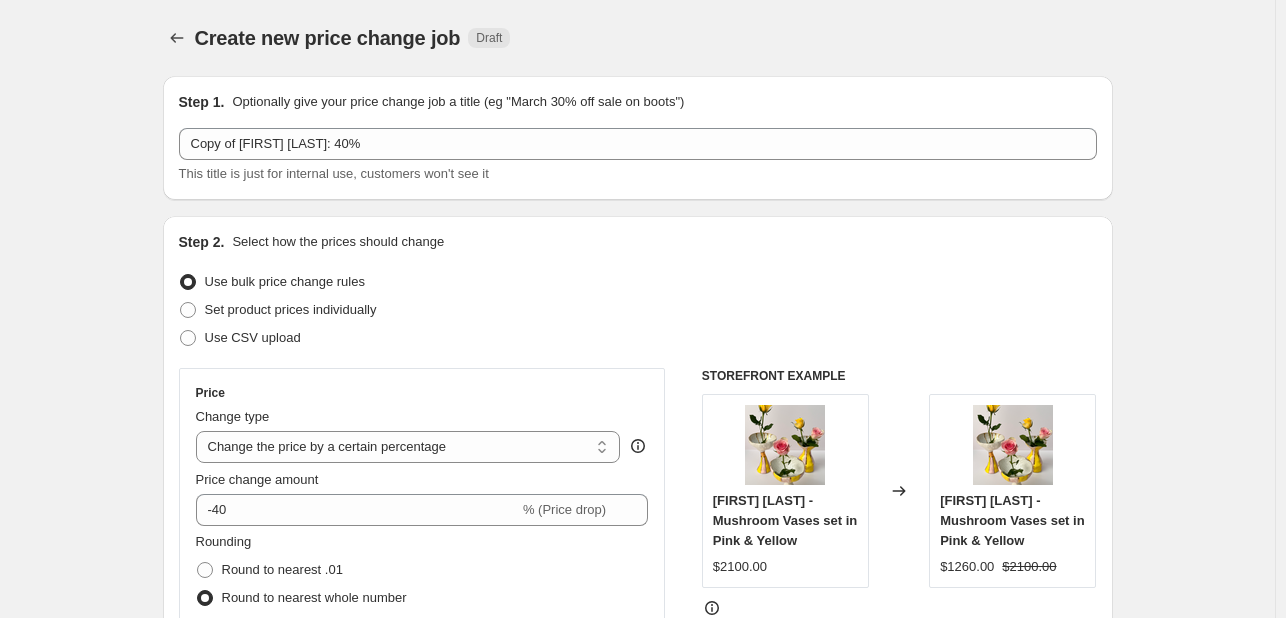 scroll, scrollTop: 1622, scrollLeft: 0, axis: vertical 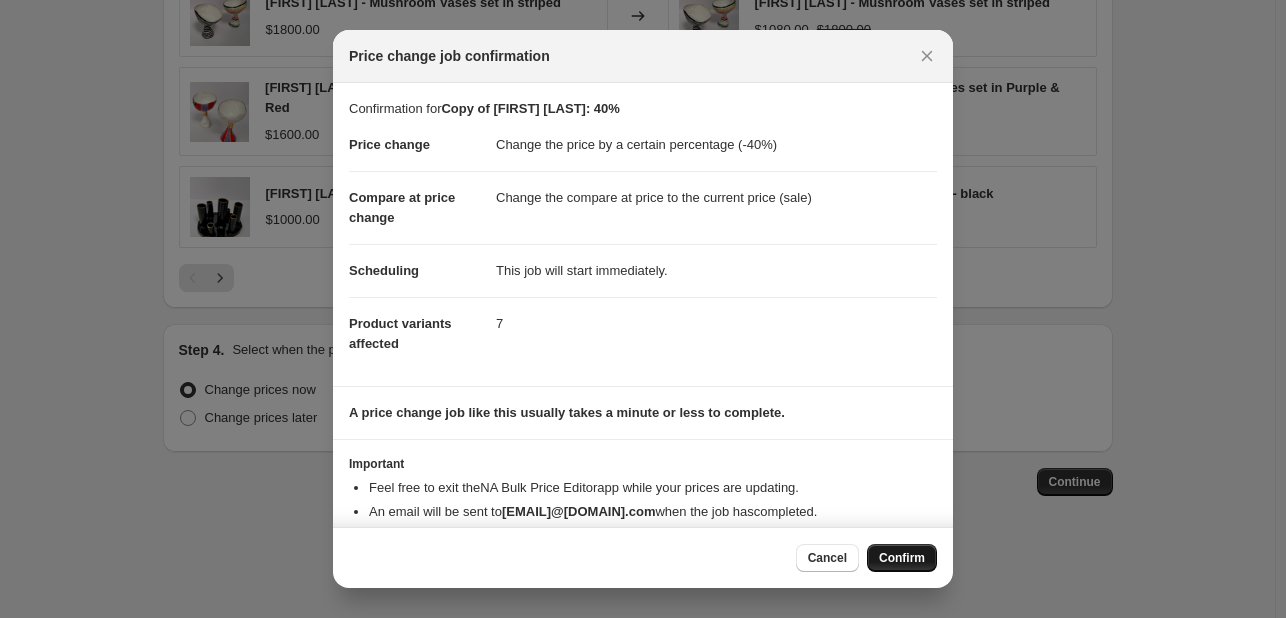 click on "Confirm" at bounding box center (902, 558) 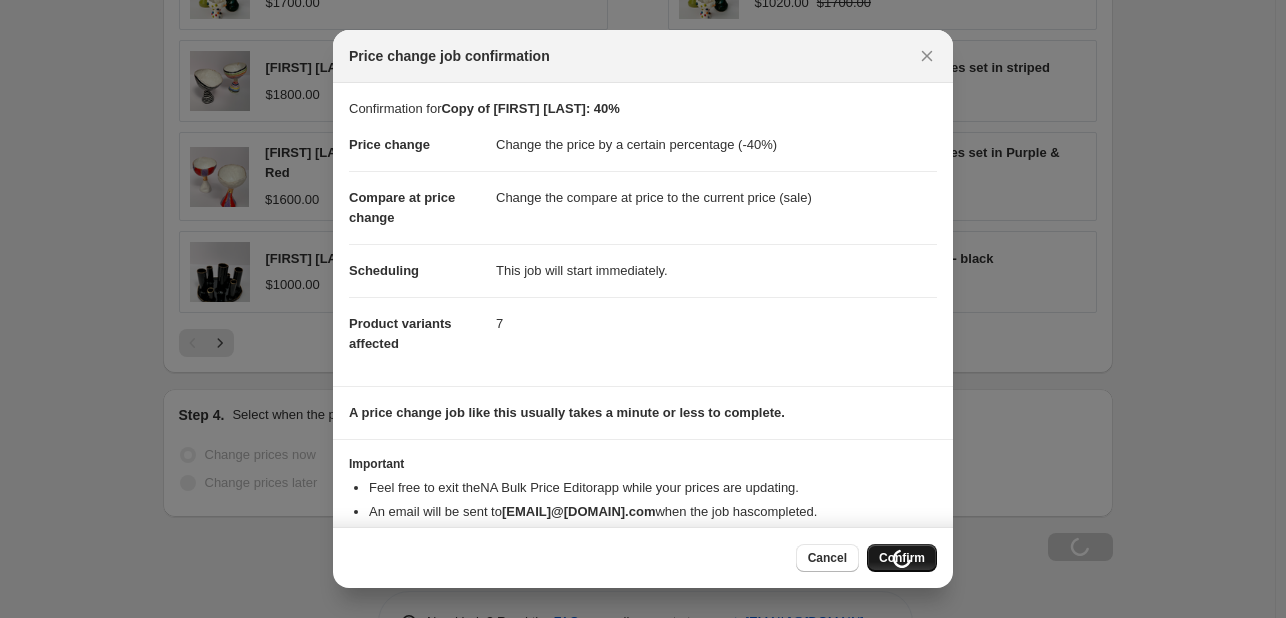 scroll, scrollTop: 1690, scrollLeft: 0, axis: vertical 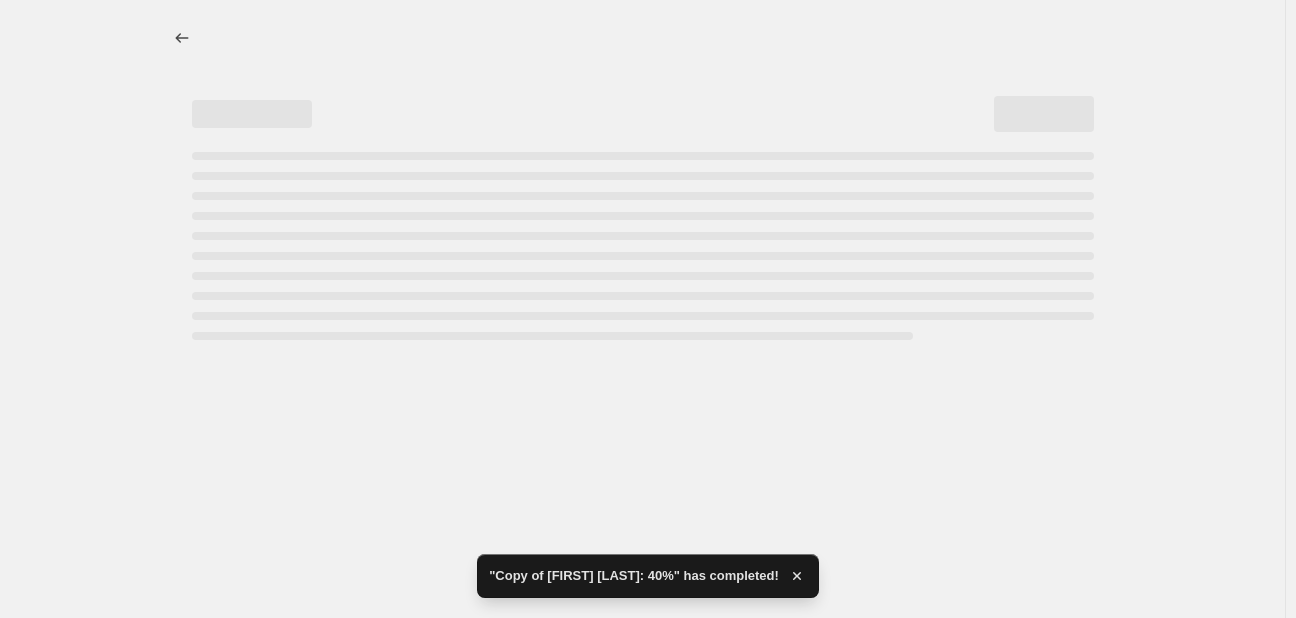 select on "percentage" 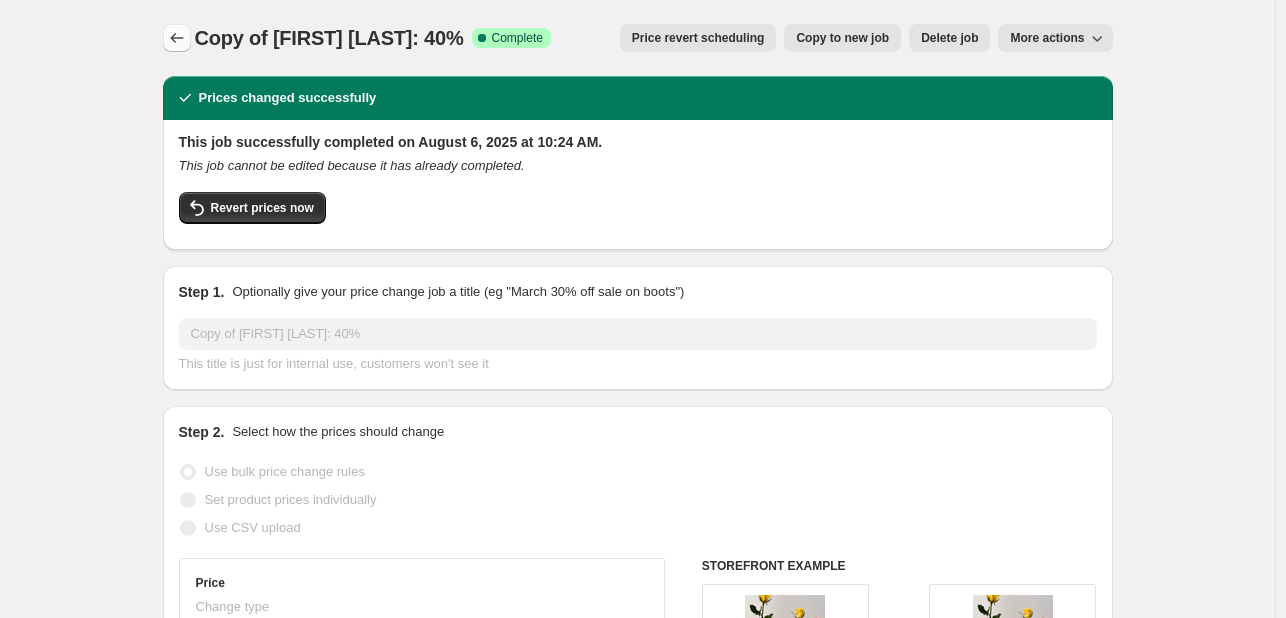 click at bounding box center (177, 38) 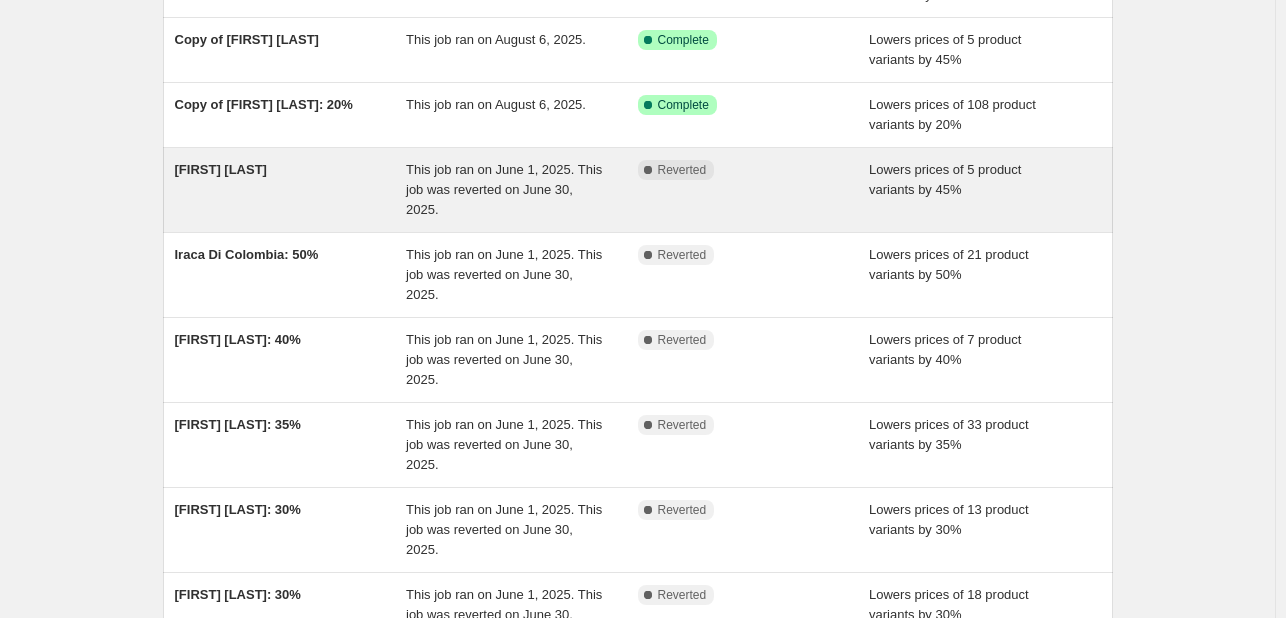 scroll, scrollTop: 300, scrollLeft: 0, axis: vertical 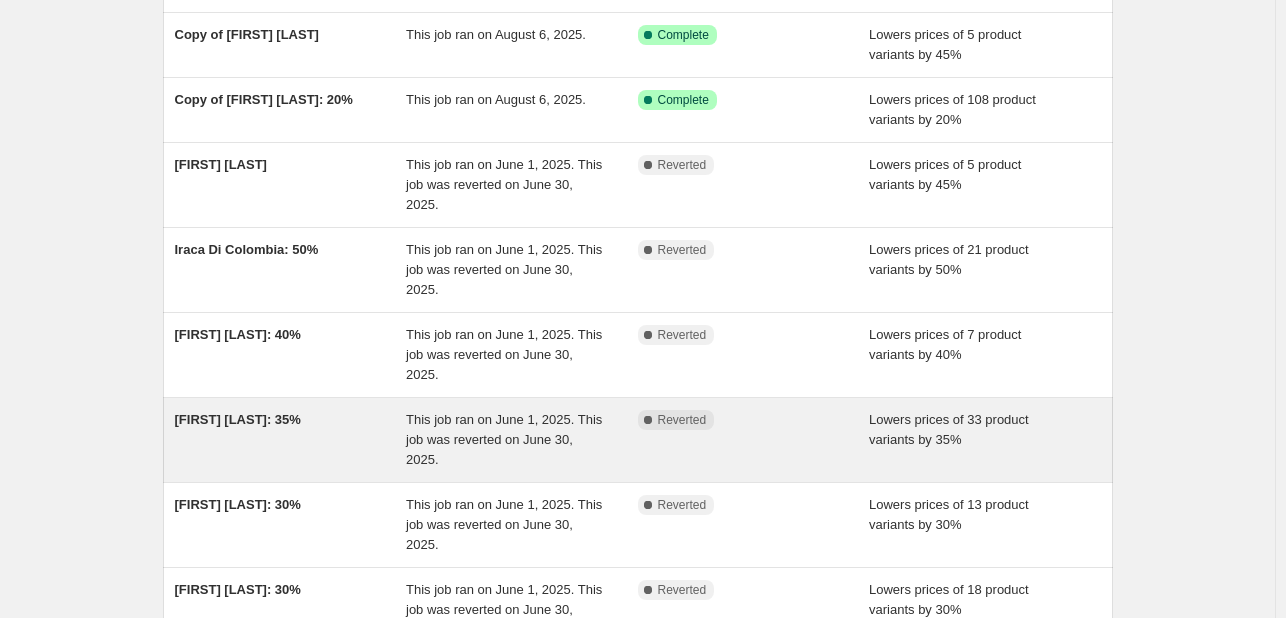 click on "[FIRST] [LAST]: 35%" at bounding box center (291, 440) 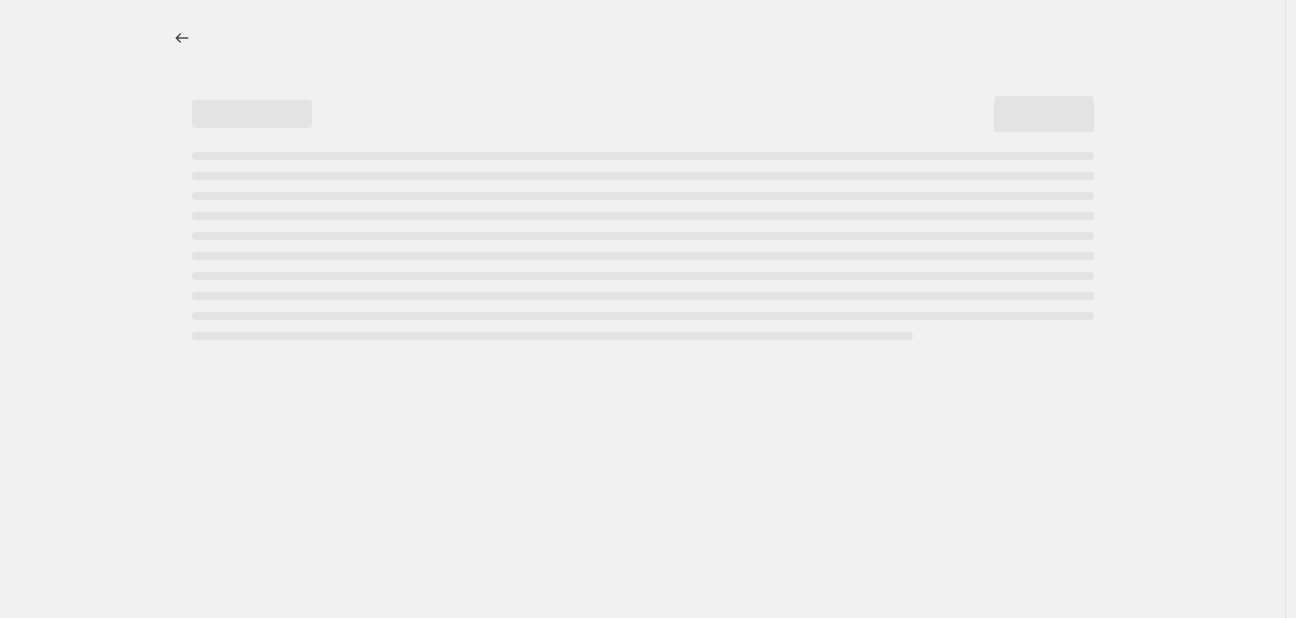 select on "percentage" 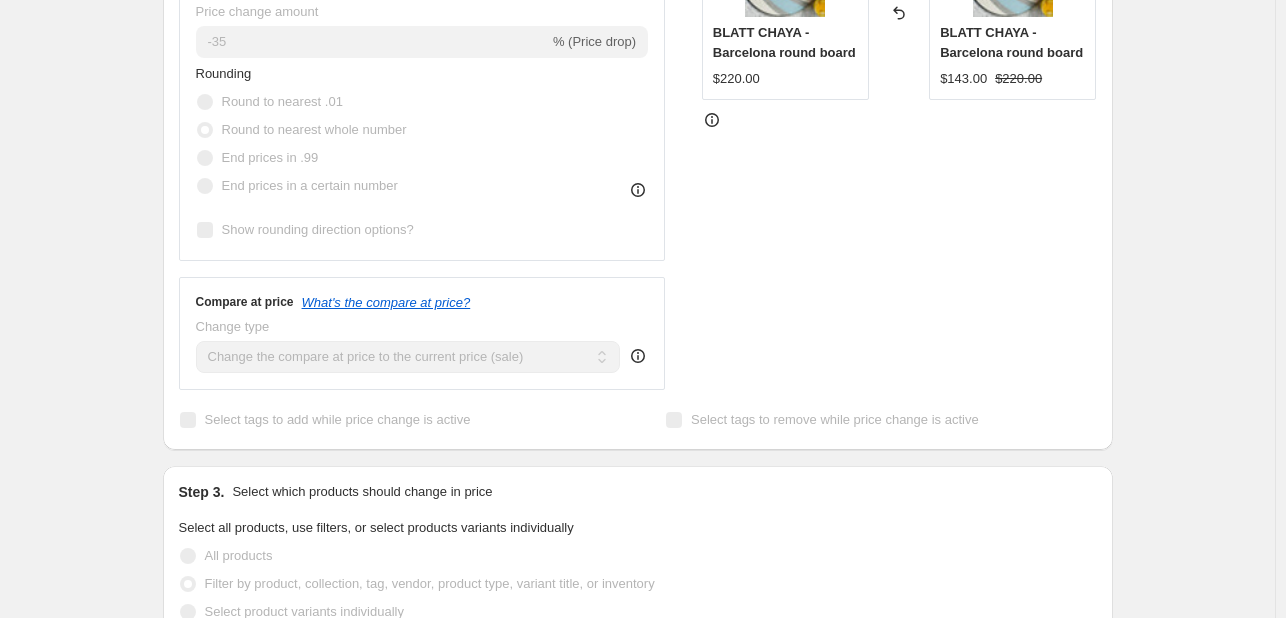 scroll, scrollTop: 0, scrollLeft: 0, axis: both 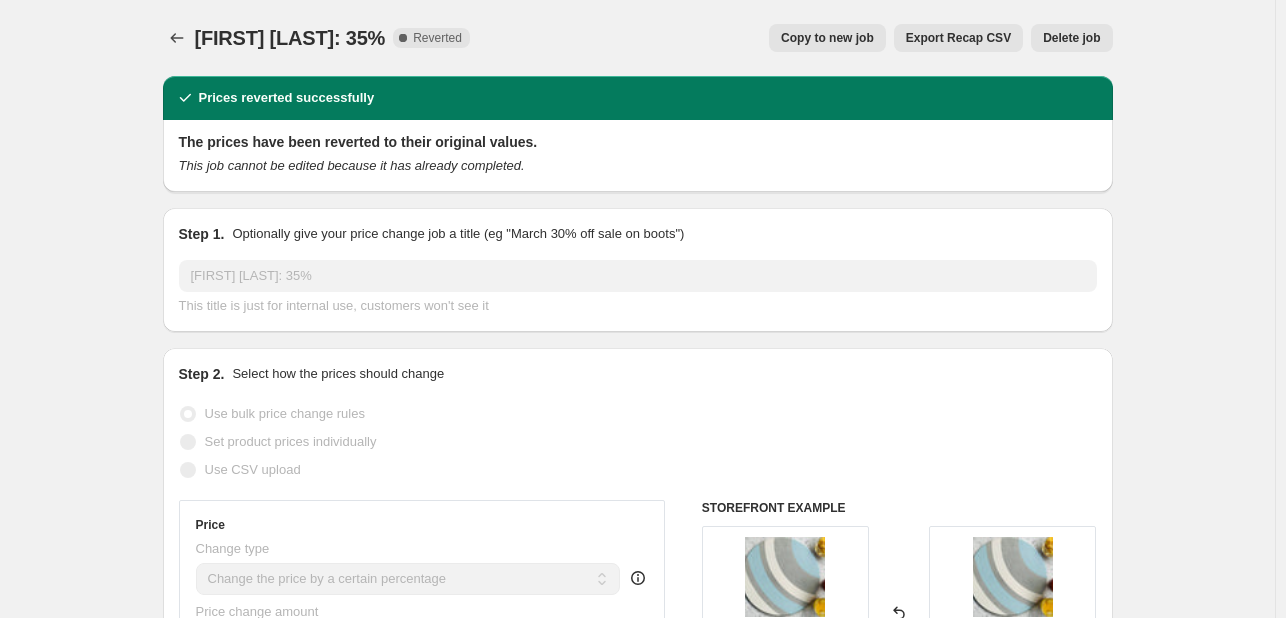 click on "Copy to new job" at bounding box center [827, 38] 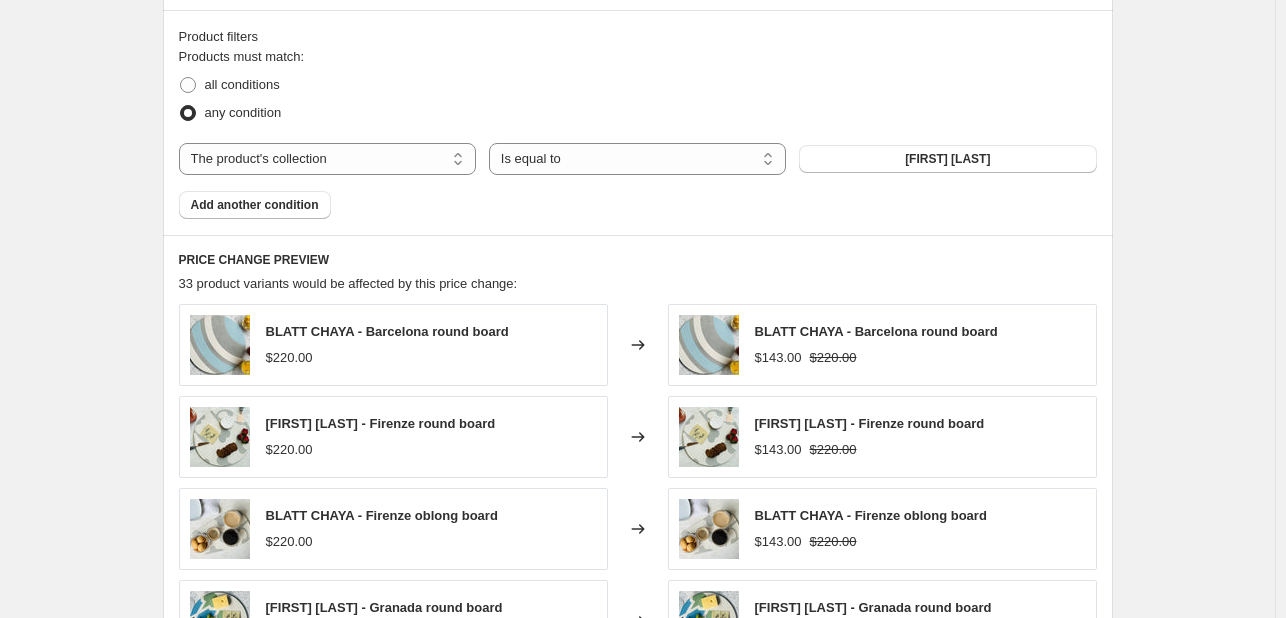 scroll, scrollTop: 1603, scrollLeft: 0, axis: vertical 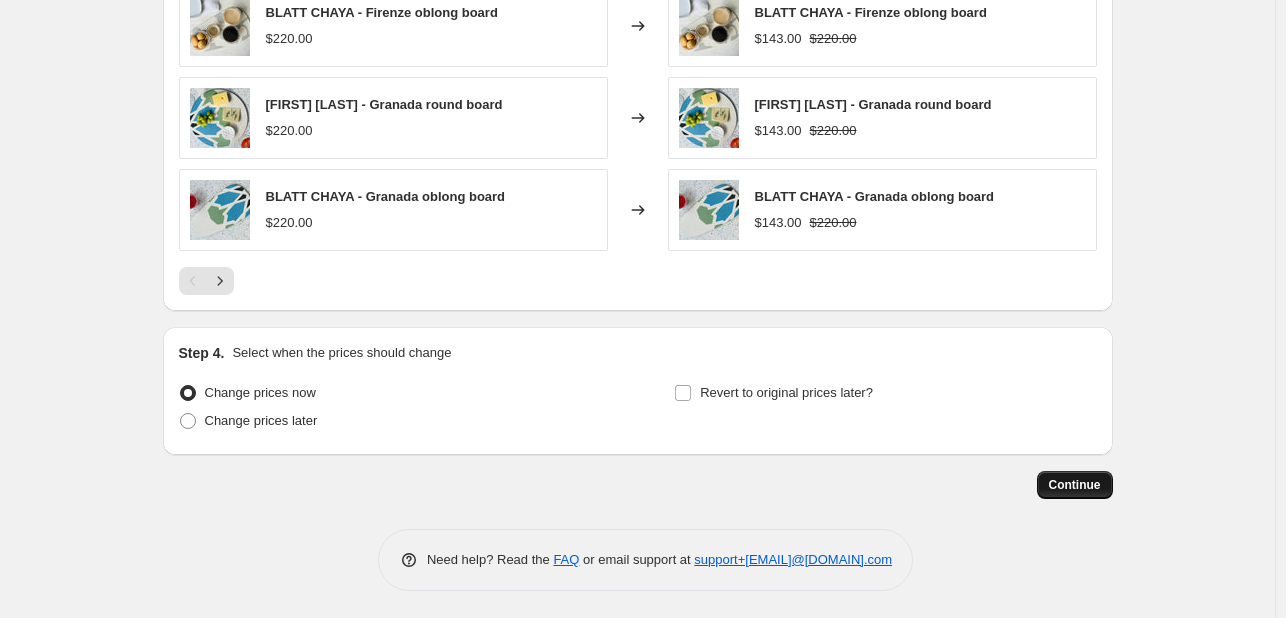 click on "Continue" at bounding box center (1075, 485) 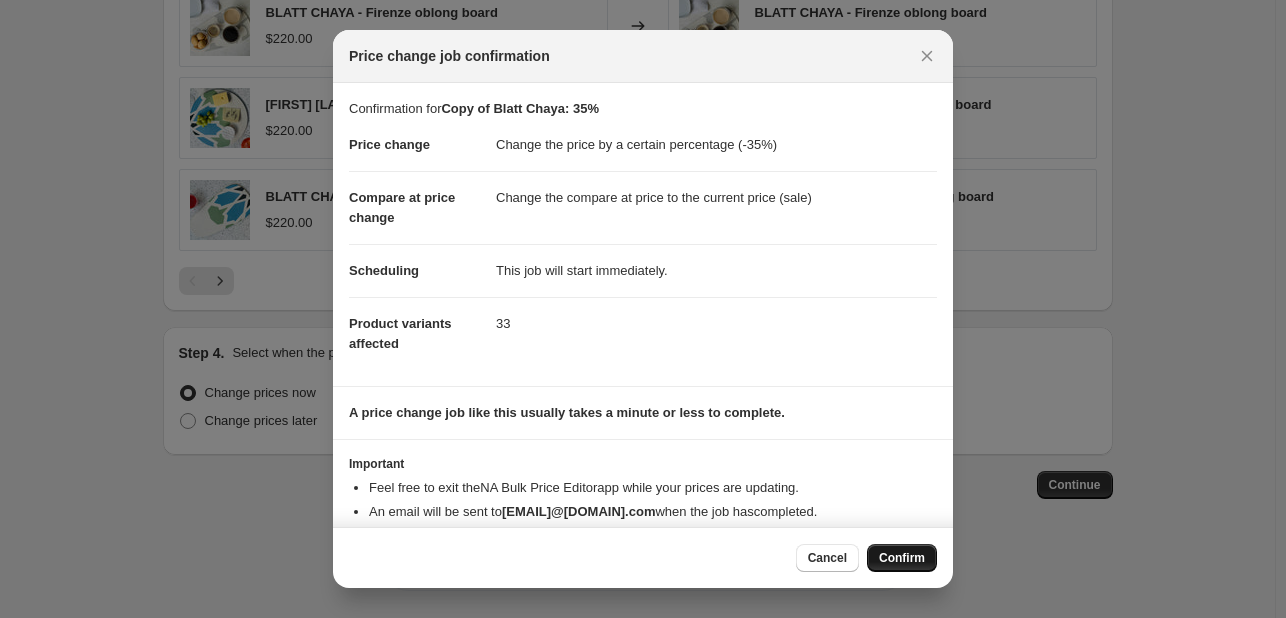 click on "Confirm" at bounding box center (902, 558) 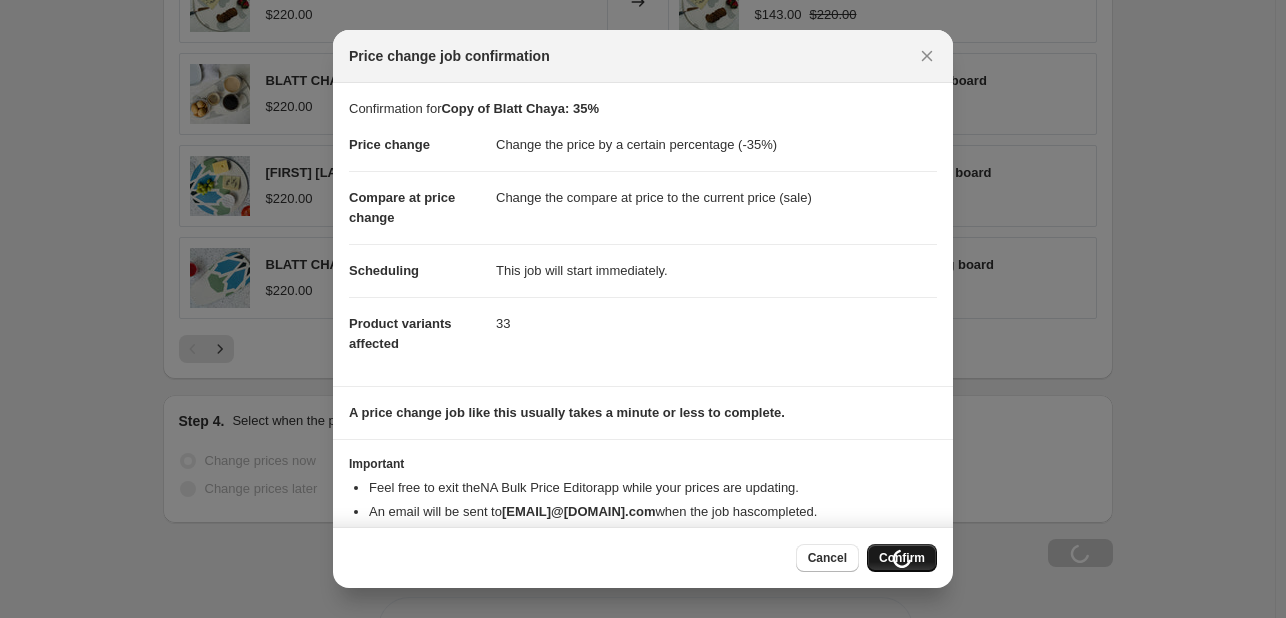 scroll, scrollTop: 1671, scrollLeft: 0, axis: vertical 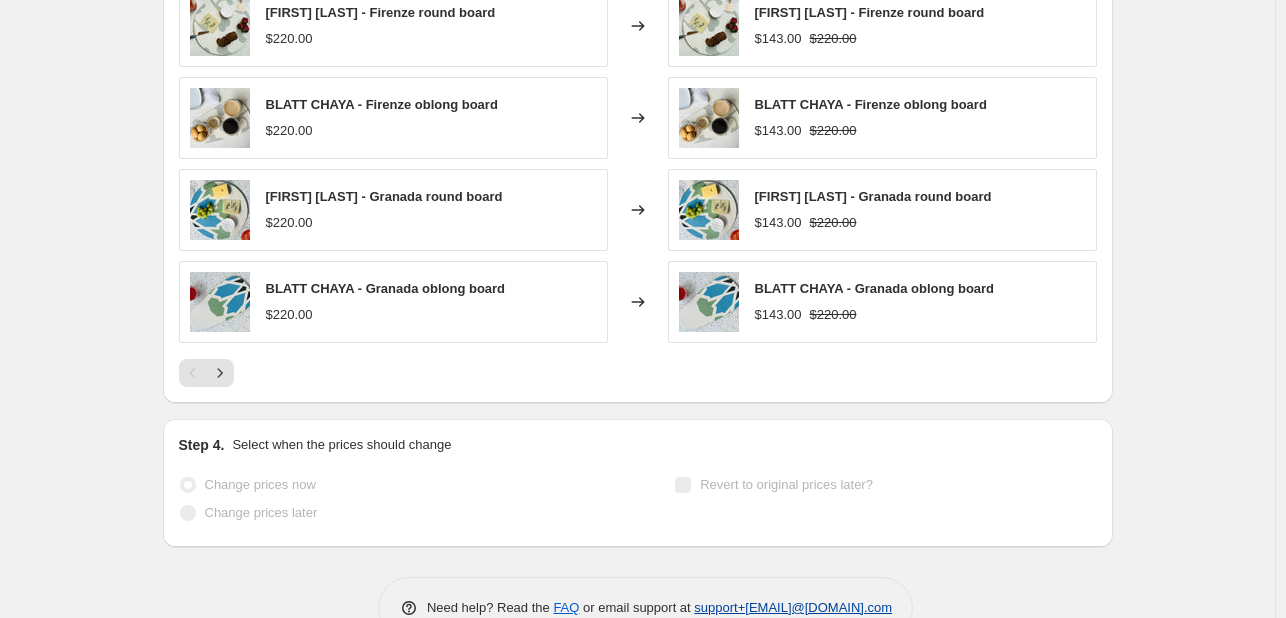 select on "percentage" 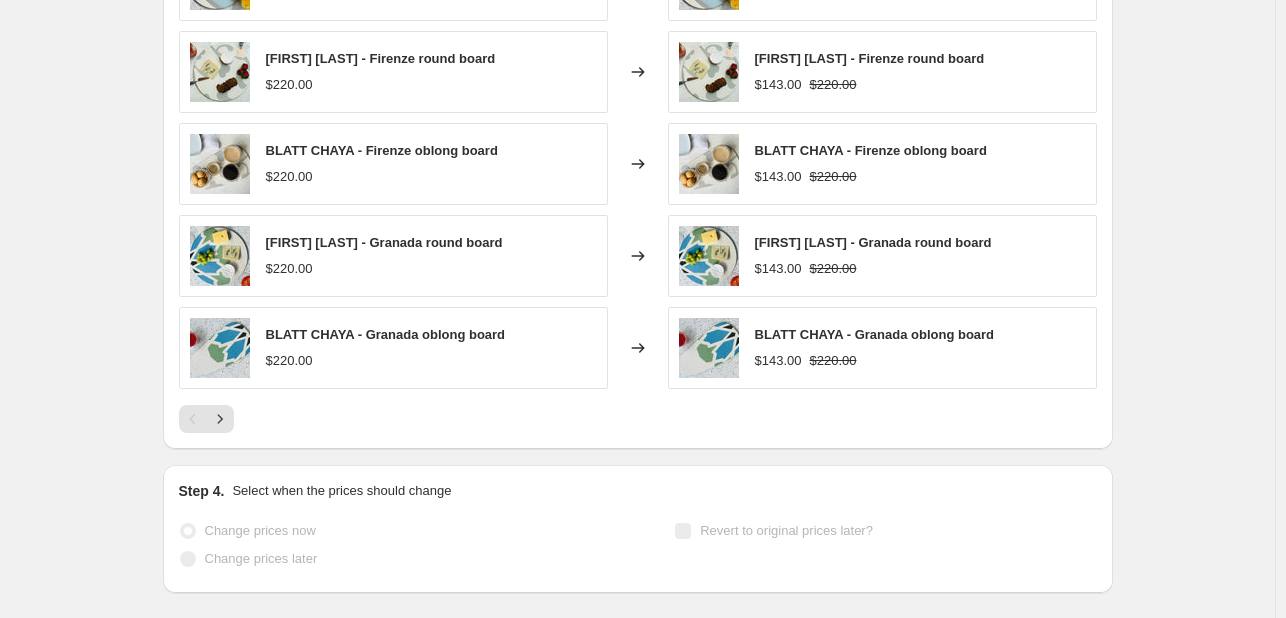 scroll, scrollTop: 0, scrollLeft: 0, axis: both 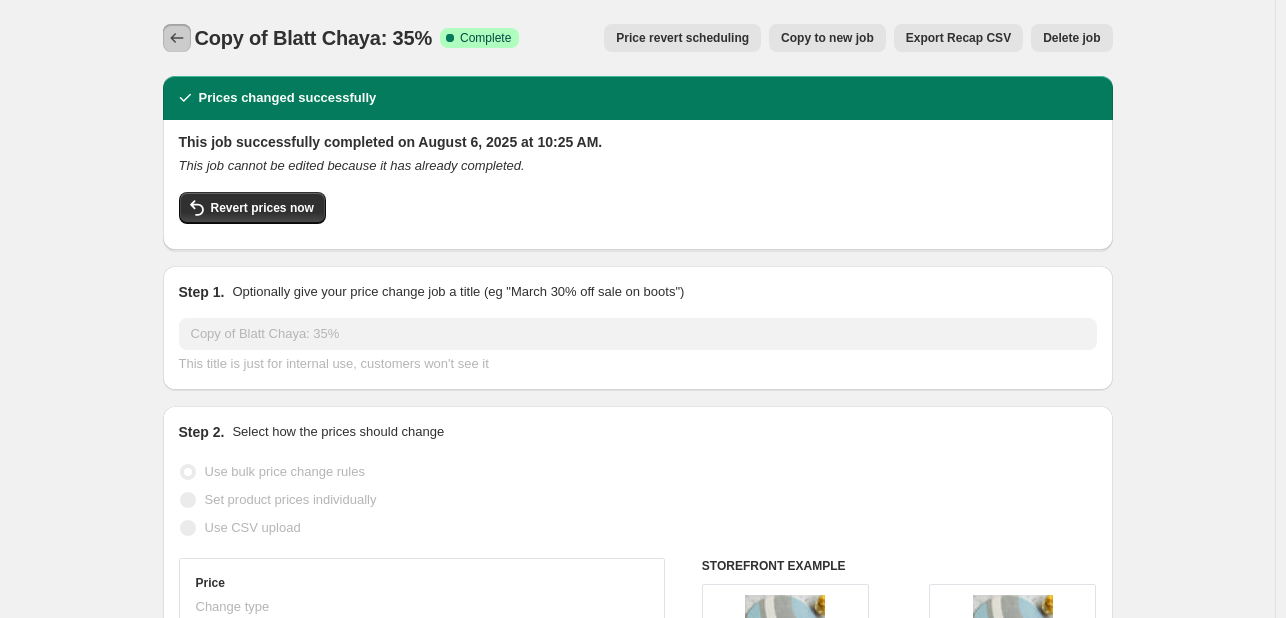 click 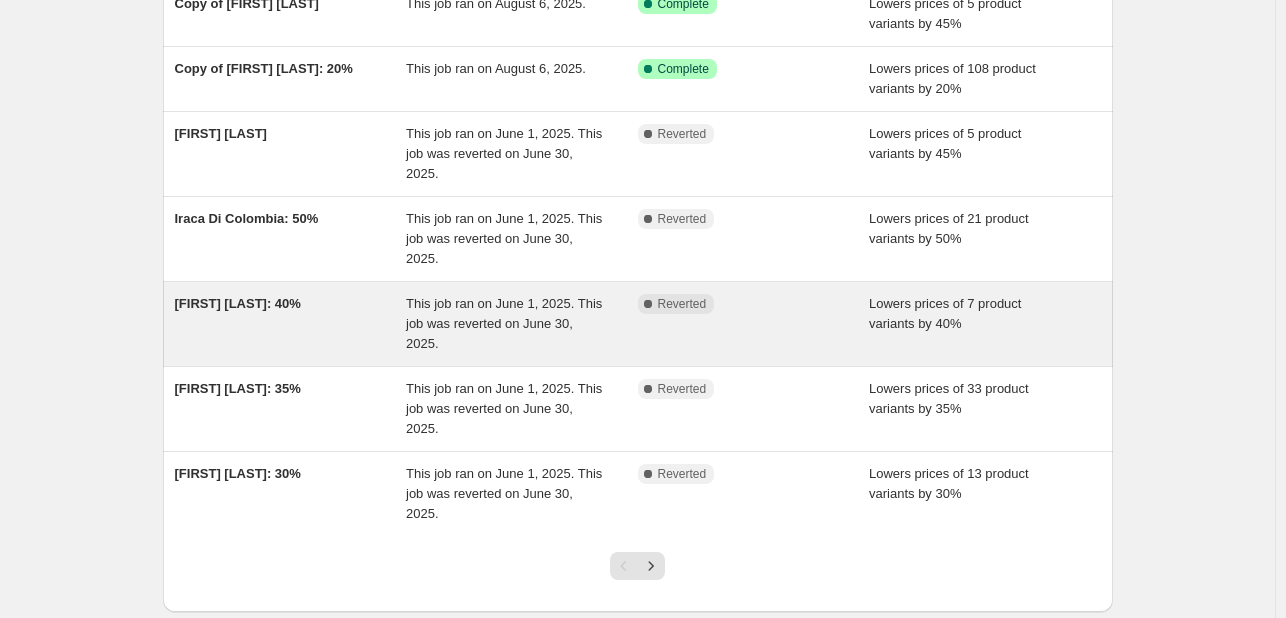 scroll, scrollTop: 509, scrollLeft: 0, axis: vertical 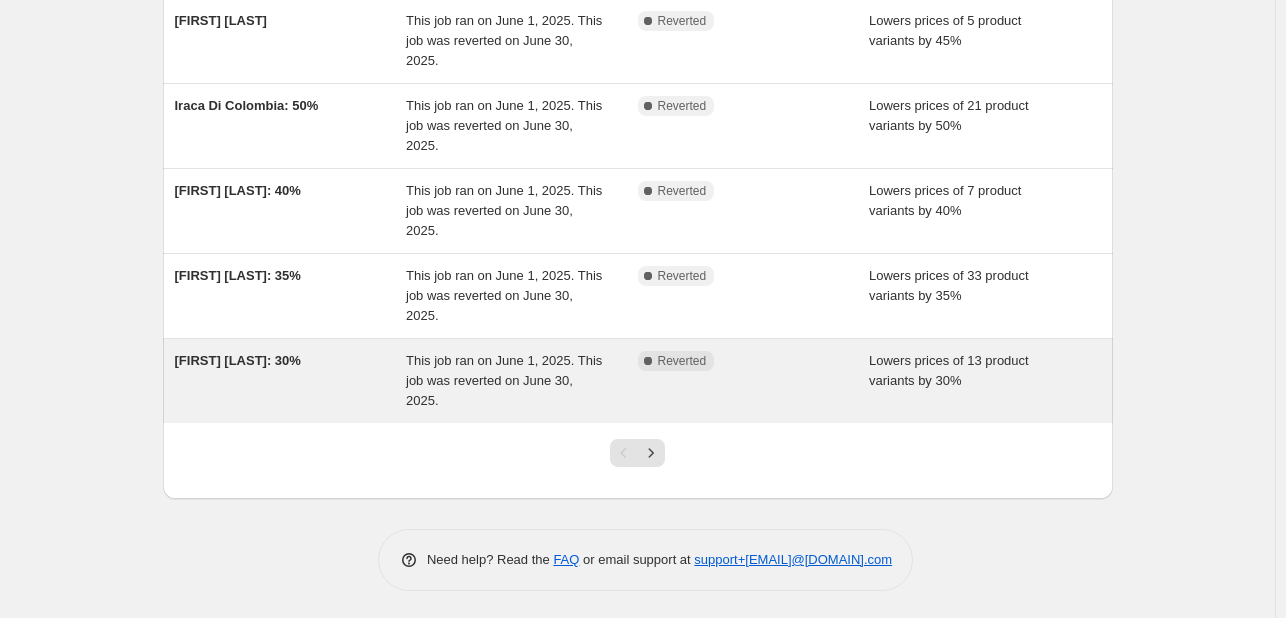 click on "[FIRST] [LAST]: 30%" at bounding box center (238, 360) 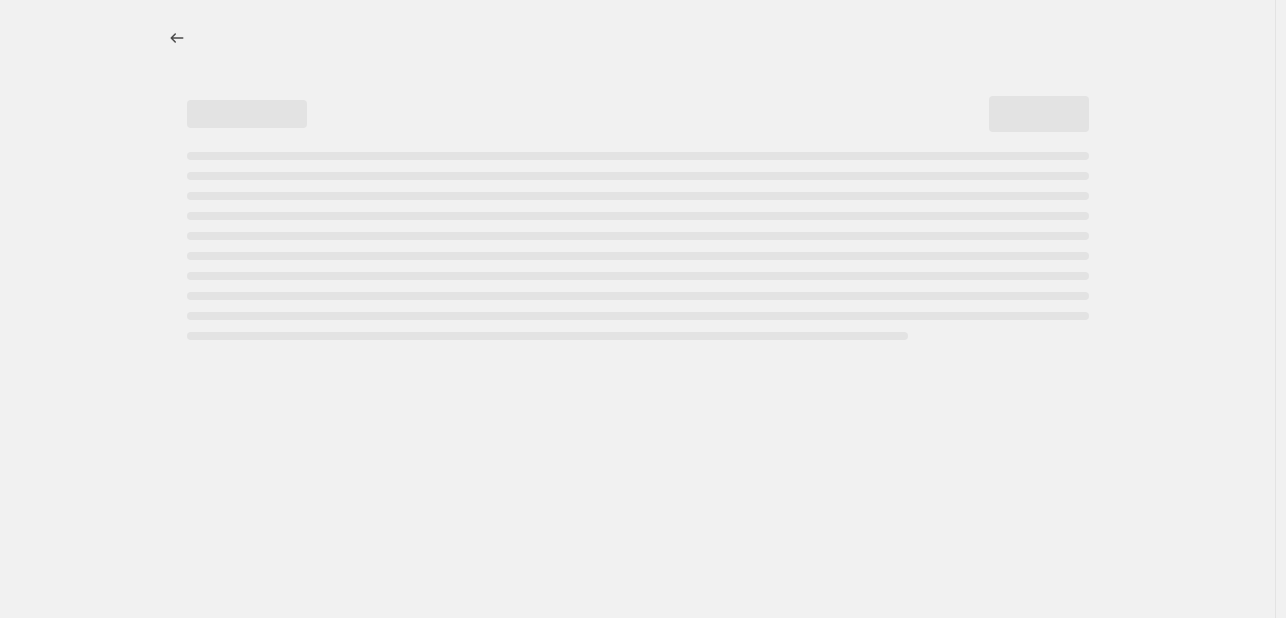 scroll, scrollTop: 0, scrollLeft: 0, axis: both 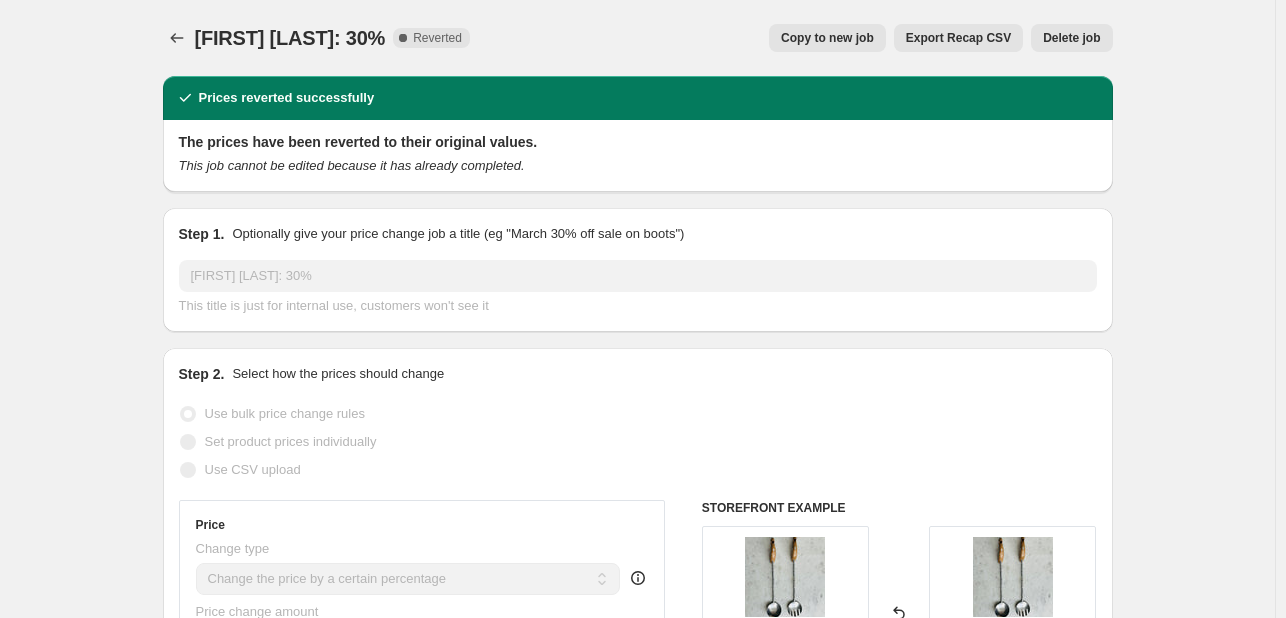 click on "Copy to new job" at bounding box center (827, 38) 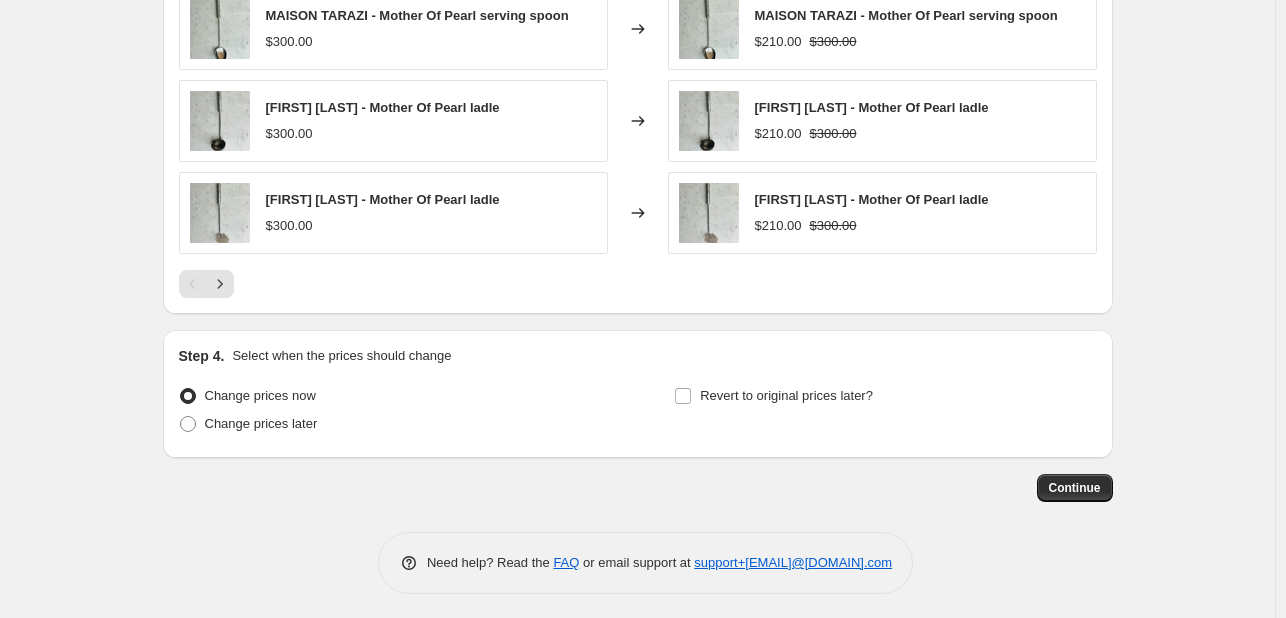 scroll, scrollTop: 1603, scrollLeft: 0, axis: vertical 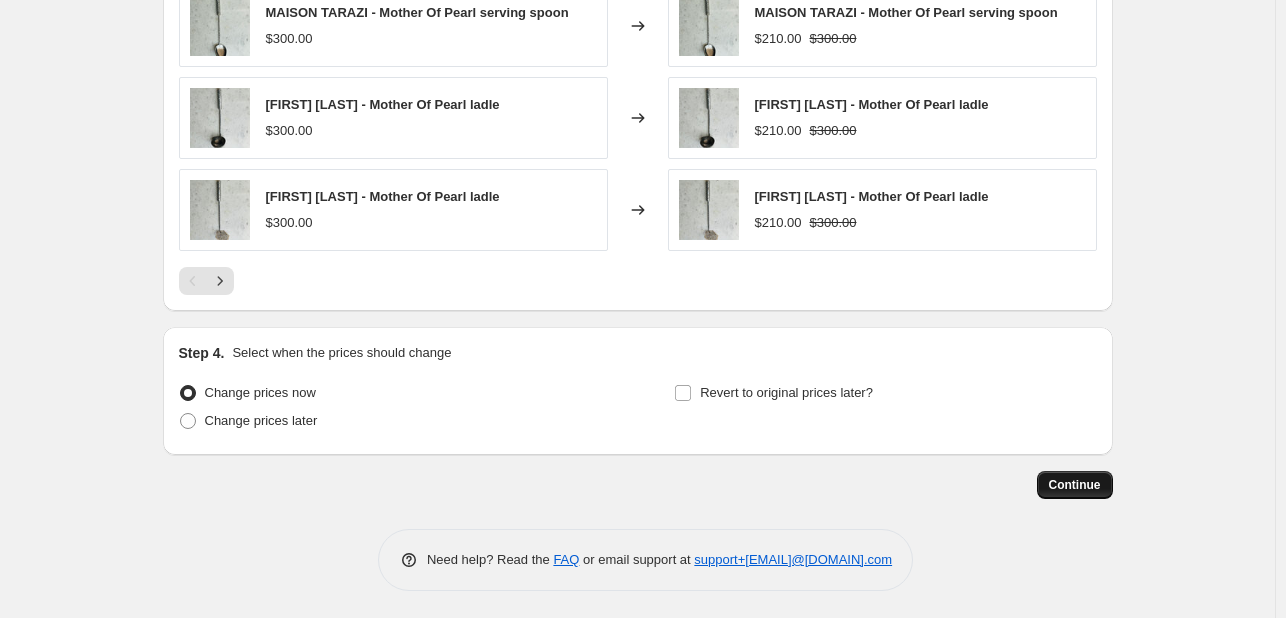 click on "Continue" at bounding box center (1075, 485) 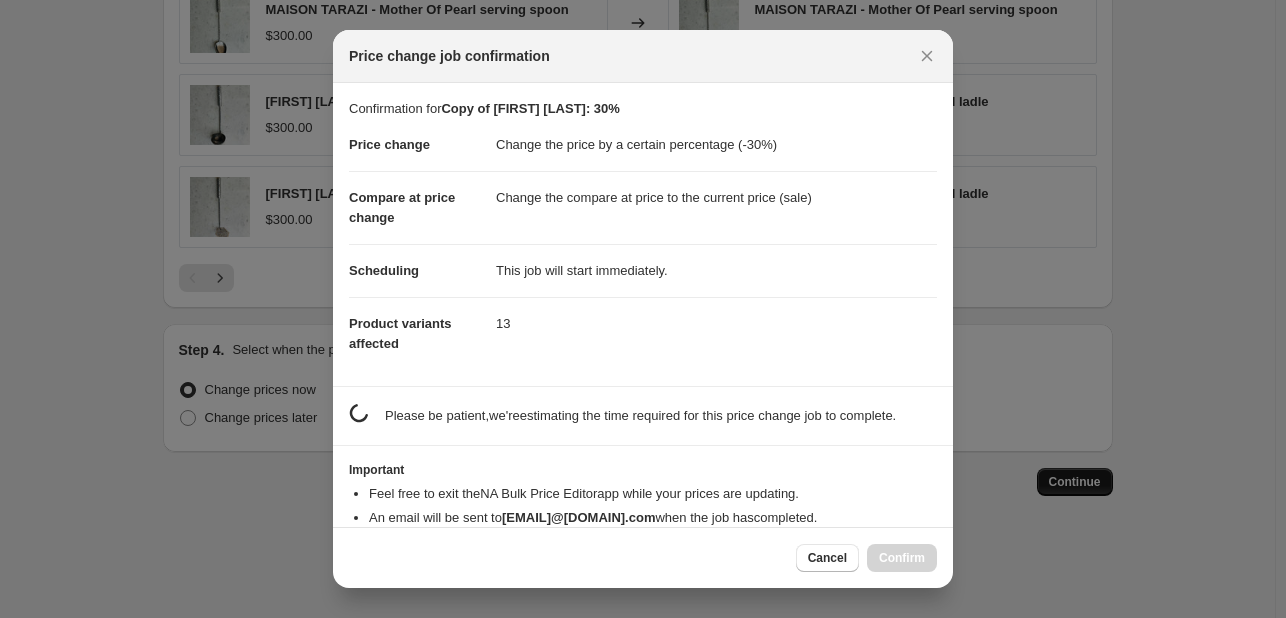 scroll, scrollTop: 0, scrollLeft: 0, axis: both 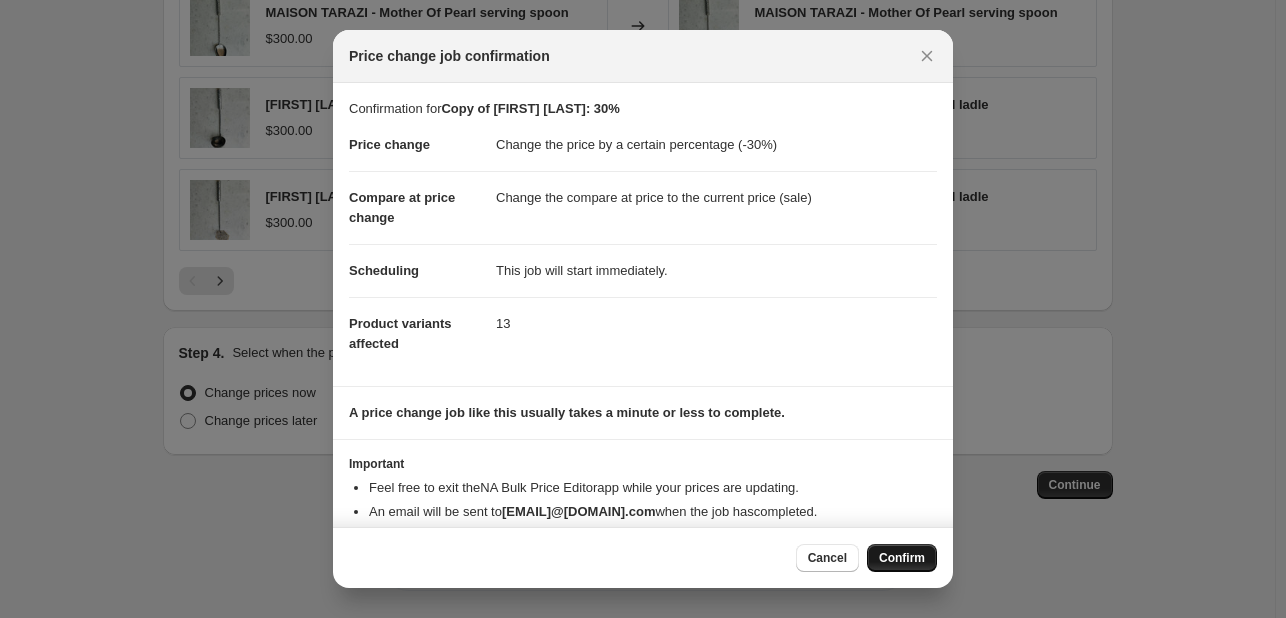 click on "Confirm" at bounding box center [902, 558] 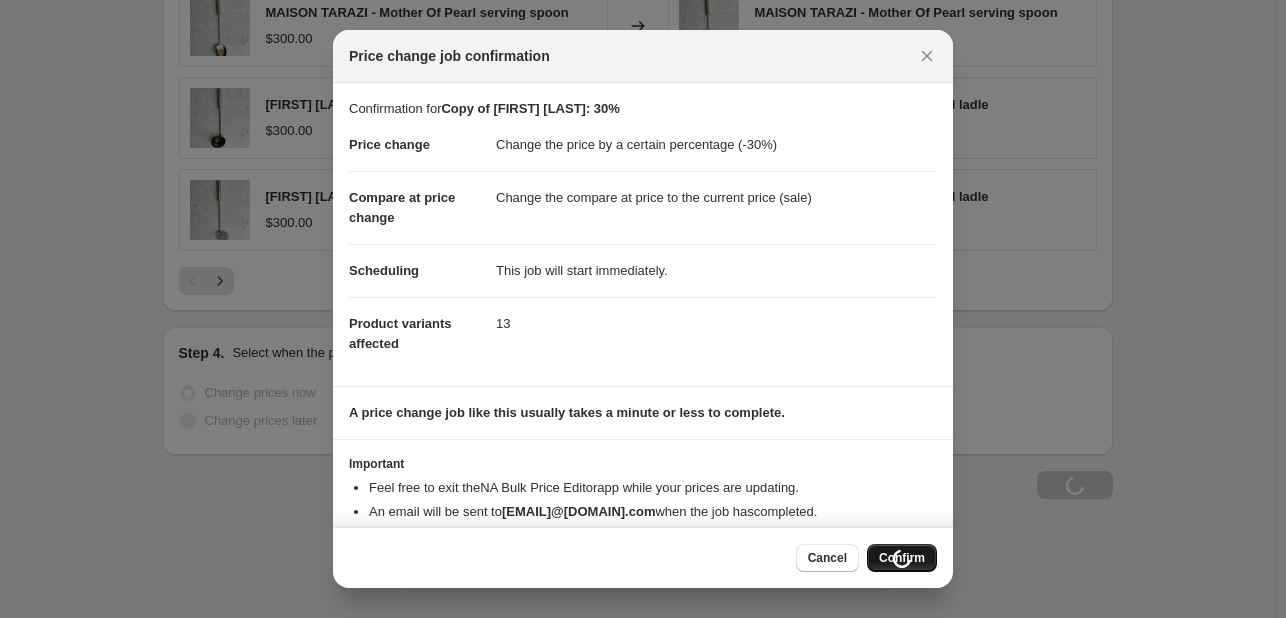 scroll, scrollTop: 1671, scrollLeft: 0, axis: vertical 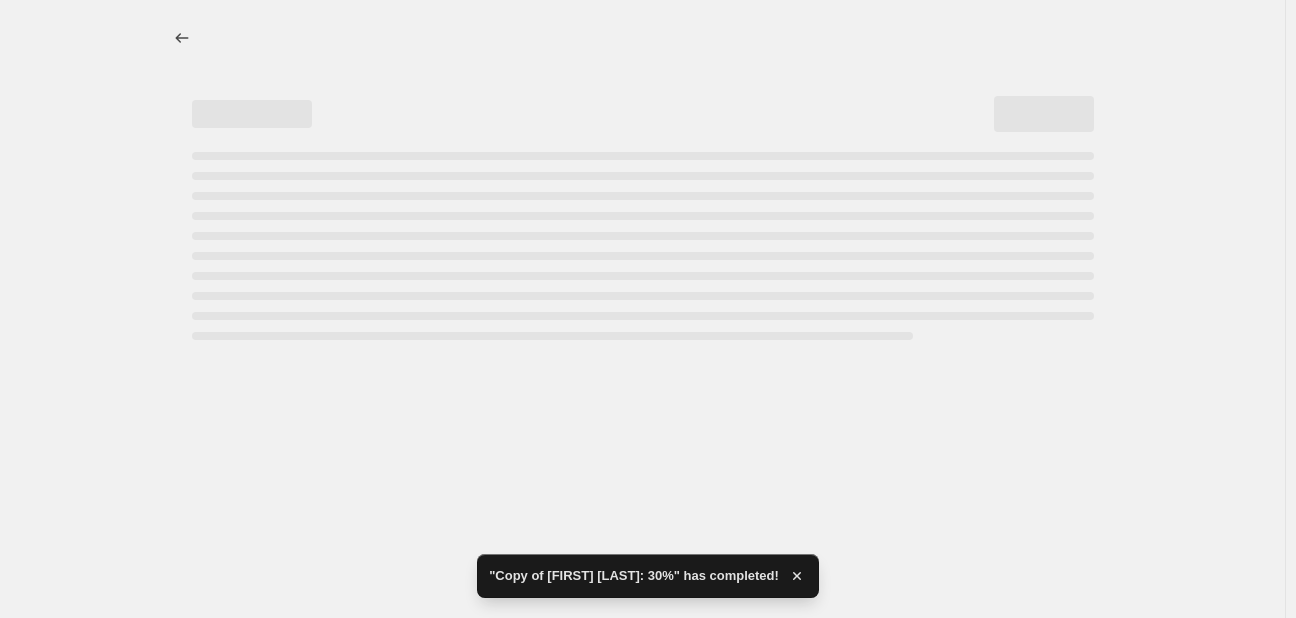 select on "percentage" 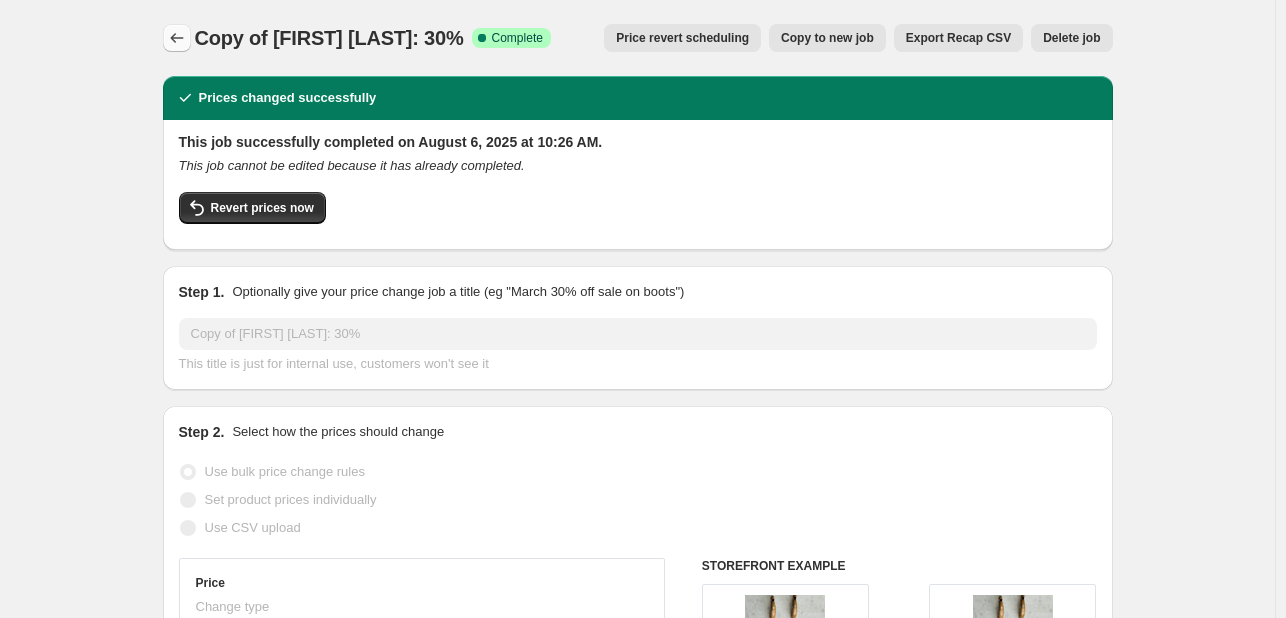 click 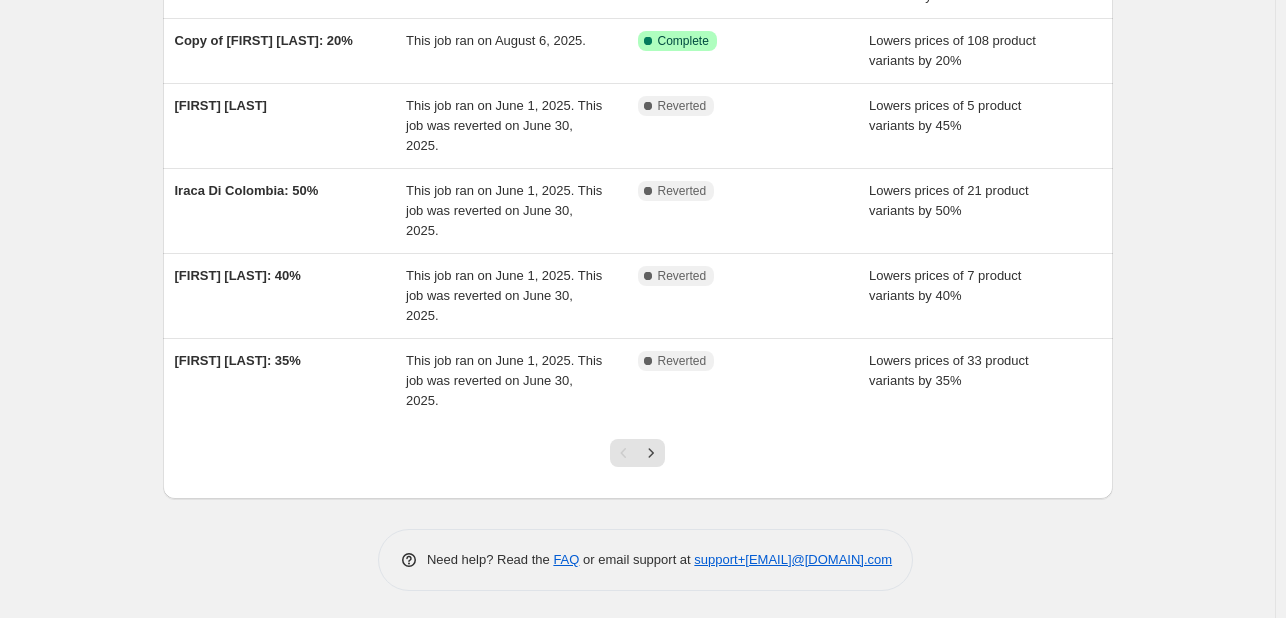 scroll, scrollTop: 389, scrollLeft: 0, axis: vertical 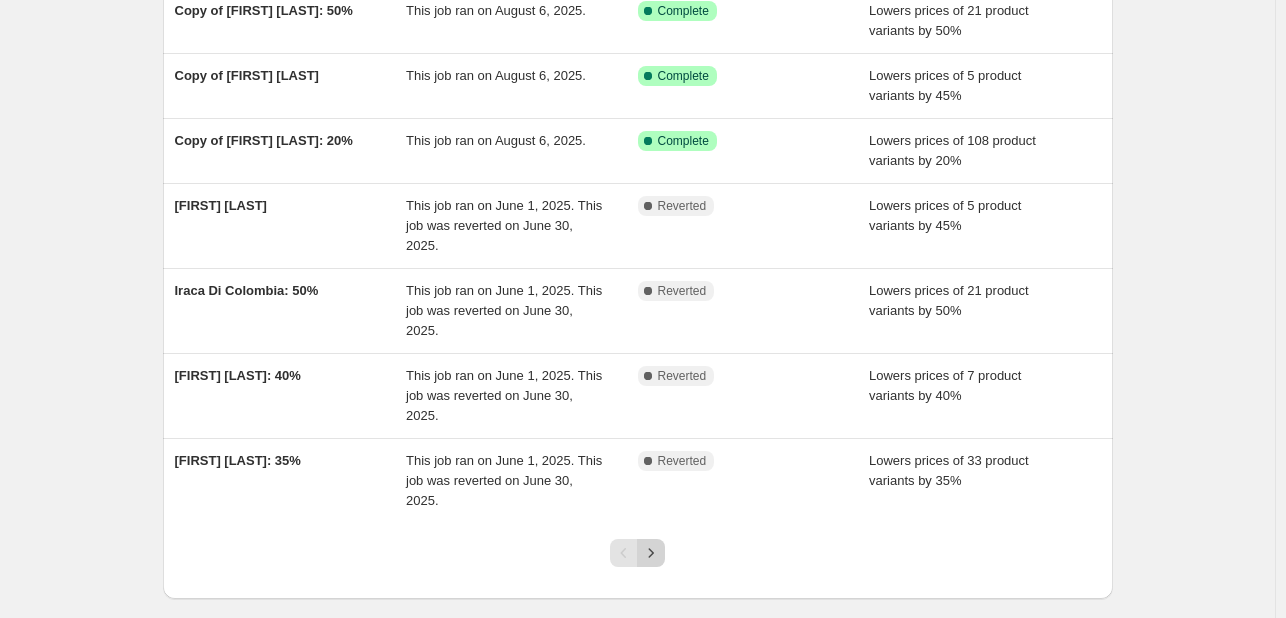 click 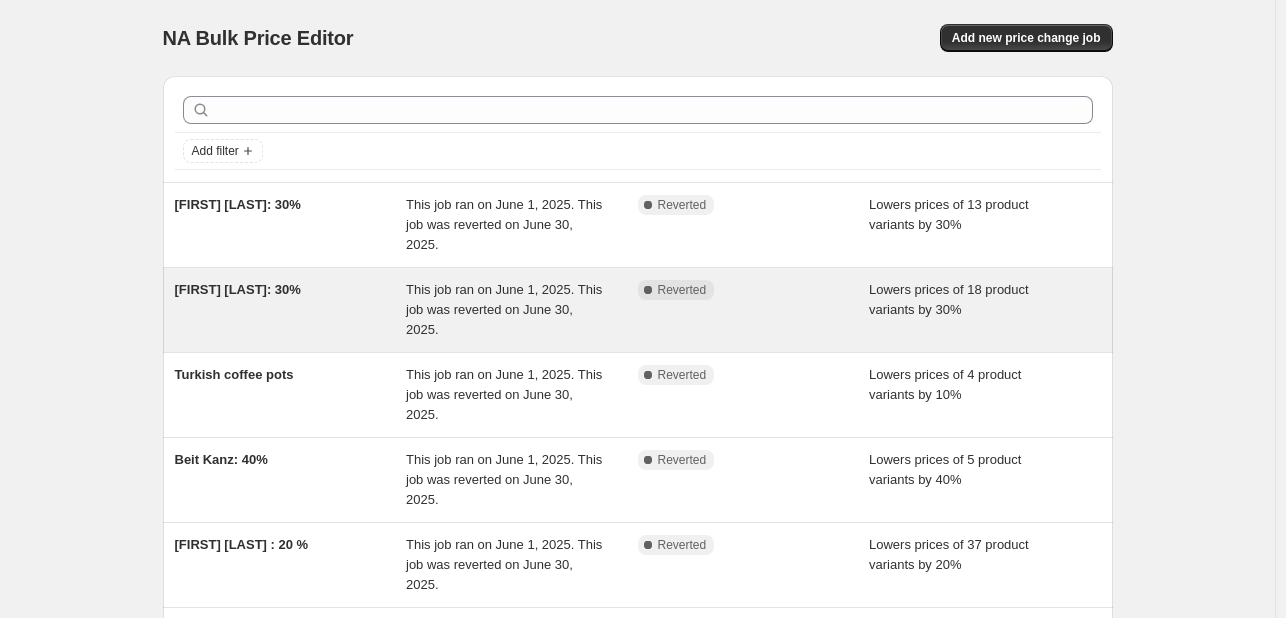 click on "[FIRST] [LAST]: 30%" at bounding box center [238, 289] 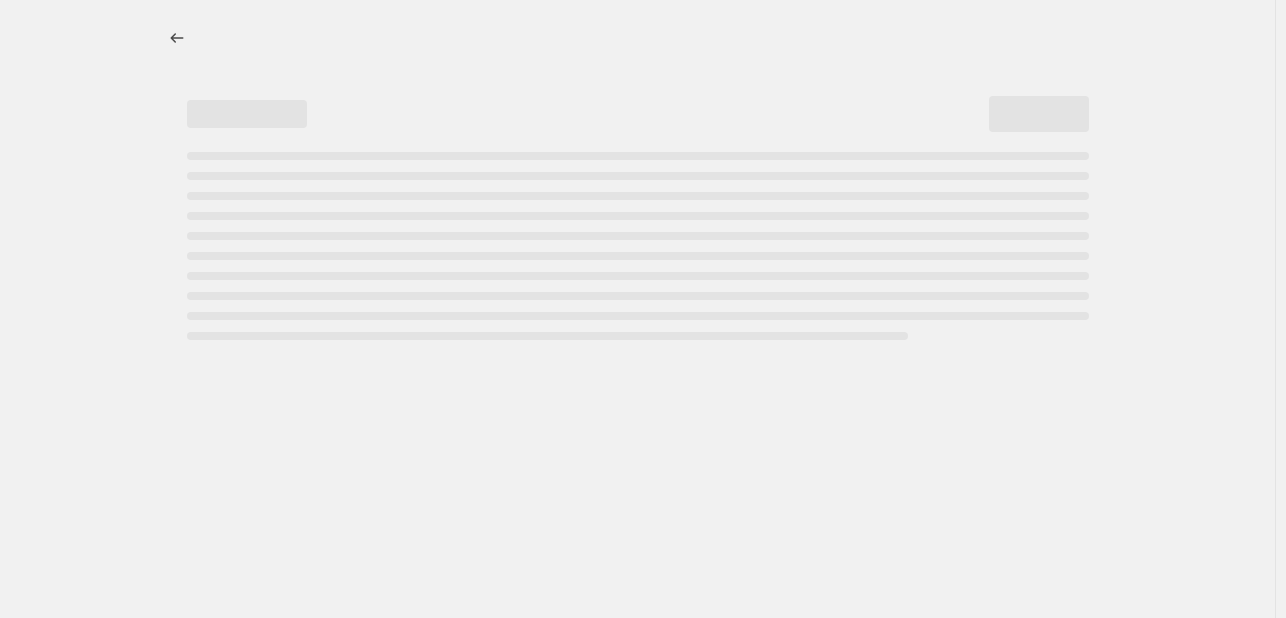 select on "percentage" 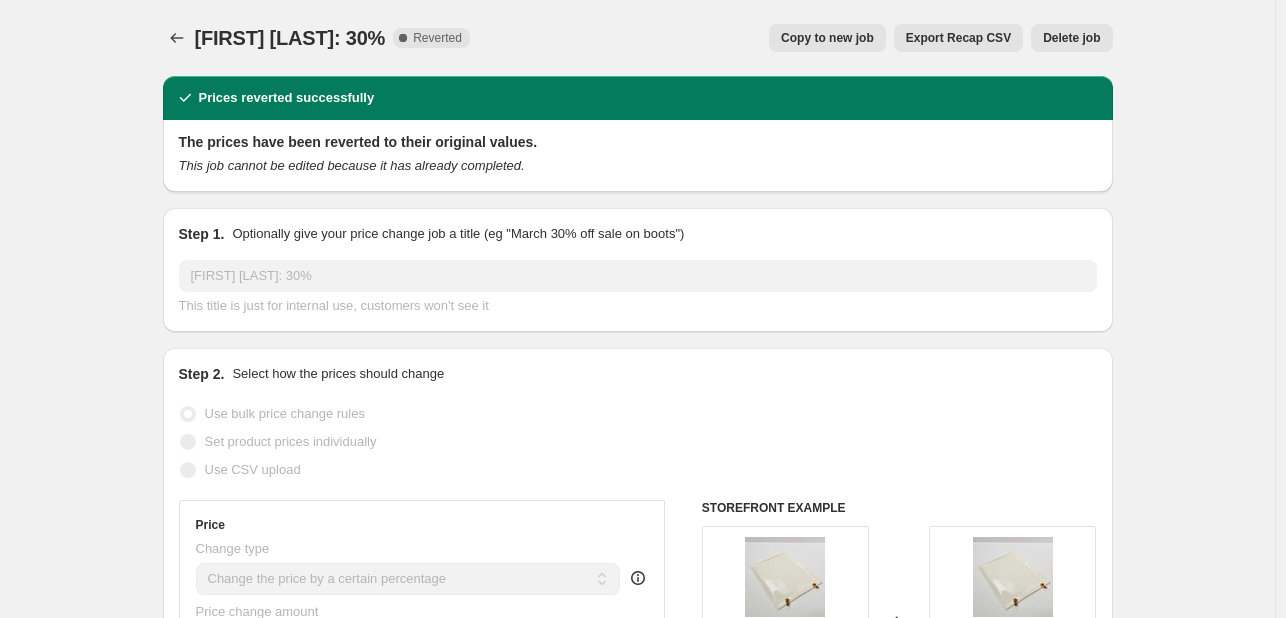 click on "Copy to new job" at bounding box center [827, 38] 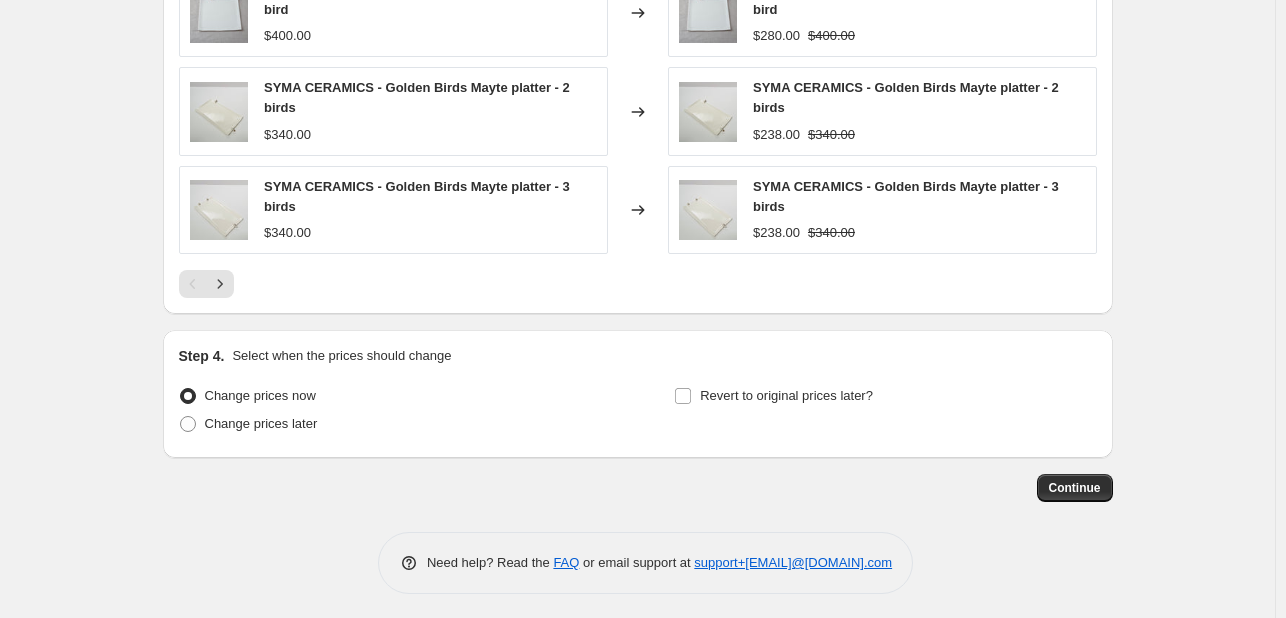scroll, scrollTop: 1635, scrollLeft: 0, axis: vertical 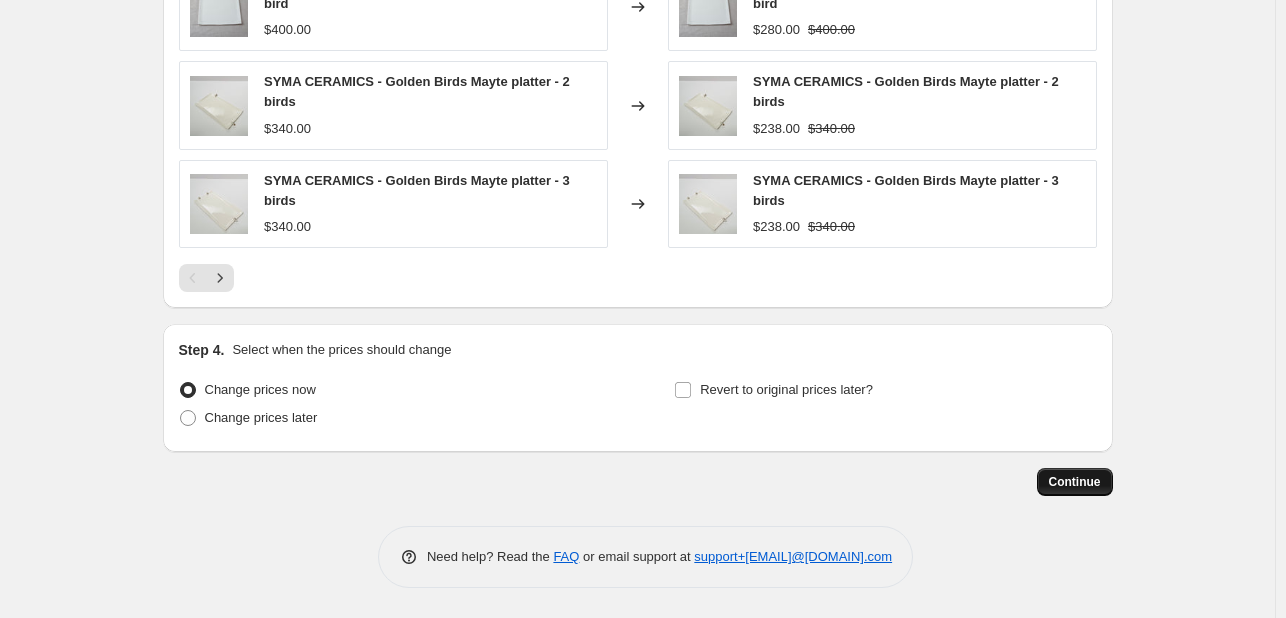 click on "Continue" at bounding box center (1075, 482) 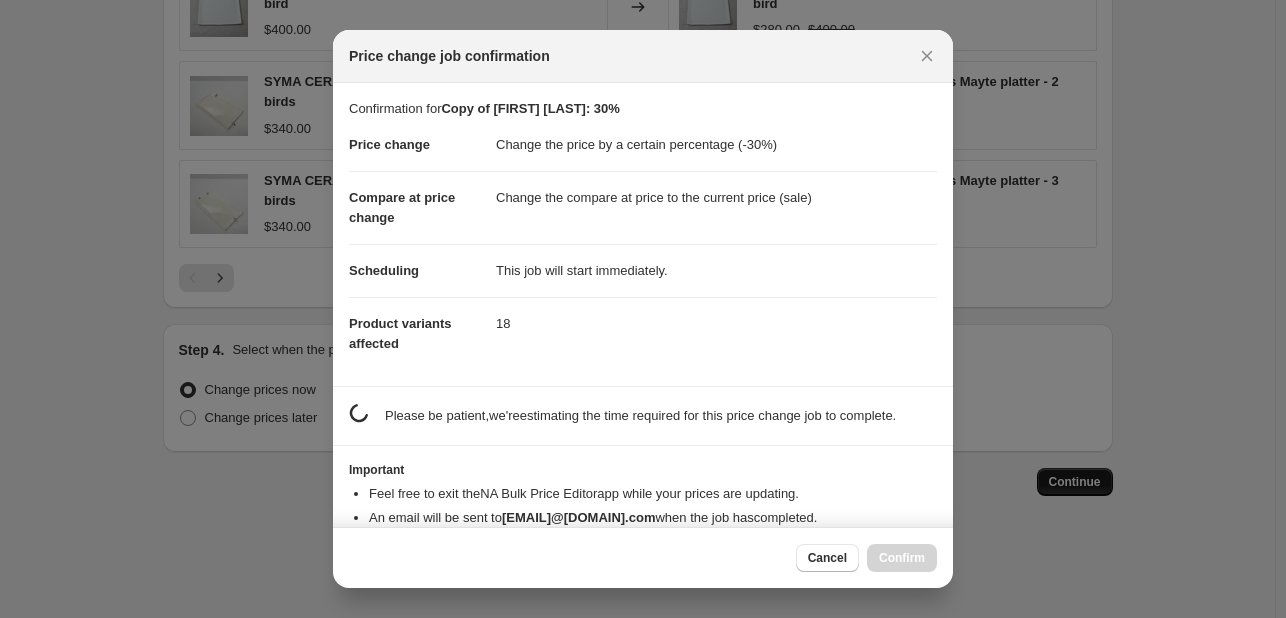scroll, scrollTop: 1635, scrollLeft: 0, axis: vertical 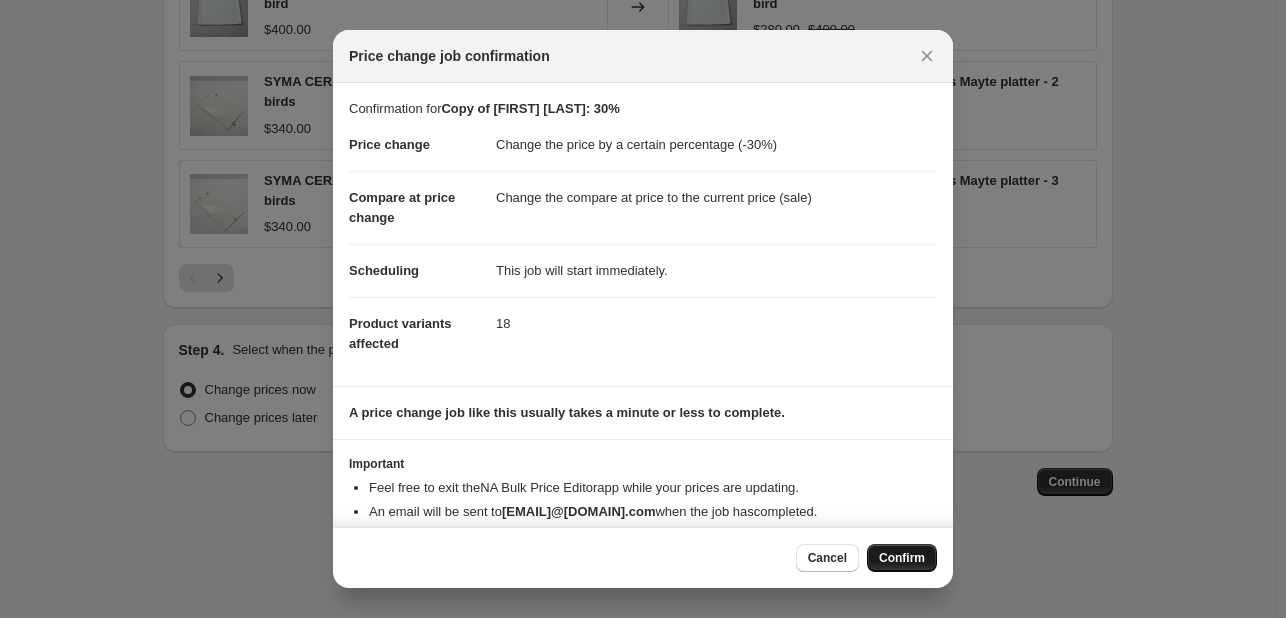 click on "Confirm" at bounding box center (902, 558) 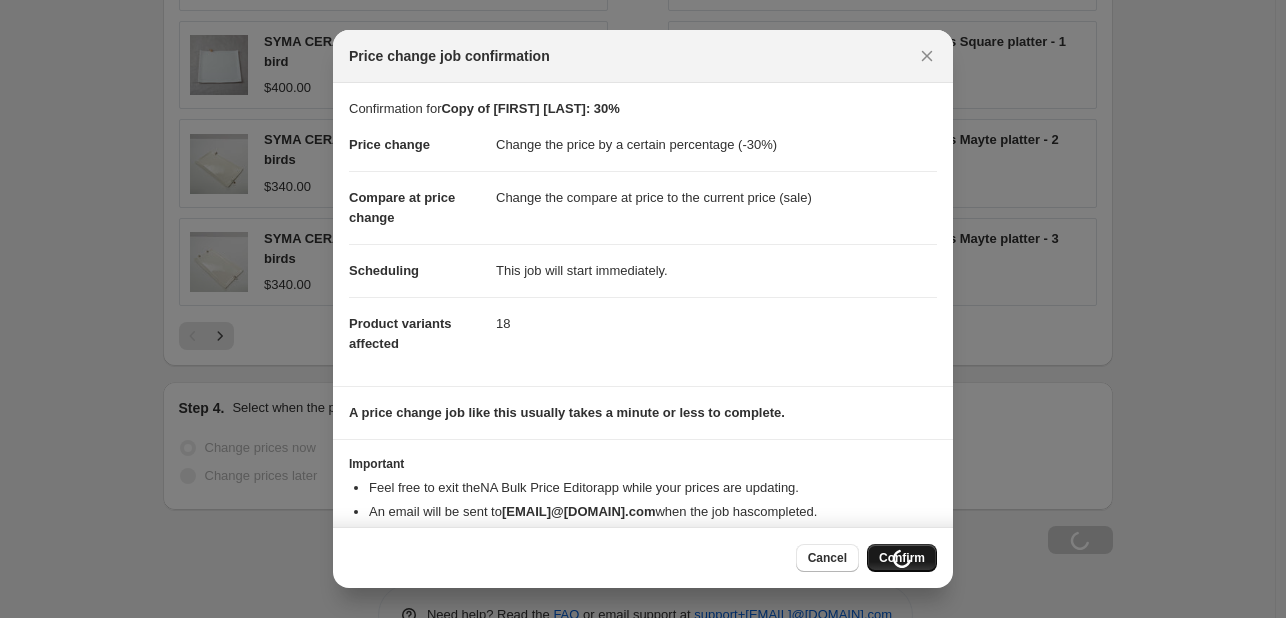 scroll, scrollTop: 1703, scrollLeft: 0, axis: vertical 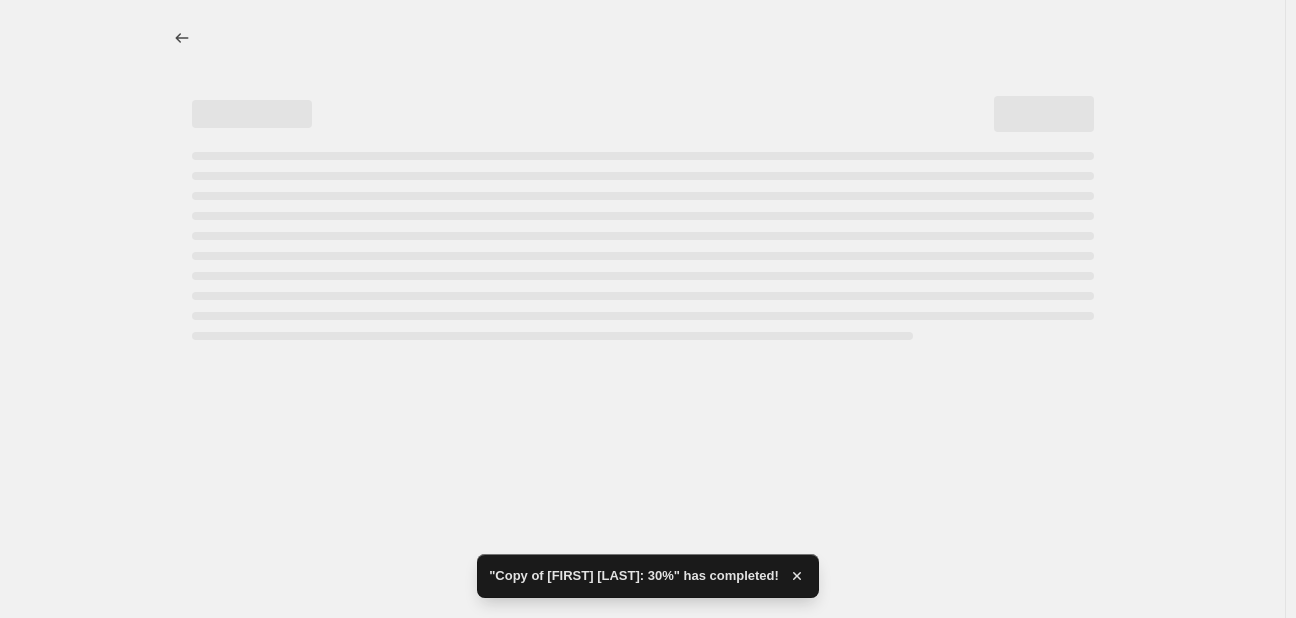 select on "percentage" 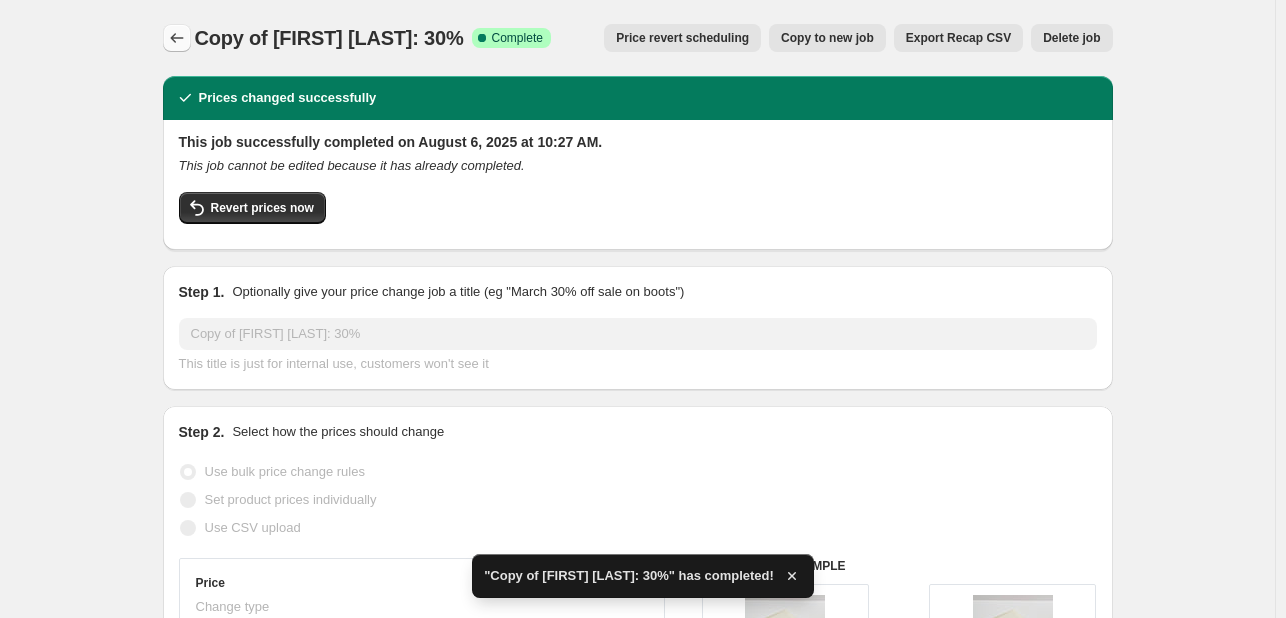 click 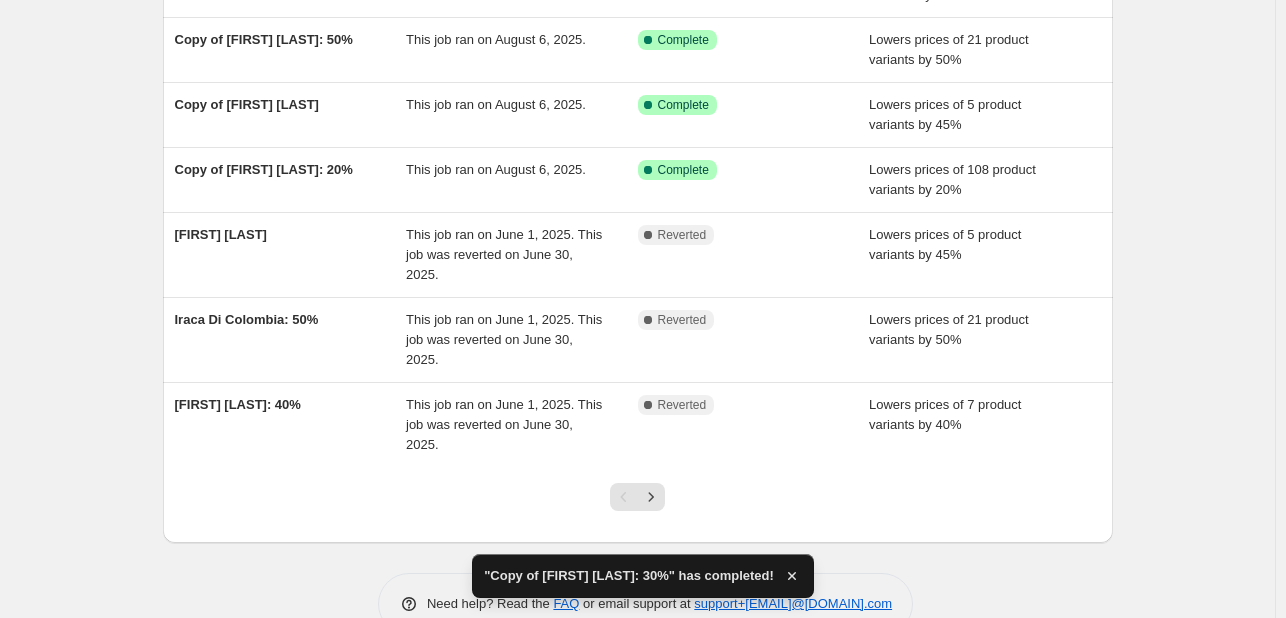 scroll, scrollTop: 469, scrollLeft: 0, axis: vertical 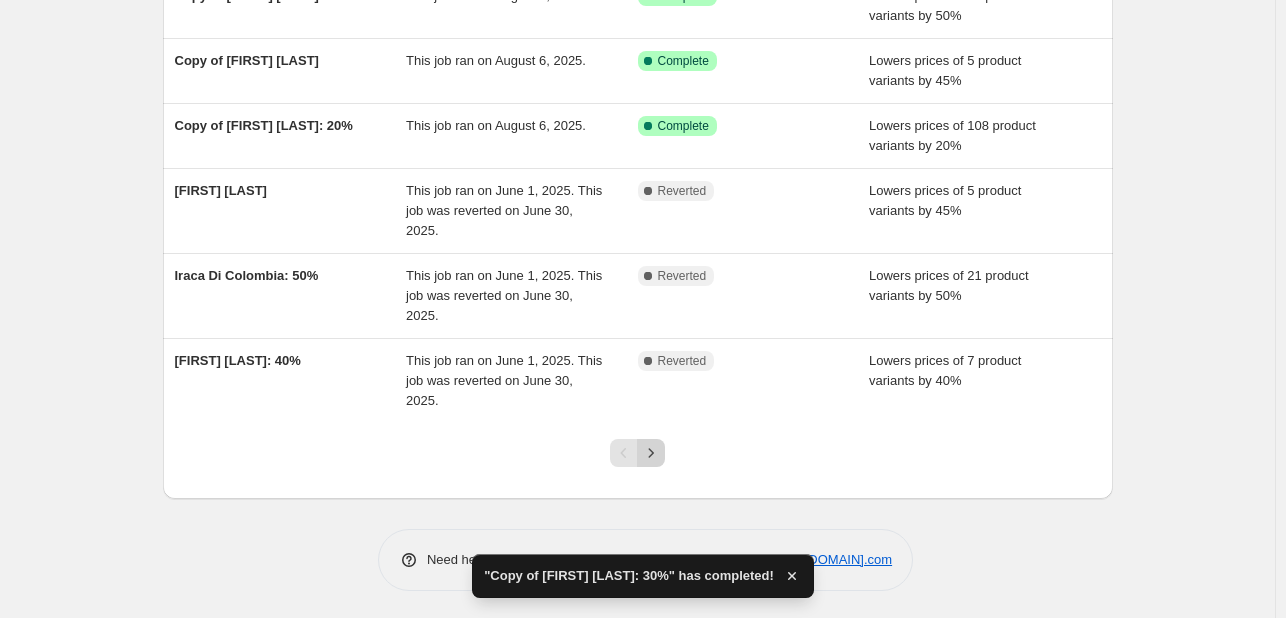 click 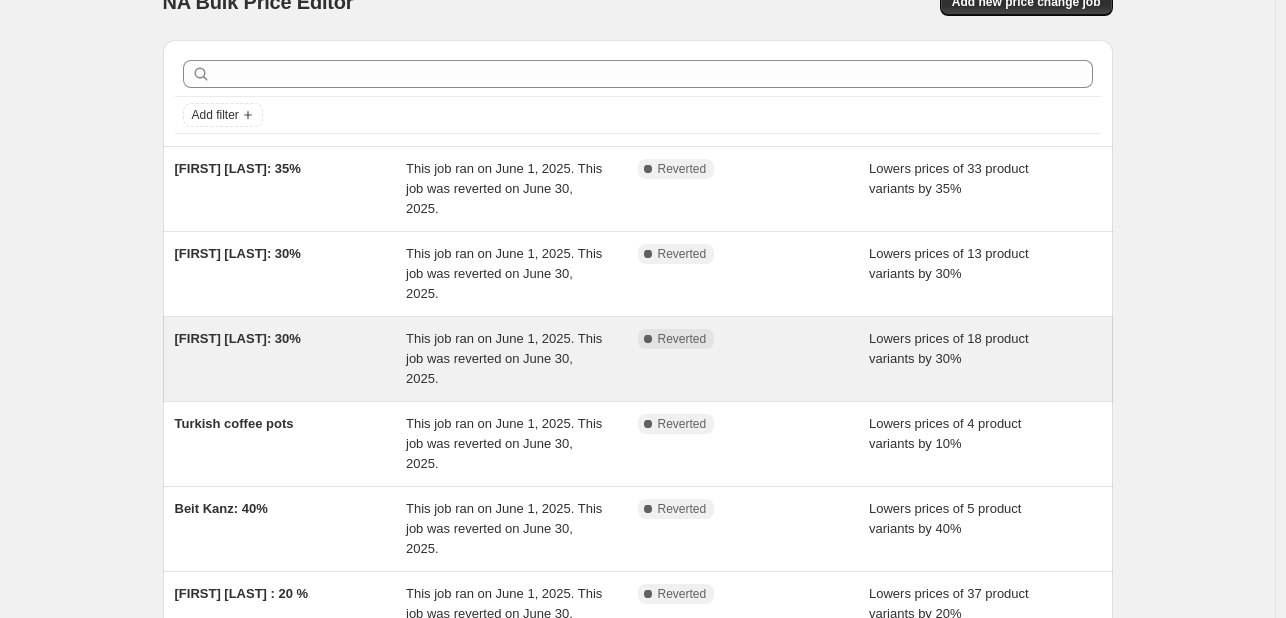 scroll, scrollTop: 100, scrollLeft: 0, axis: vertical 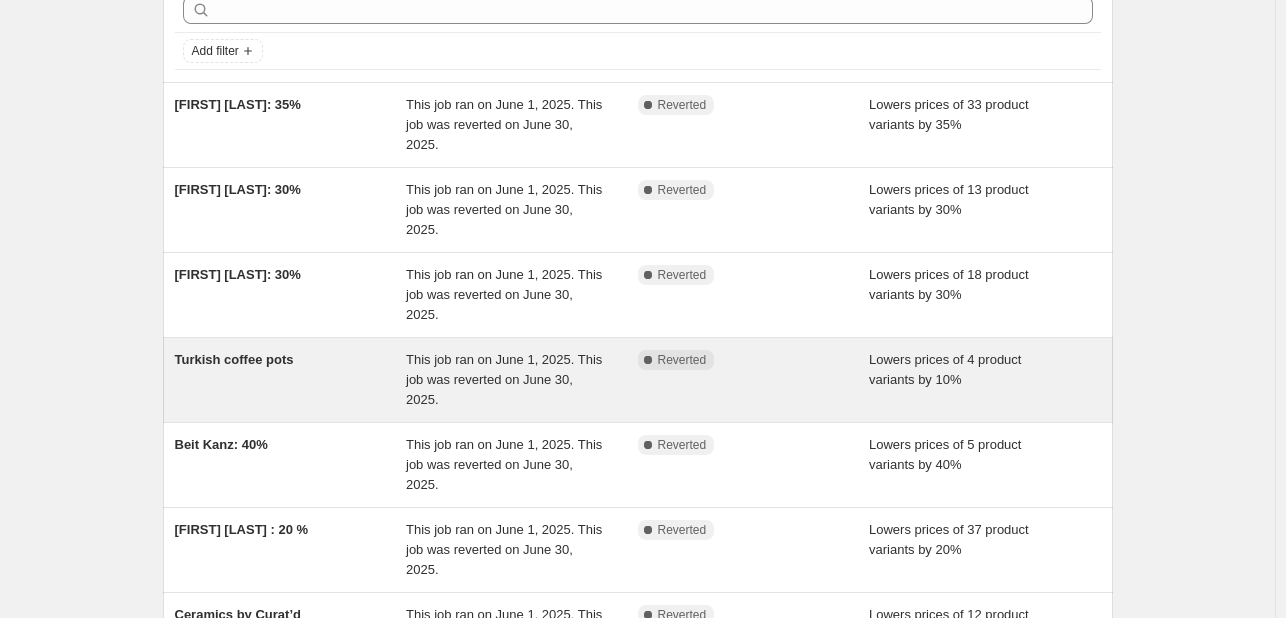 click on "Turkish coffee pots" at bounding box center (291, 380) 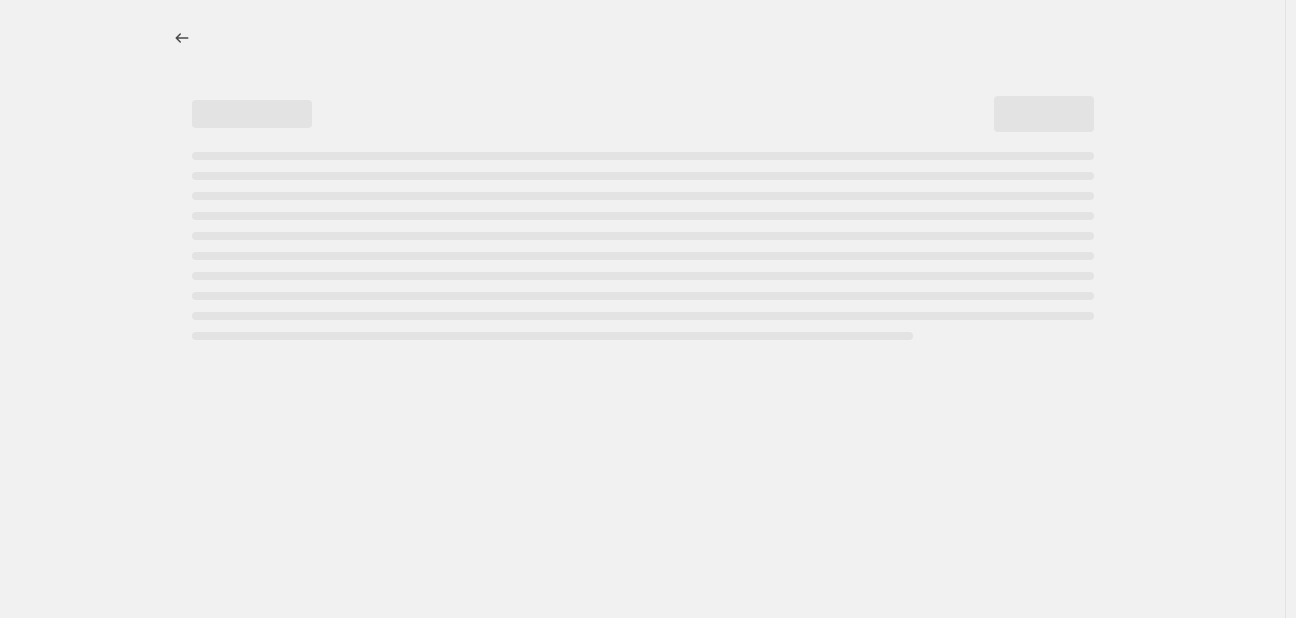 select on "percentage" 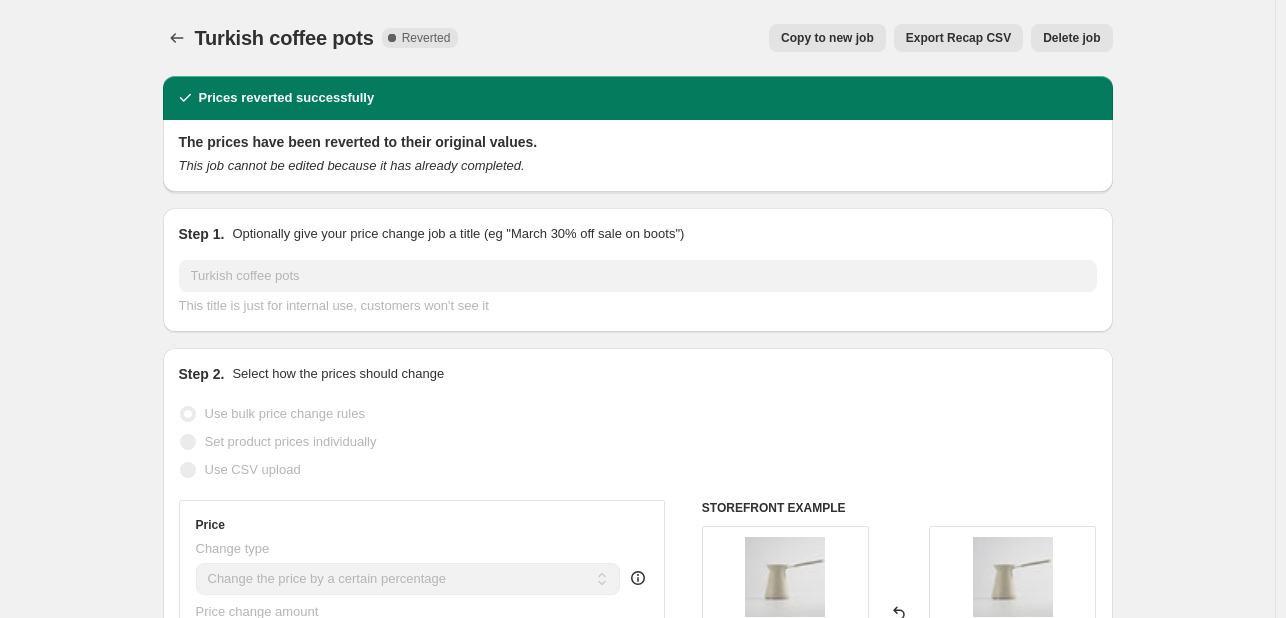 click on "Copy to new job" at bounding box center [827, 38] 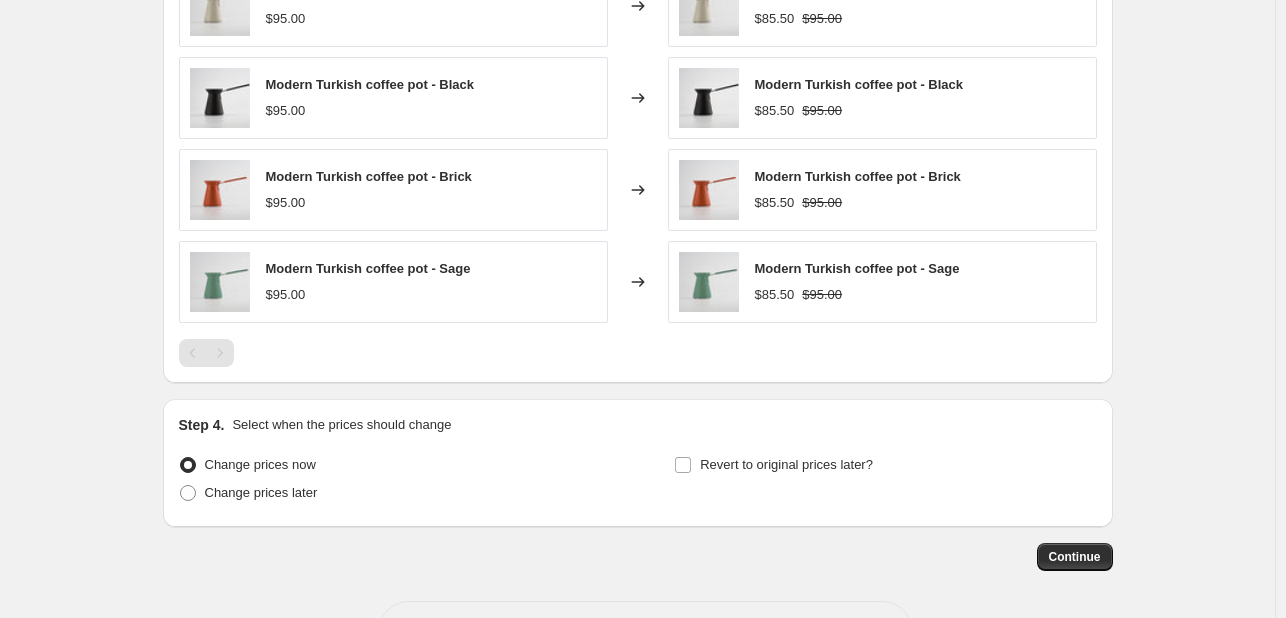 scroll, scrollTop: 1643, scrollLeft: 0, axis: vertical 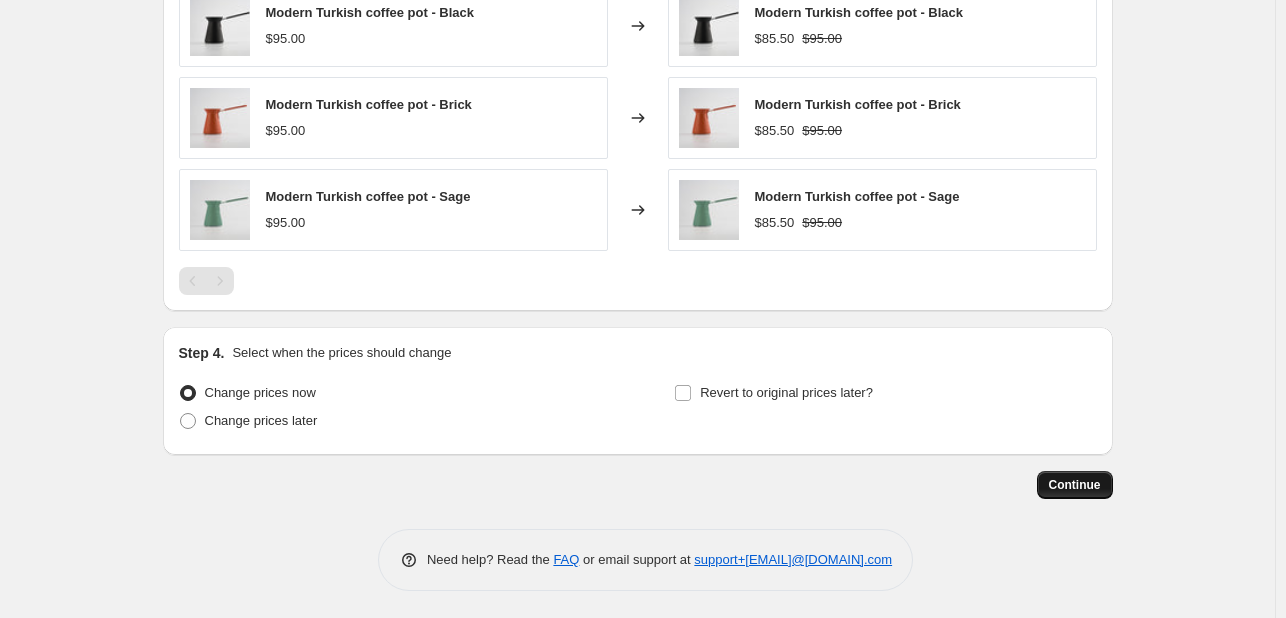 click on "Continue" at bounding box center [1075, 485] 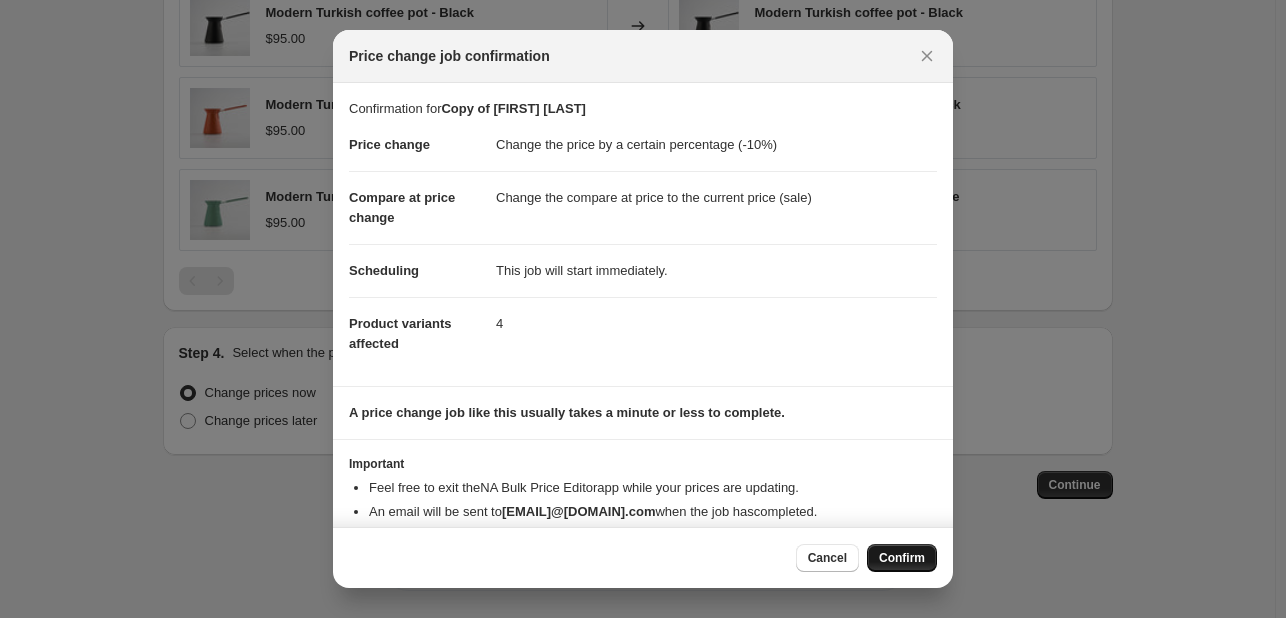 click on "Confirm" at bounding box center [902, 558] 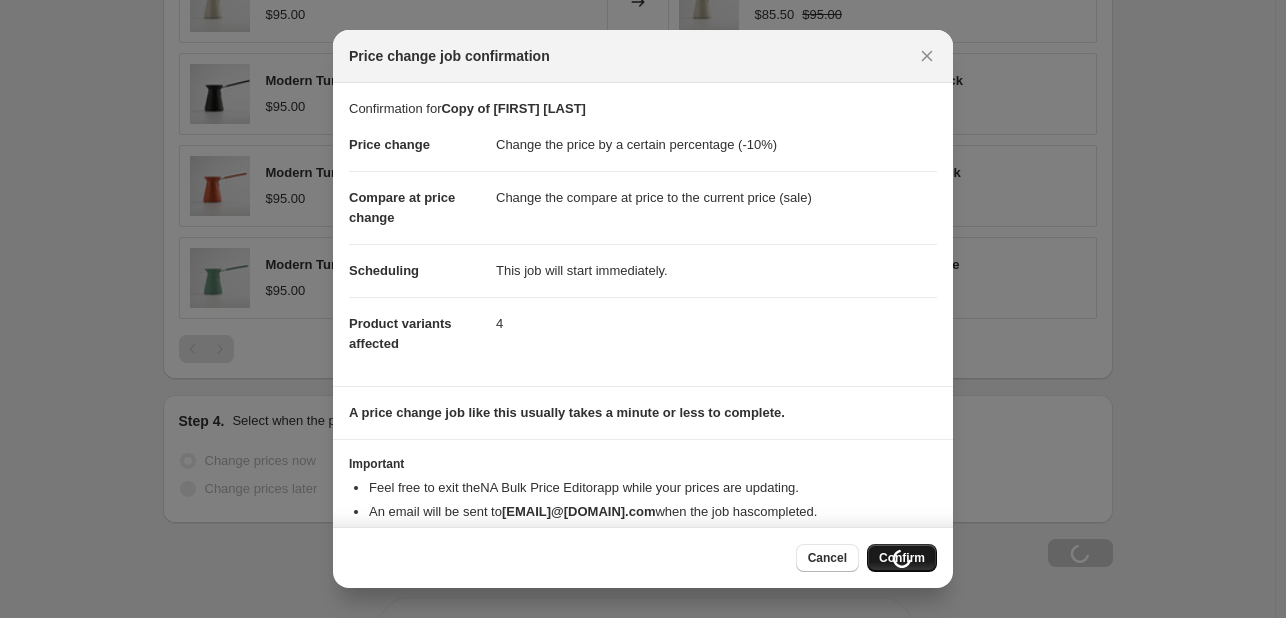 scroll, scrollTop: 1711, scrollLeft: 0, axis: vertical 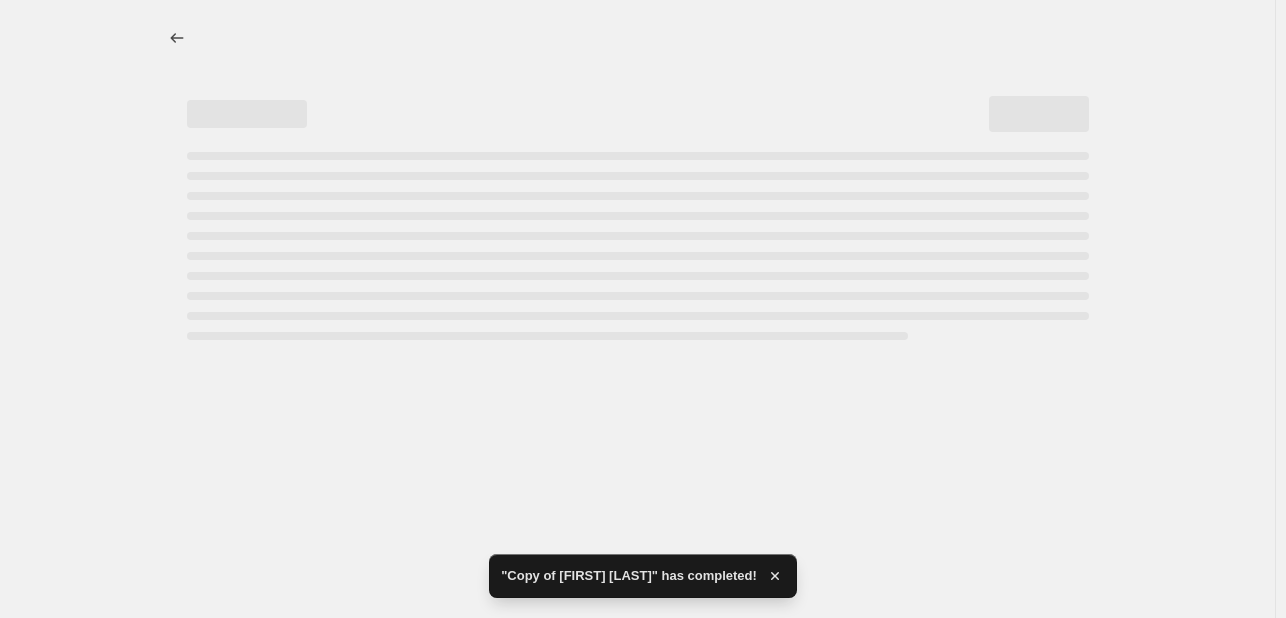 select on "percentage" 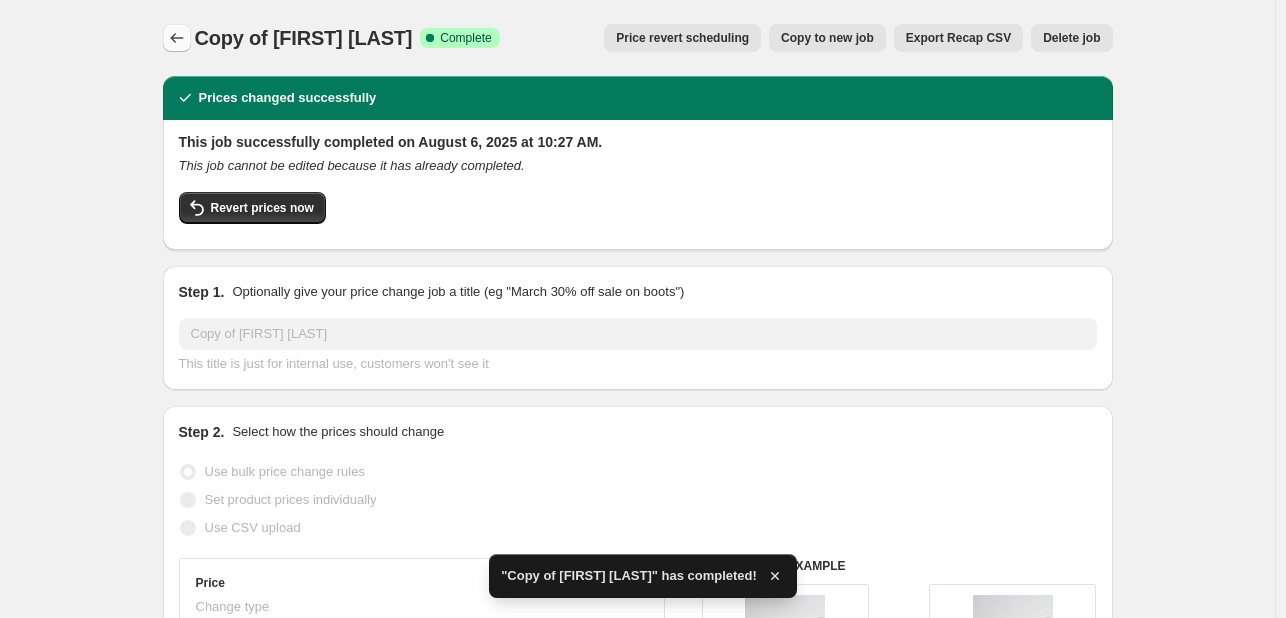 click 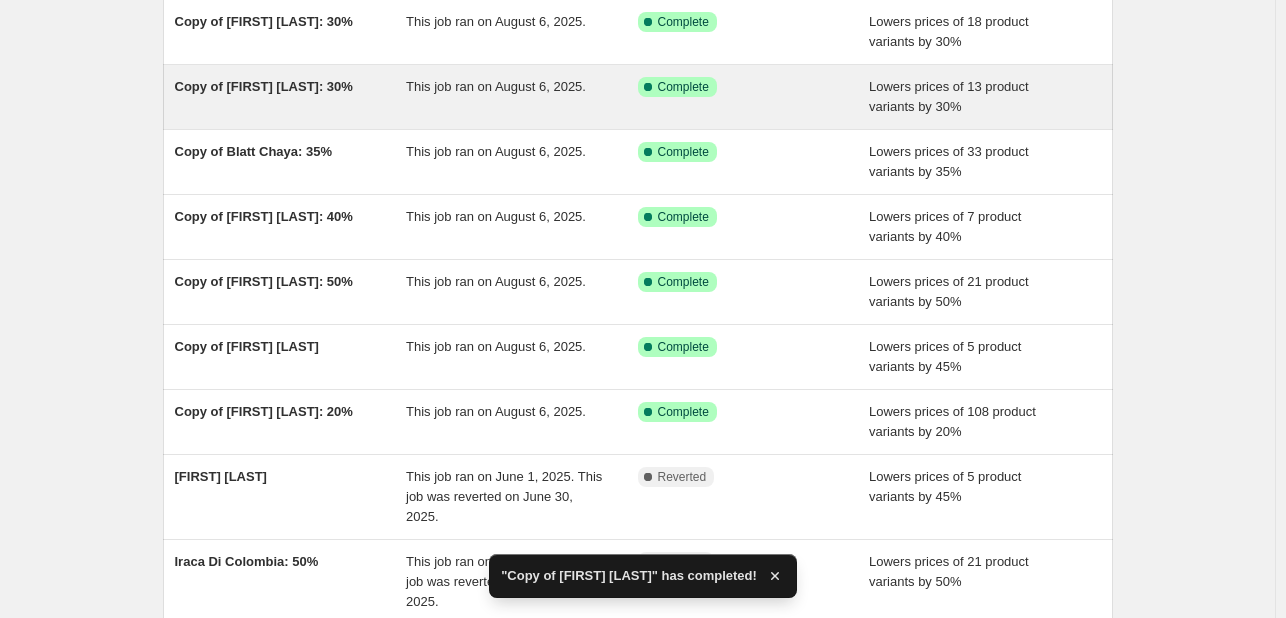scroll, scrollTop: 449, scrollLeft: 0, axis: vertical 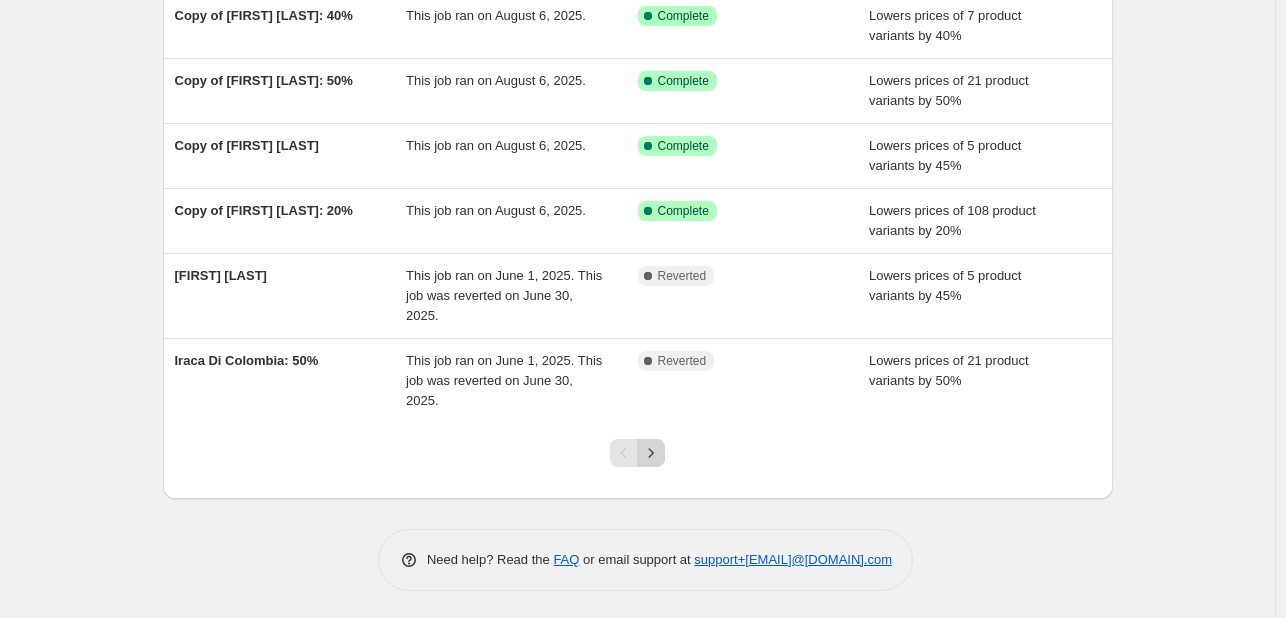 click 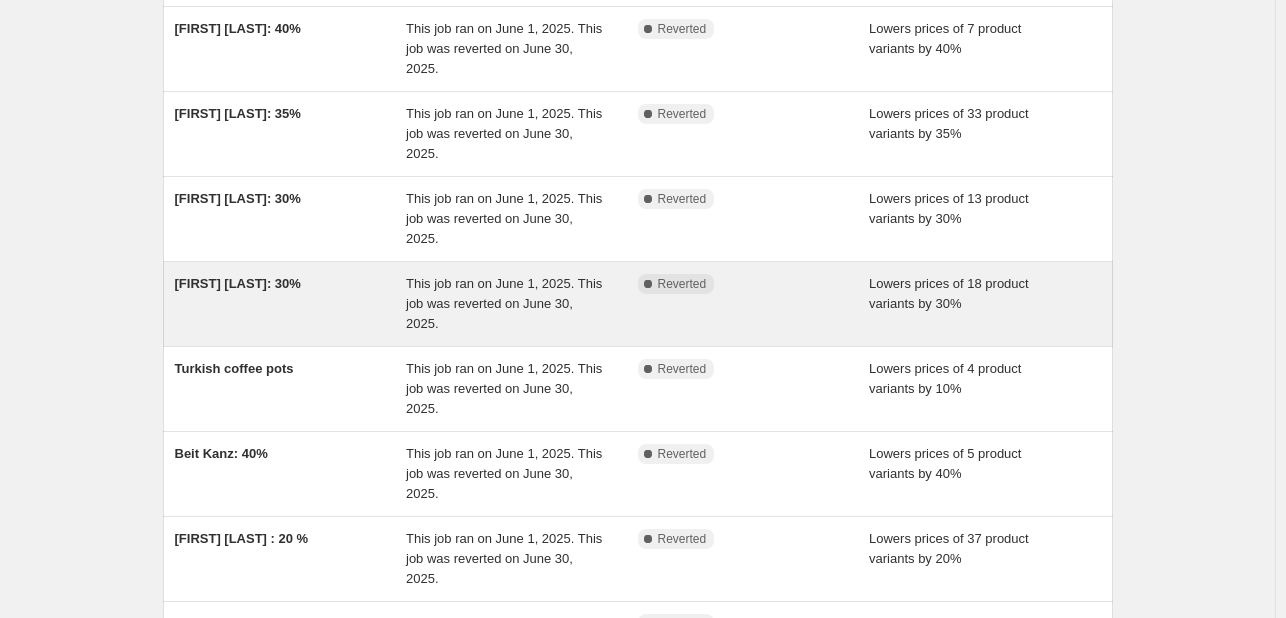 scroll, scrollTop: 400, scrollLeft: 0, axis: vertical 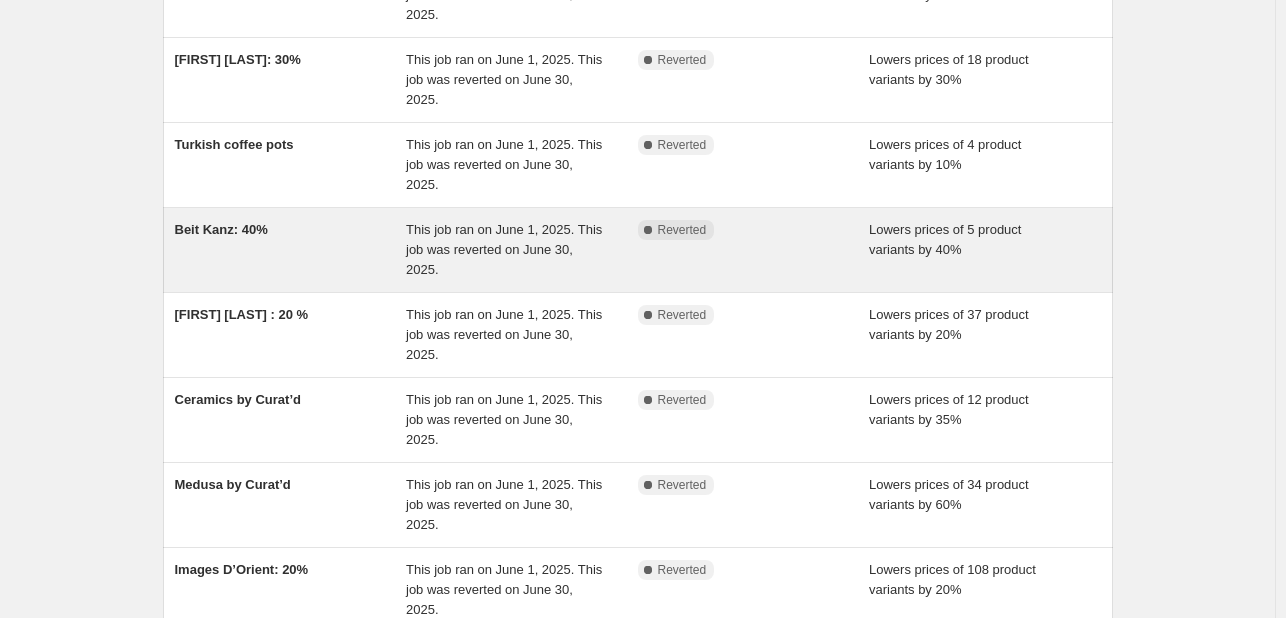 click on "Beit Kanz: 40%" at bounding box center (221, 229) 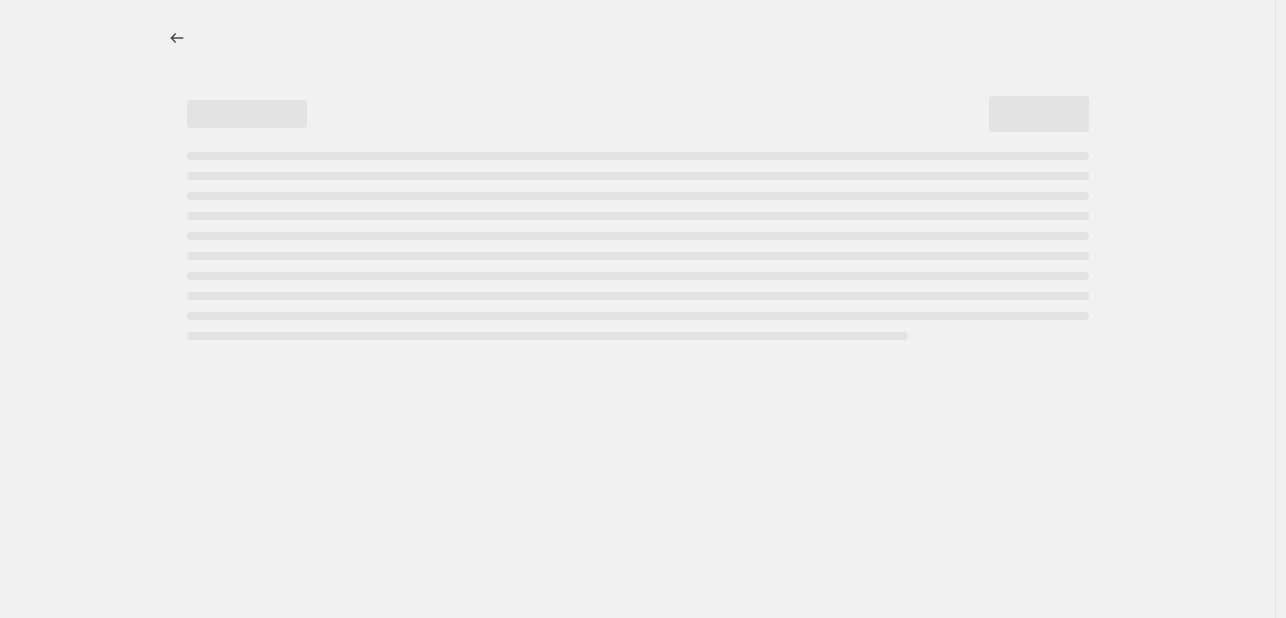 scroll, scrollTop: 0, scrollLeft: 0, axis: both 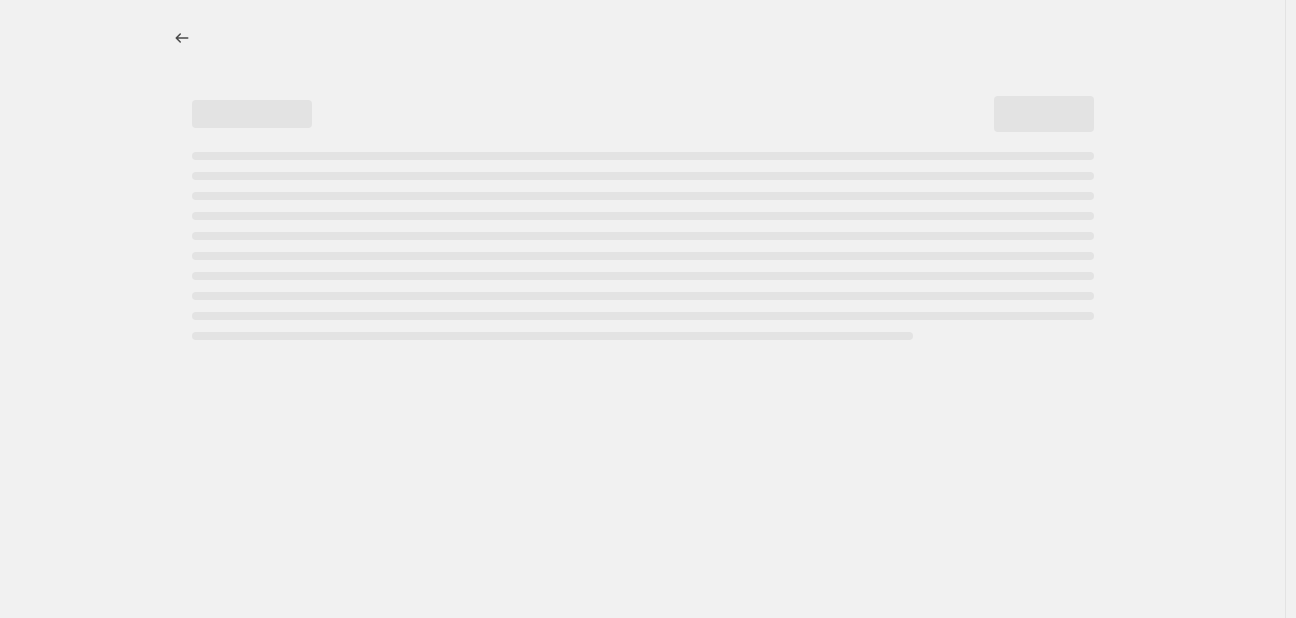 select on "percentage" 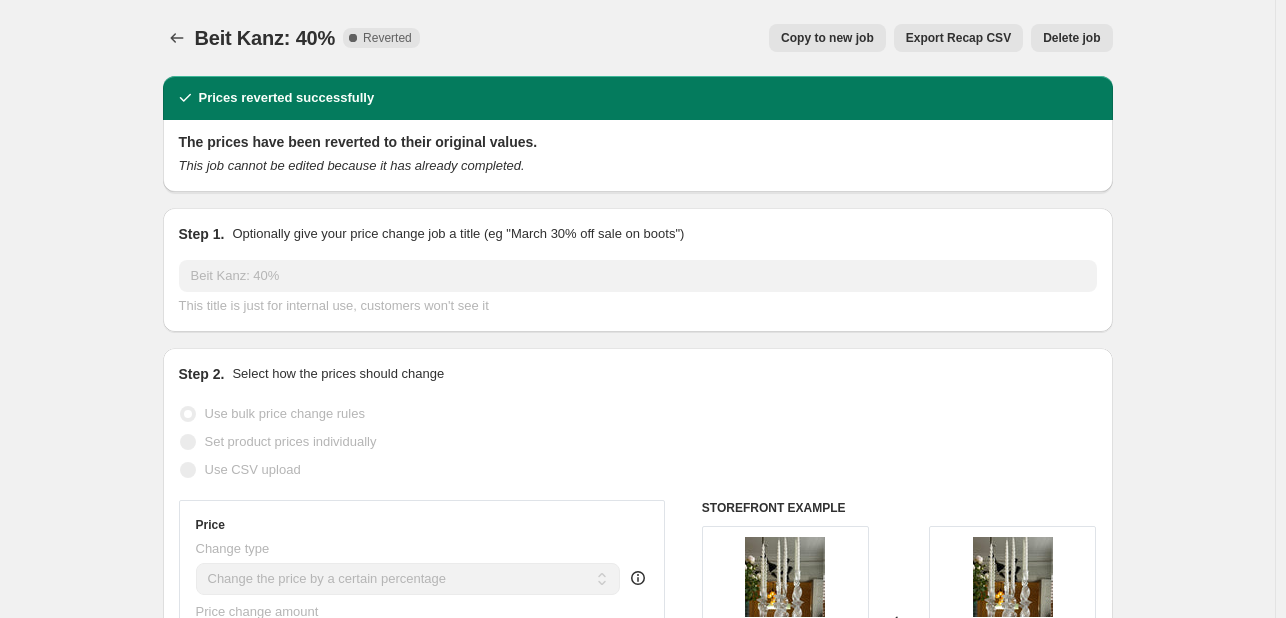 click on "Copy to new job" at bounding box center [827, 38] 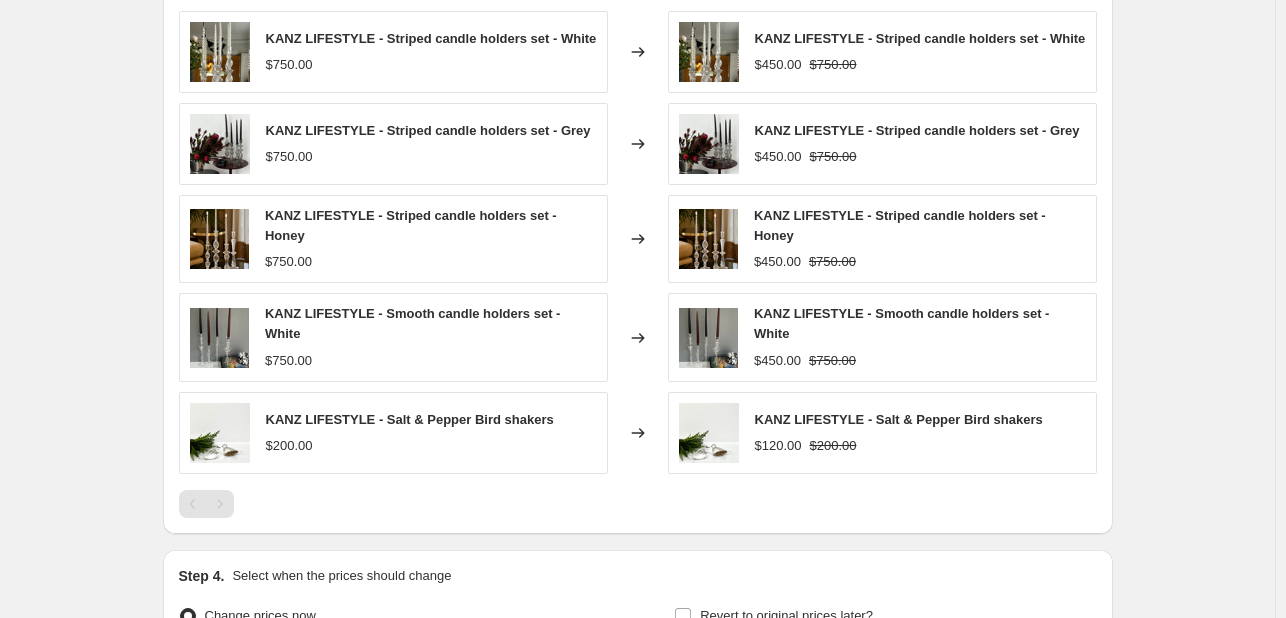 scroll, scrollTop: 1622, scrollLeft: 0, axis: vertical 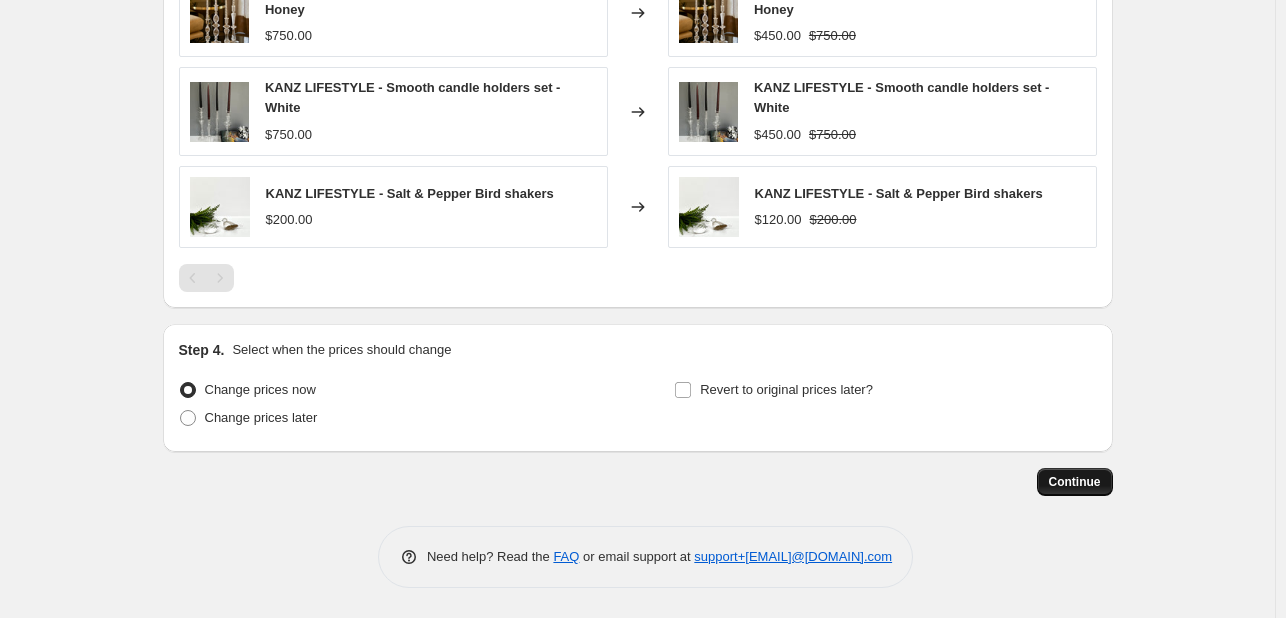 click on "Continue" at bounding box center (1075, 482) 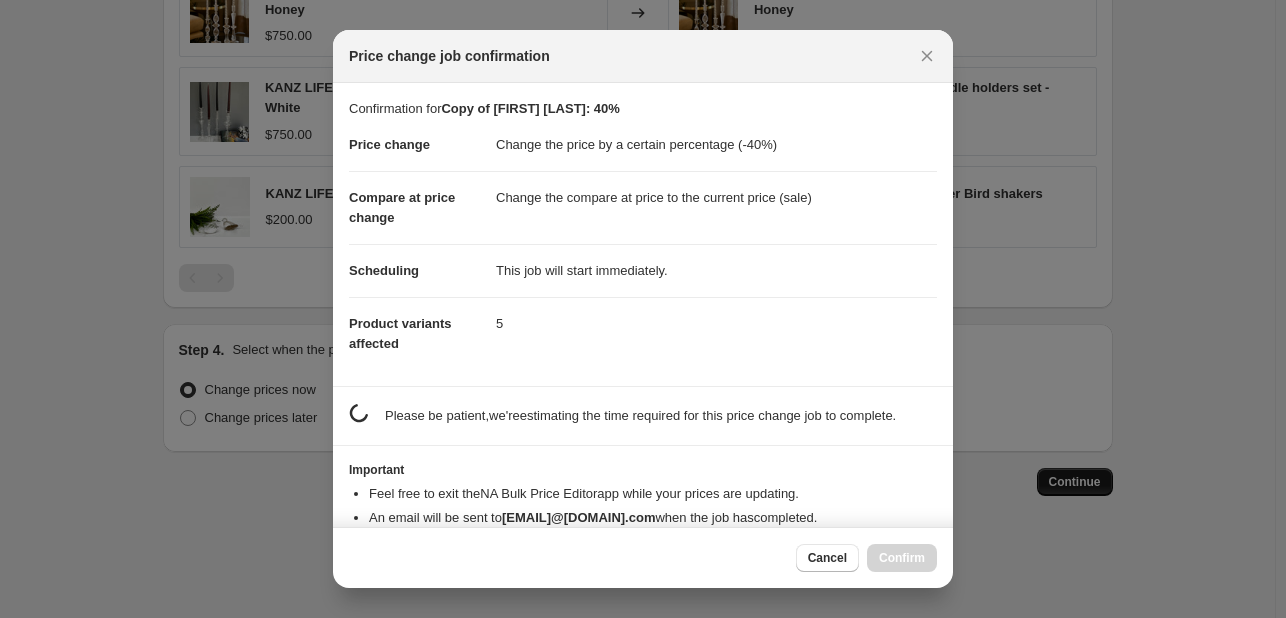 scroll, scrollTop: 0, scrollLeft: 0, axis: both 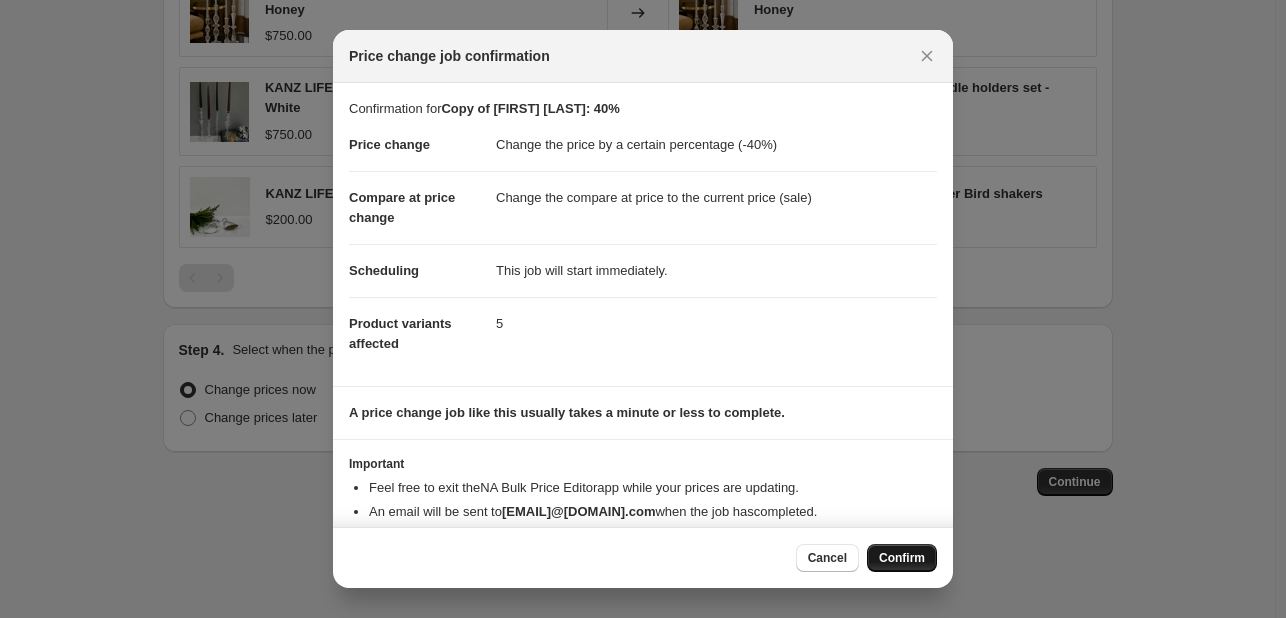 click on "Confirm" at bounding box center (902, 558) 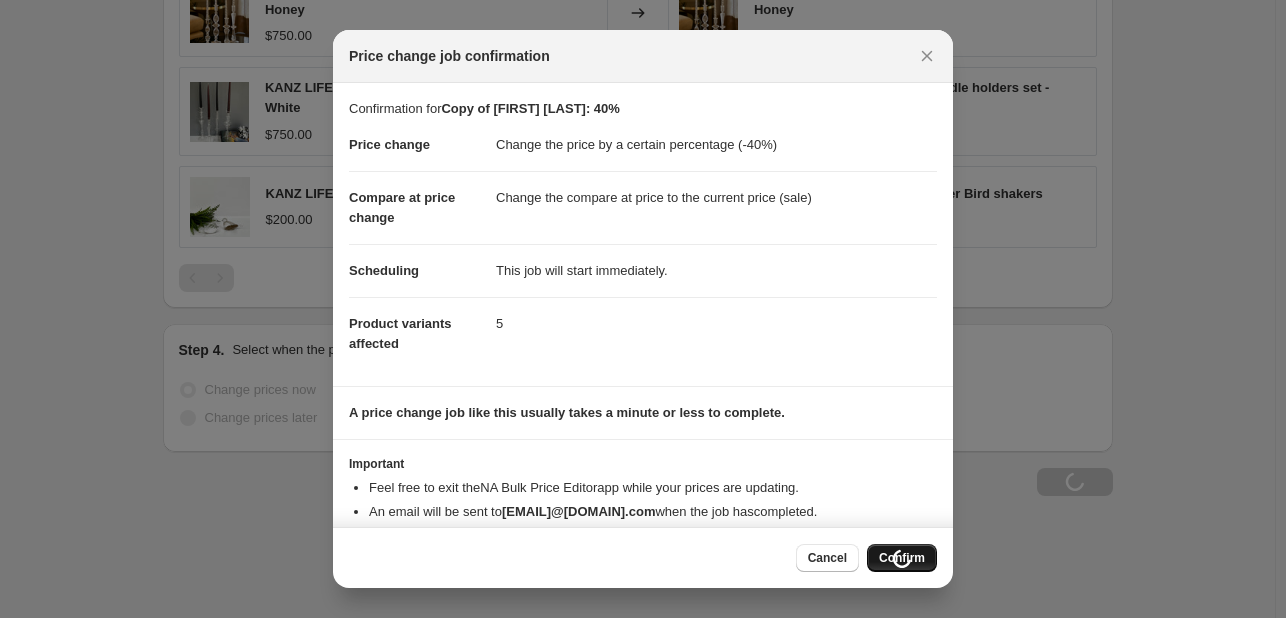 scroll, scrollTop: 1690, scrollLeft: 0, axis: vertical 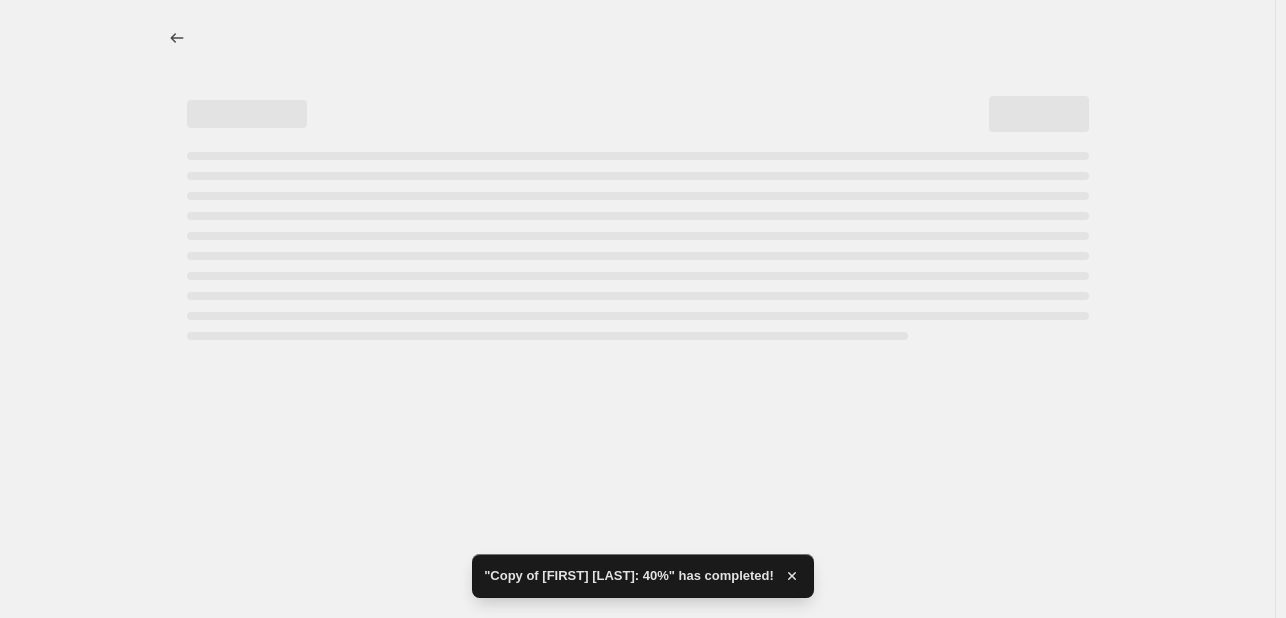 select on "percentage" 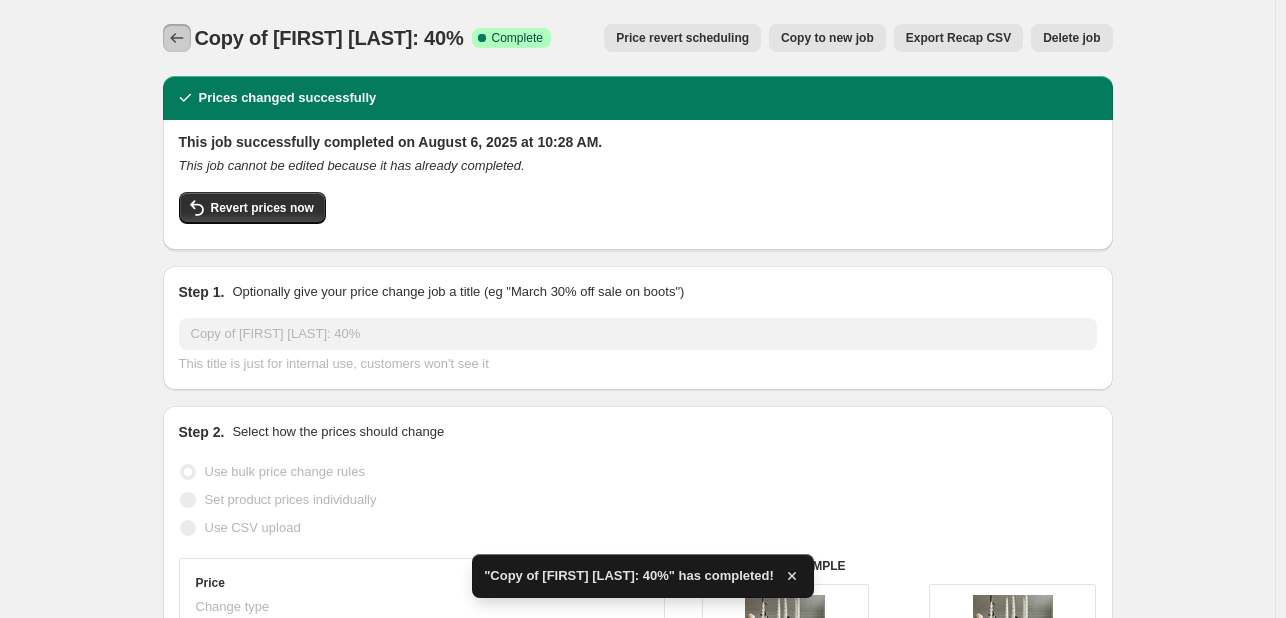 click 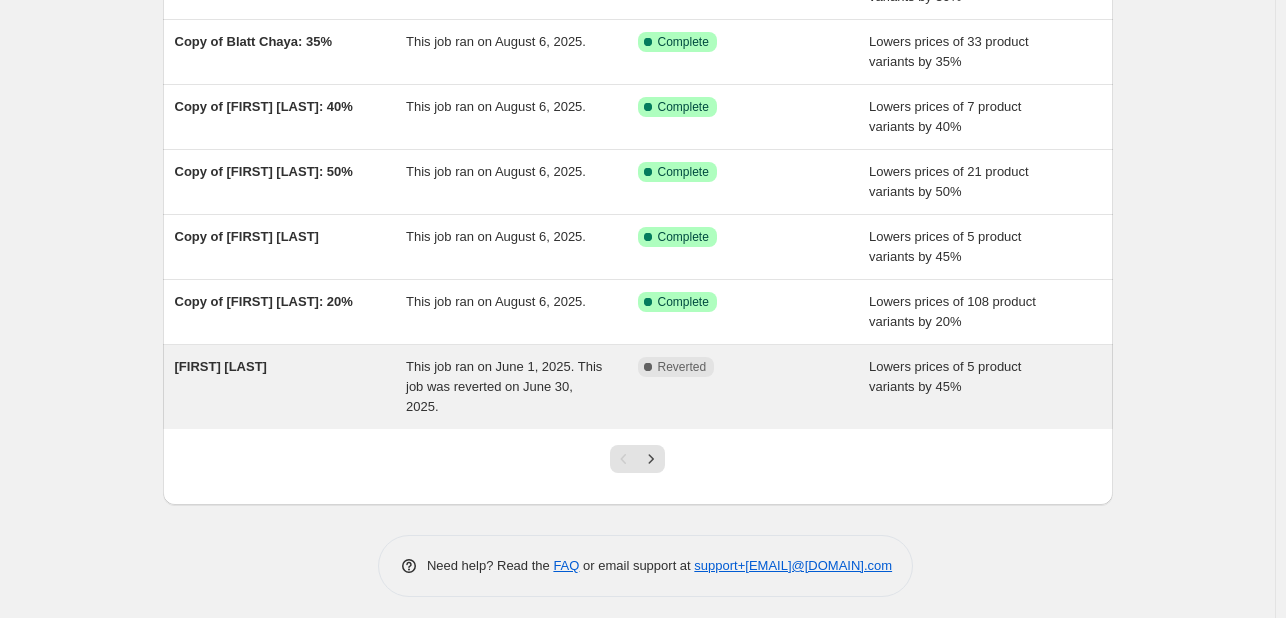 scroll, scrollTop: 429, scrollLeft: 0, axis: vertical 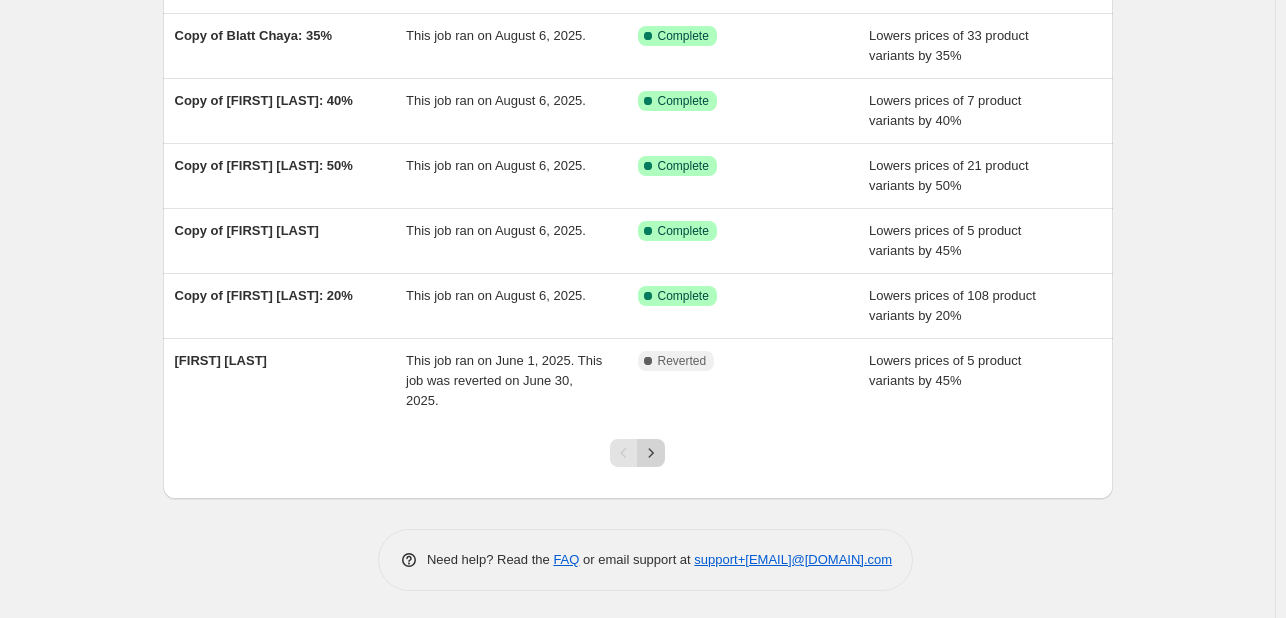 click at bounding box center (651, 453) 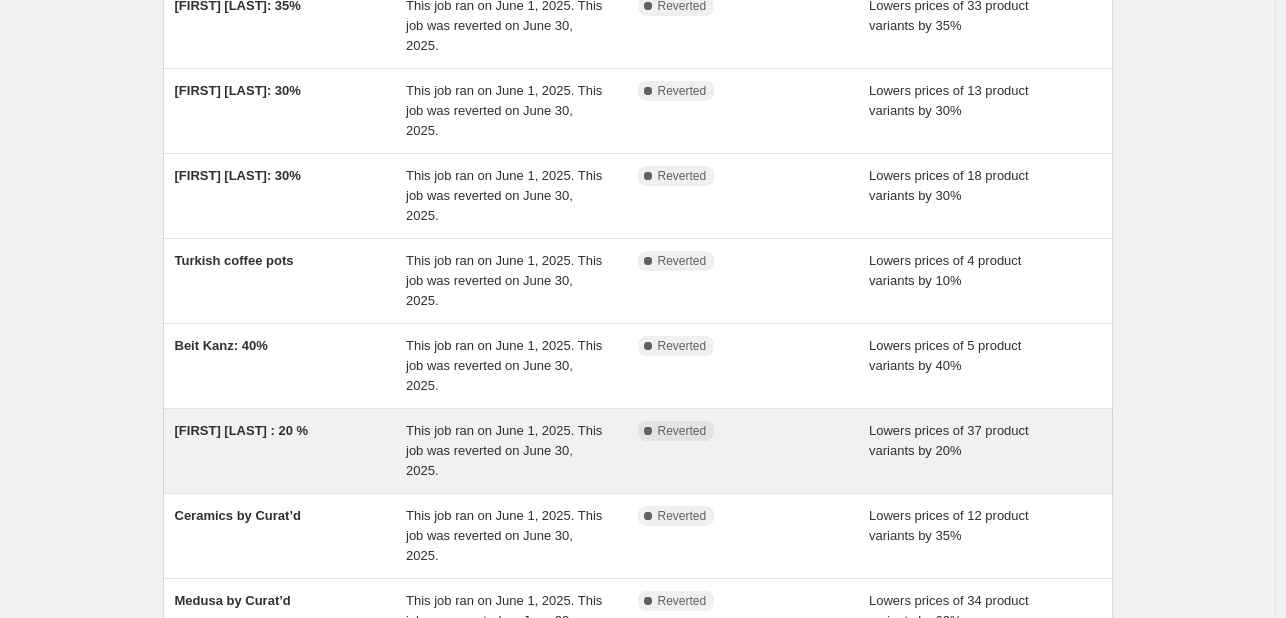 scroll, scrollTop: 400, scrollLeft: 0, axis: vertical 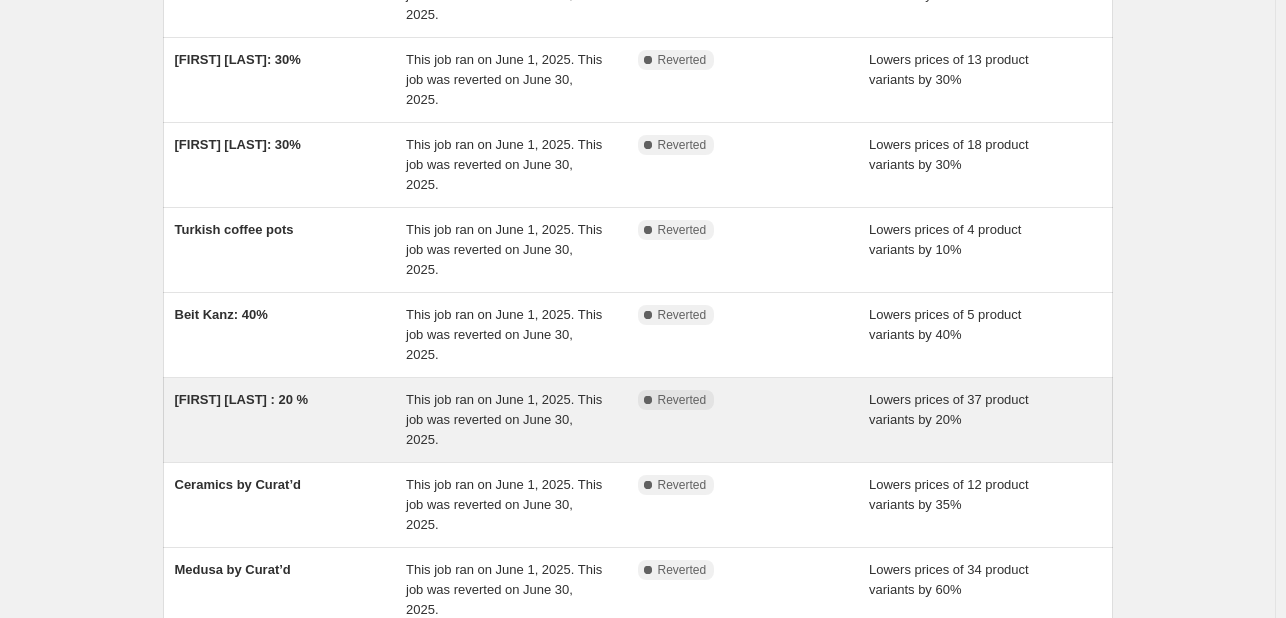 click on "[FIRST] [LAST] : 20 %" at bounding box center [291, 420] 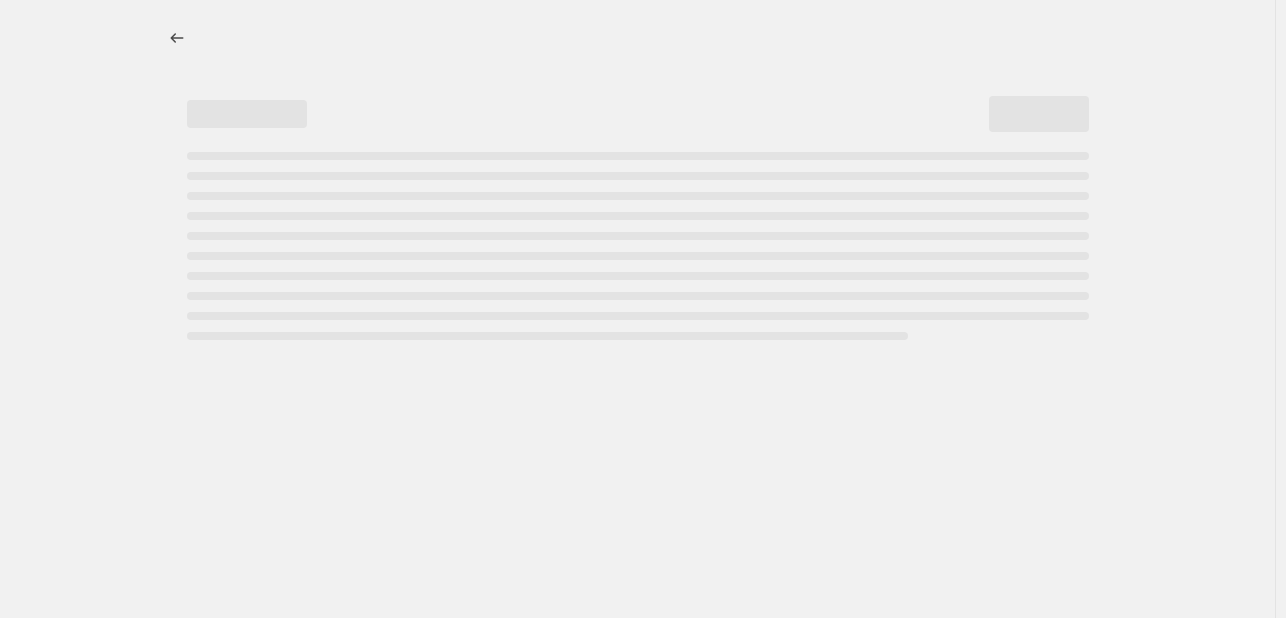 scroll, scrollTop: 0, scrollLeft: 0, axis: both 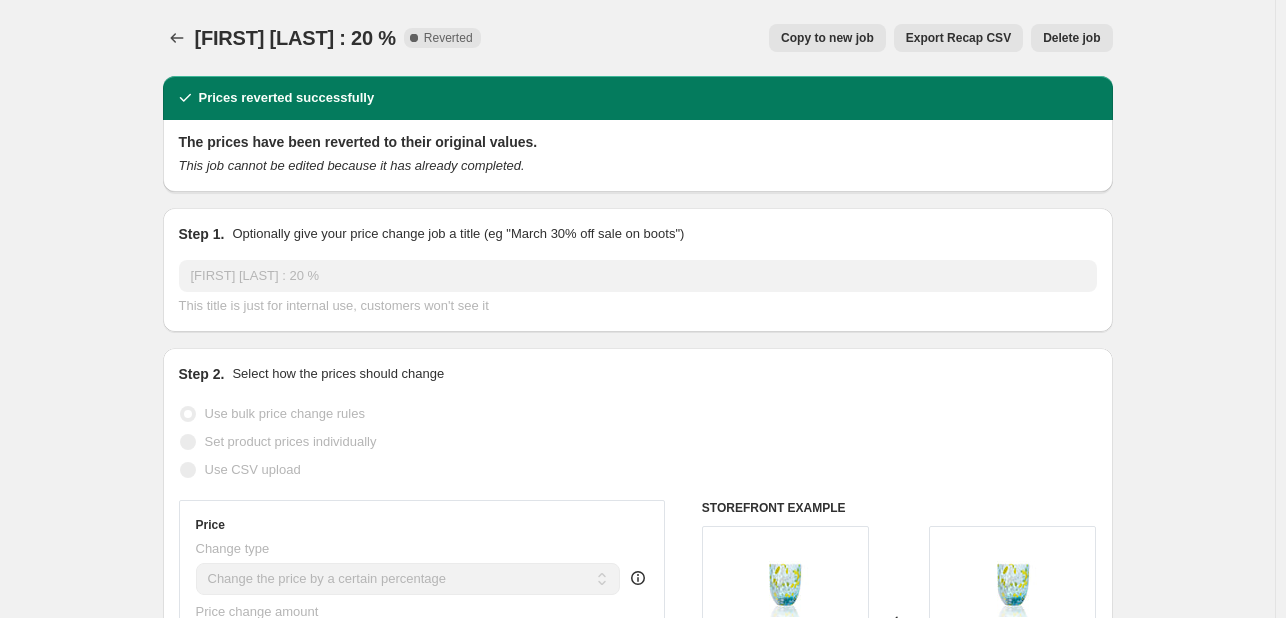 click on "Copy to new job" at bounding box center [827, 38] 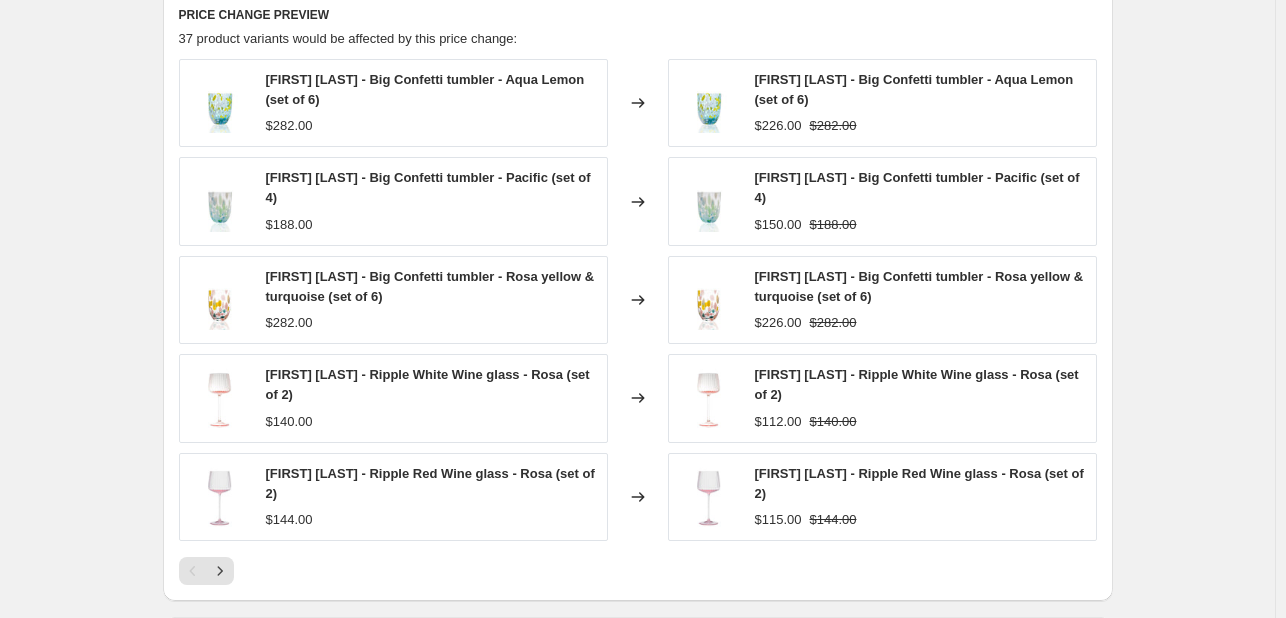 scroll, scrollTop: 1635, scrollLeft: 0, axis: vertical 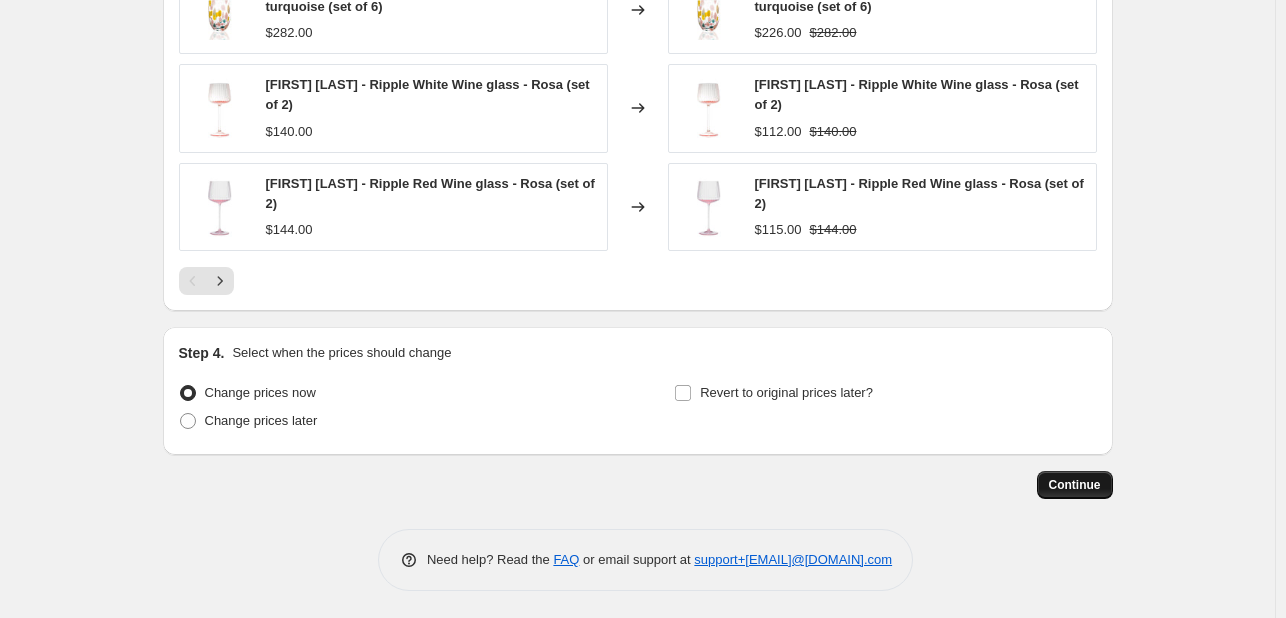 click on "Continue" at bounding box center [1075, 485] 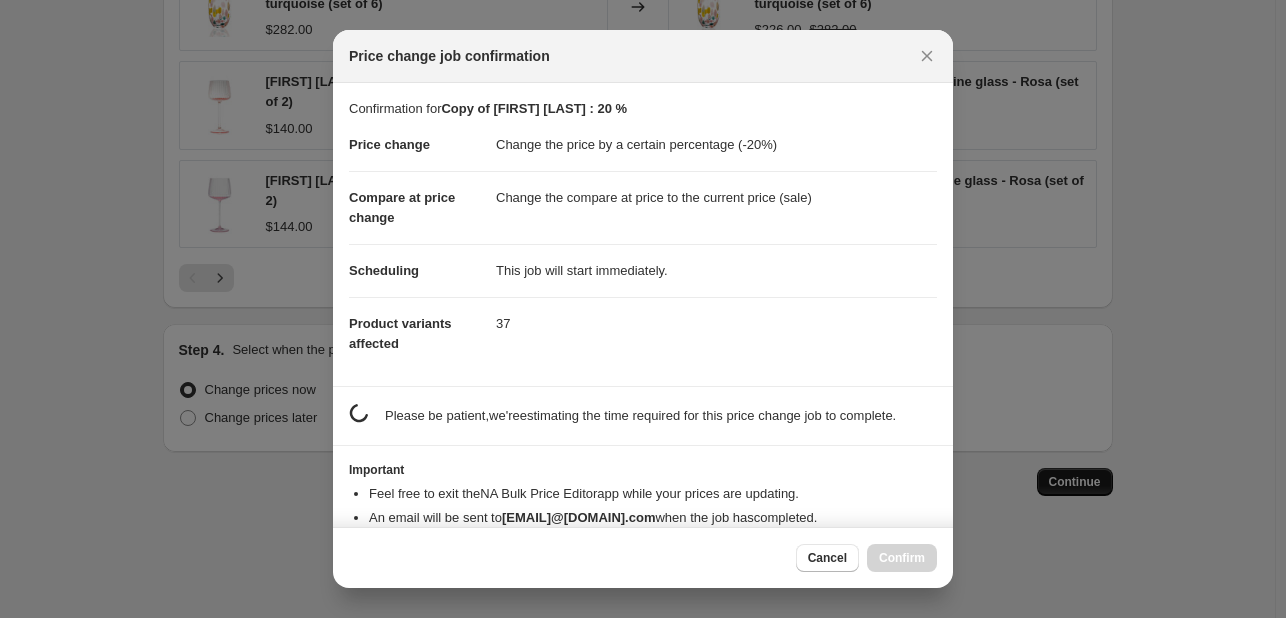 scroll, scrollTop: 1635, scrollLeft: 0, axis: vertical 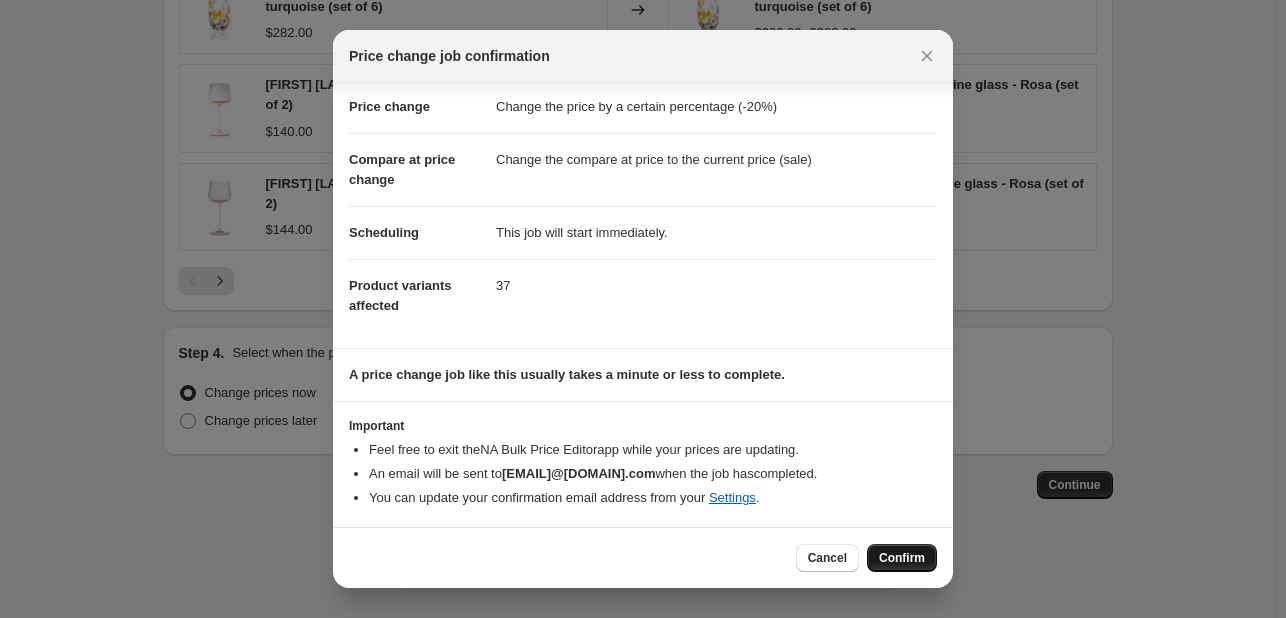 click on "Confirm" at bounding box center [902, 558] 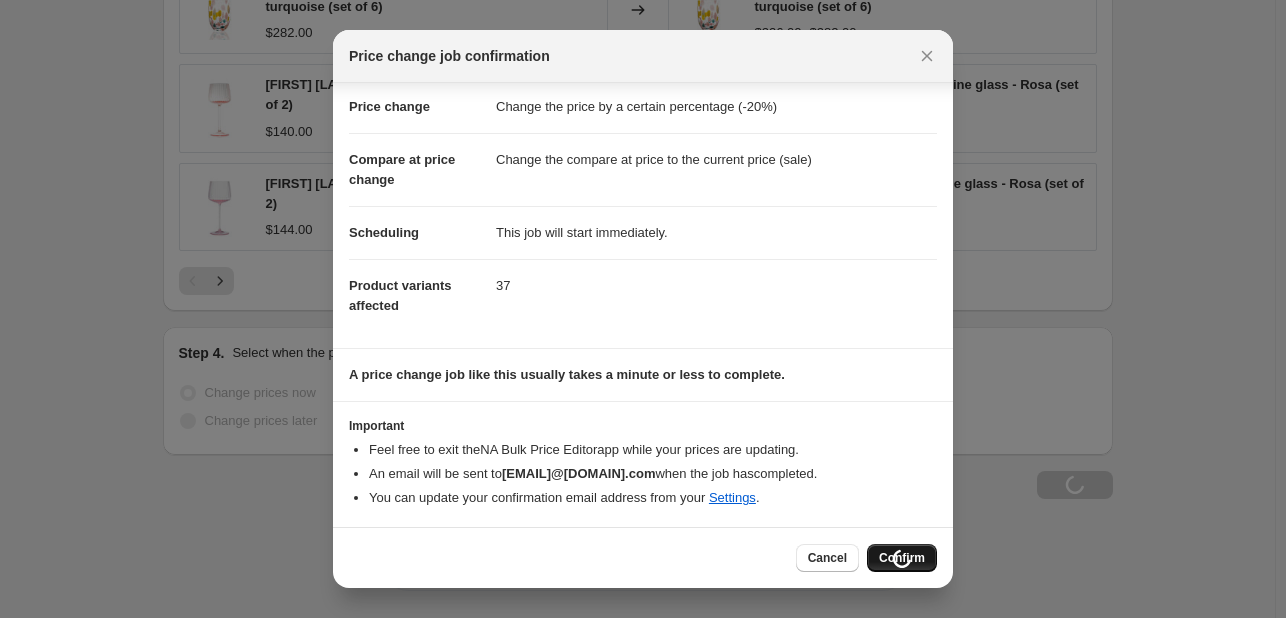 scroll, scrollTop: 1703, scrollLeft: 0, axis: vertical 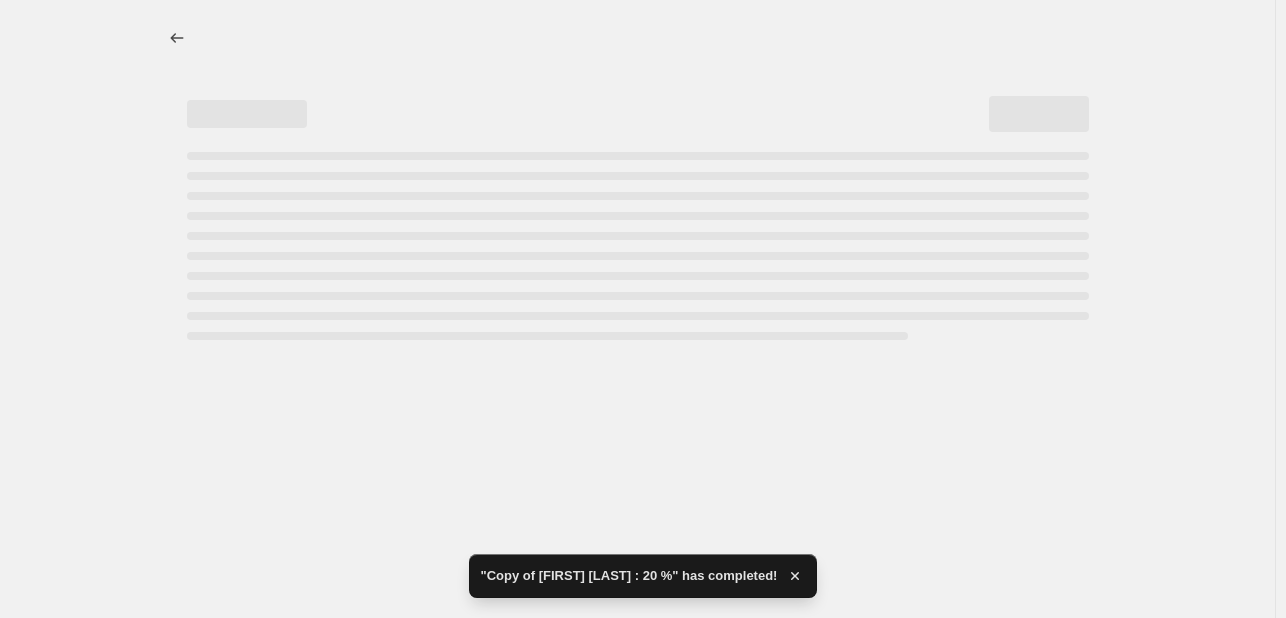 select on "percentage" 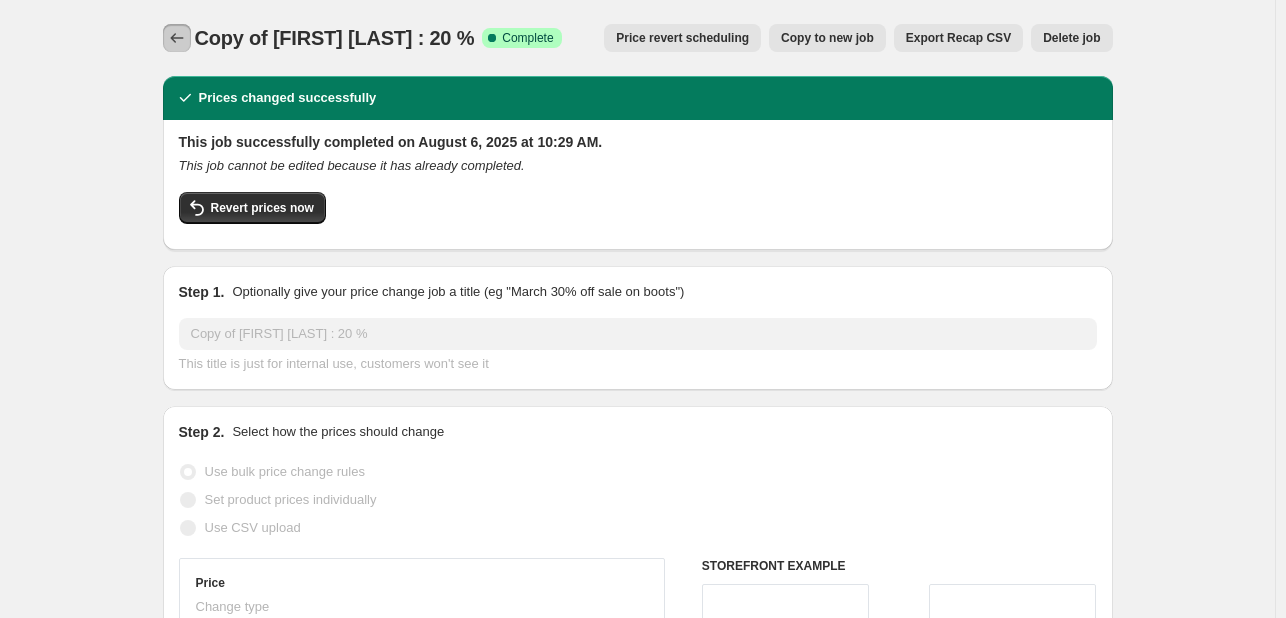 click 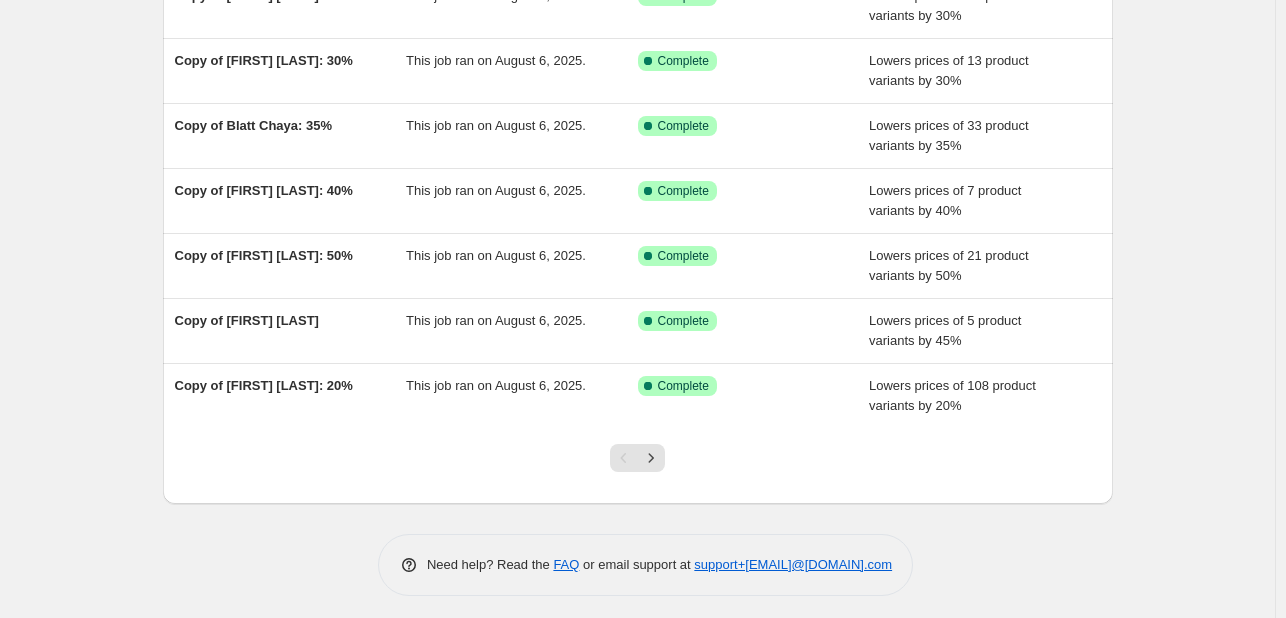 scroll, scrollTop: 409, scrollLeft: 0, axis: vertical 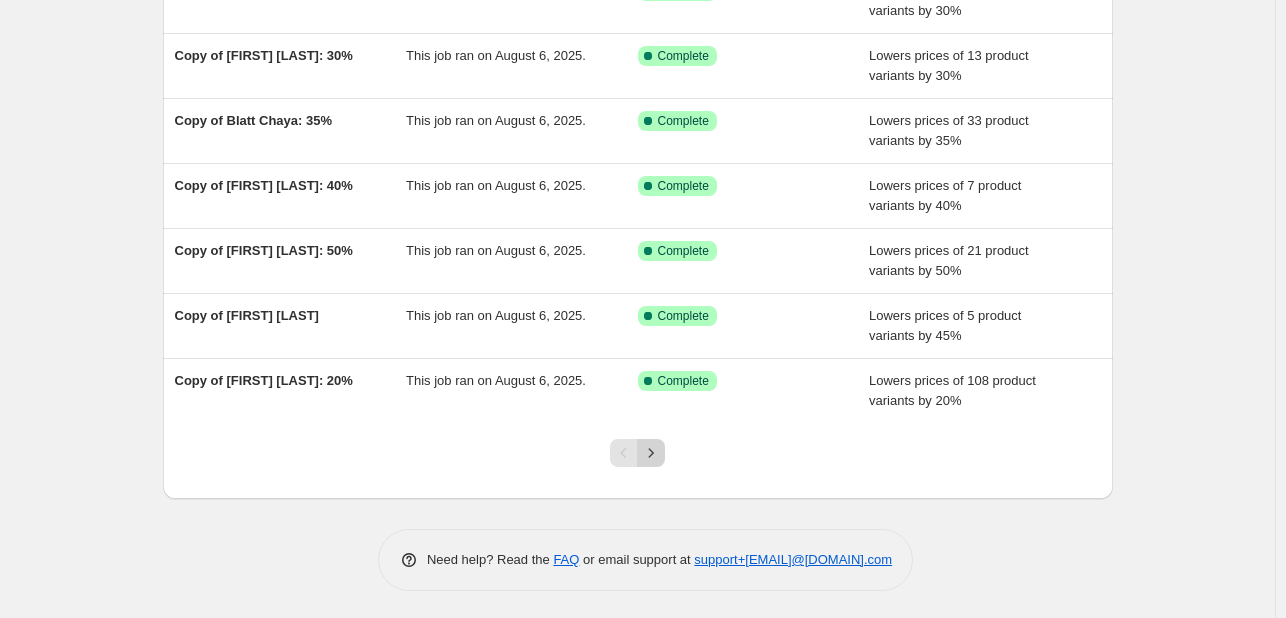 click 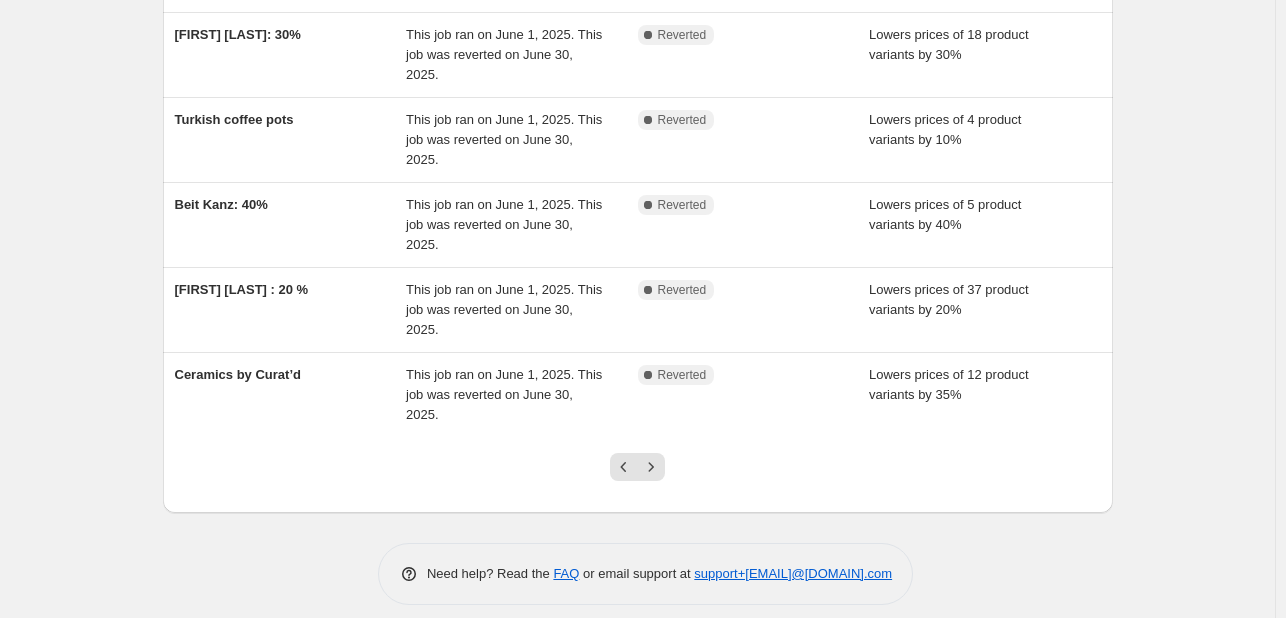 scroll, scrollTop: 600, scrollLeft: 0, axis: vertical 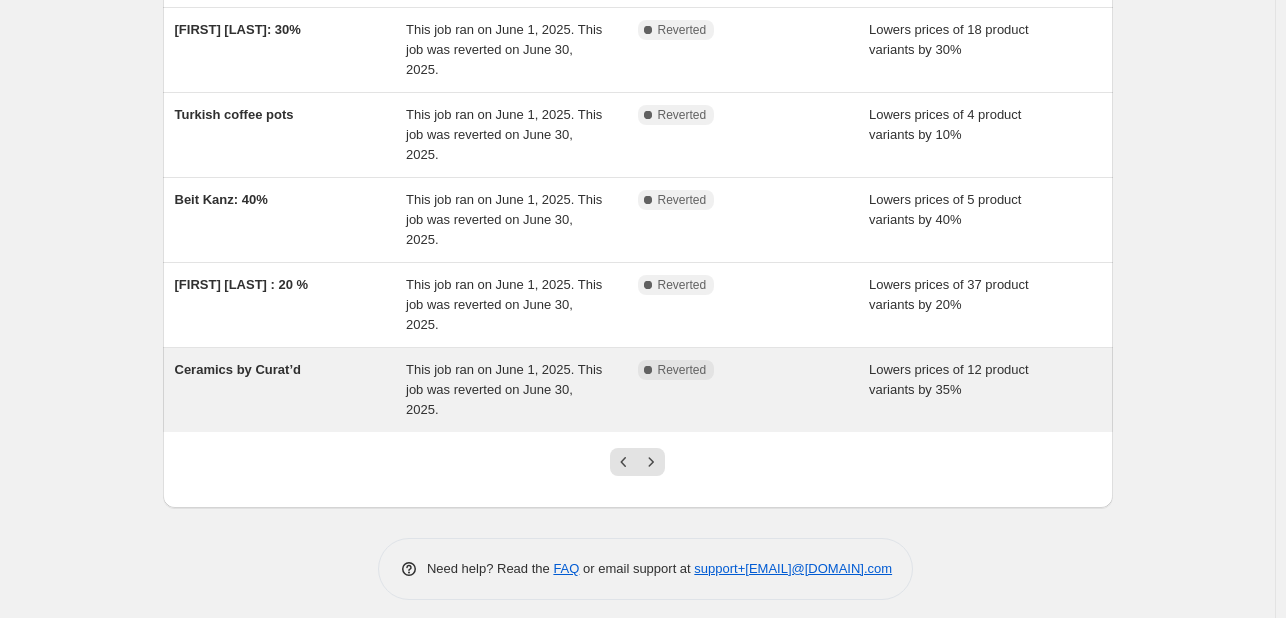 click on "Ceramics by Curat’d" at bounding box center [291, 390] 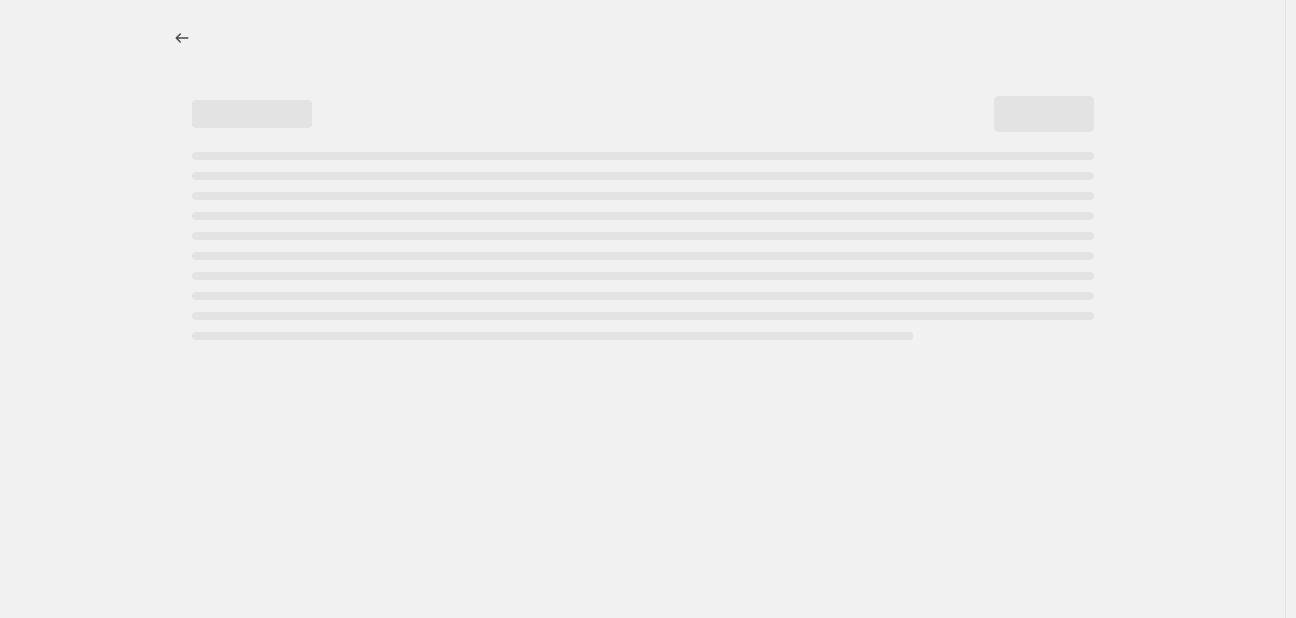 select on "percentage" 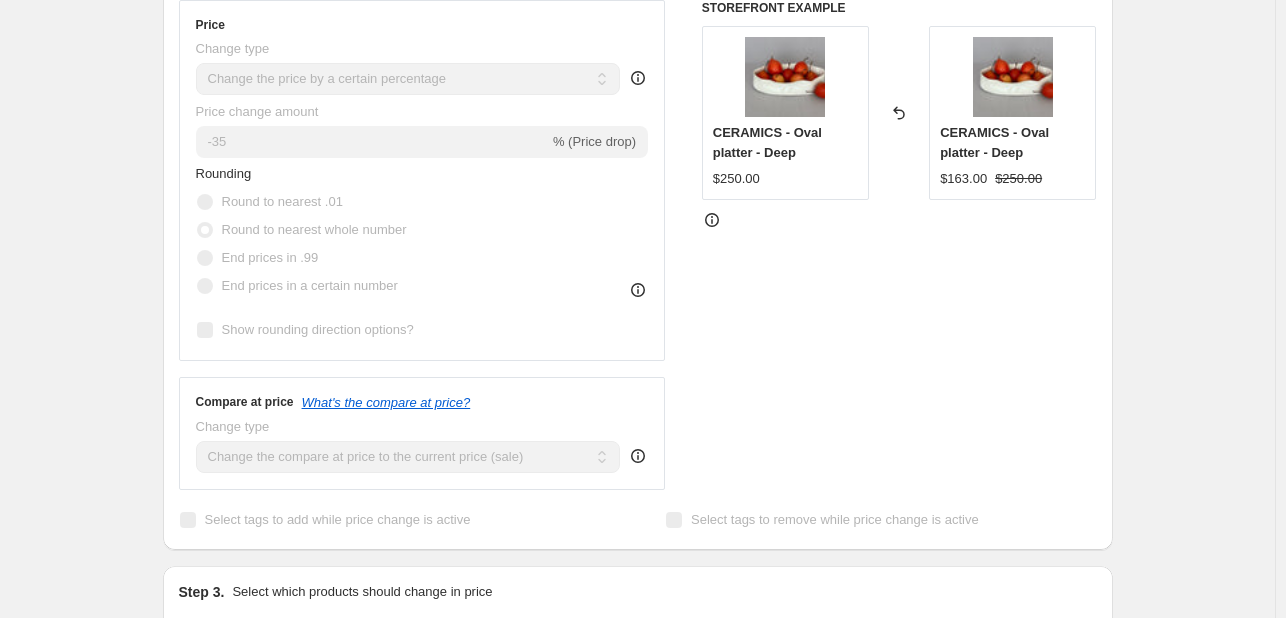 scroll, scrollTop: 0, scrollLeft: 0, axis: both 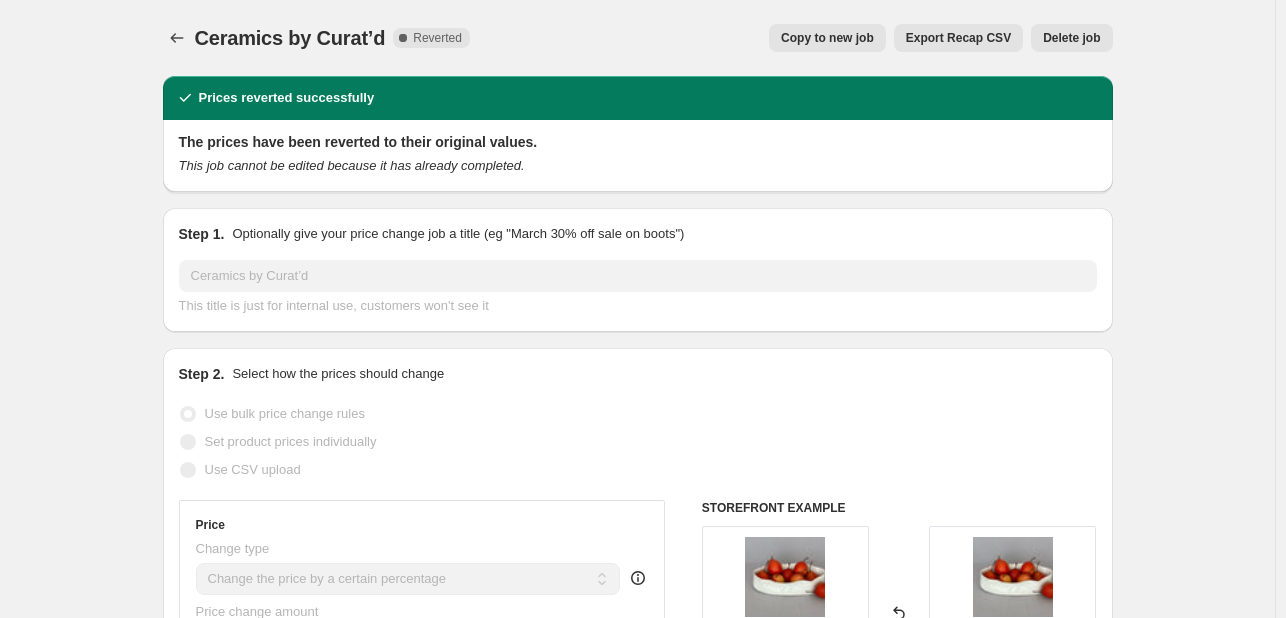 click on "Copy to new job" at bounding box center [827, 38] 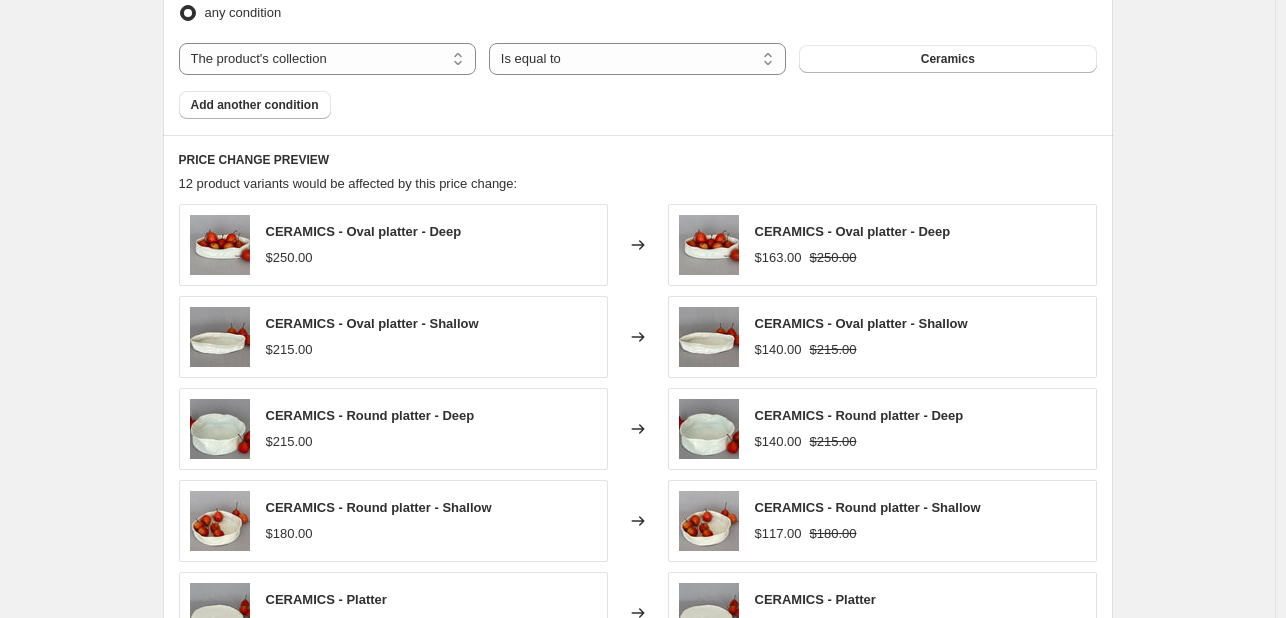scroll, scrollTop: 1603, scrollLeft: 0, axis: vertical 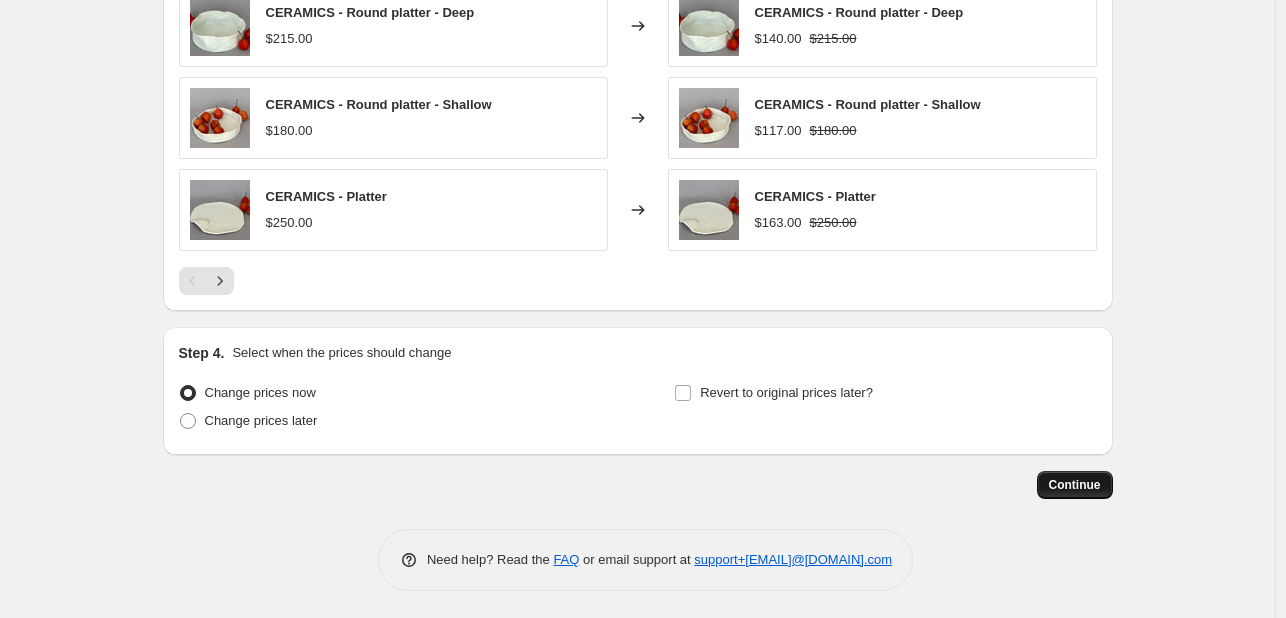 click on "Continue" at bounding box center (1075, 485) 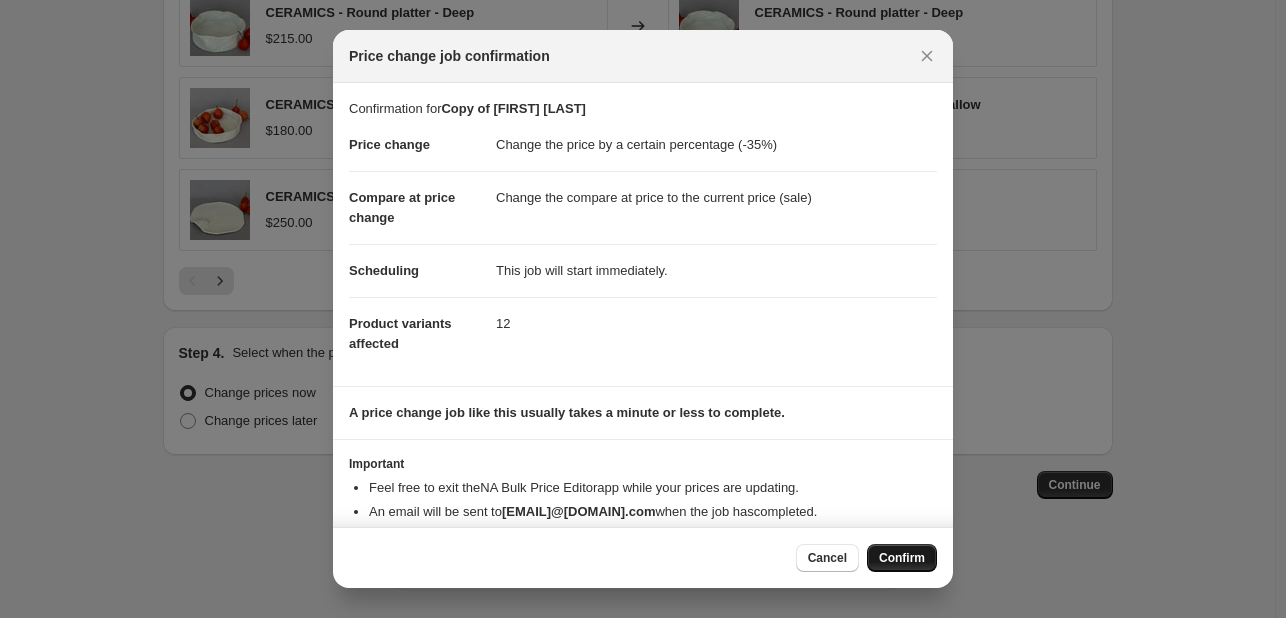 click on "Confirm" at bounding box center (902, 558) 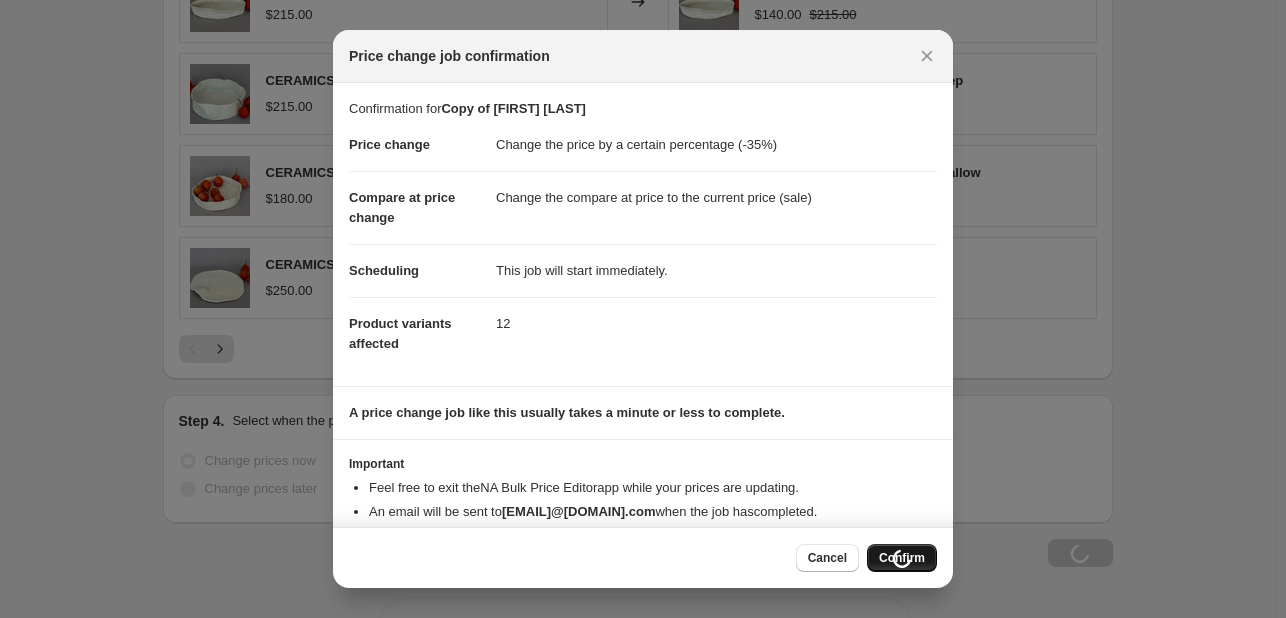 scroll, scrollTop: 1671, scrollLeft: 0, axis: vertical 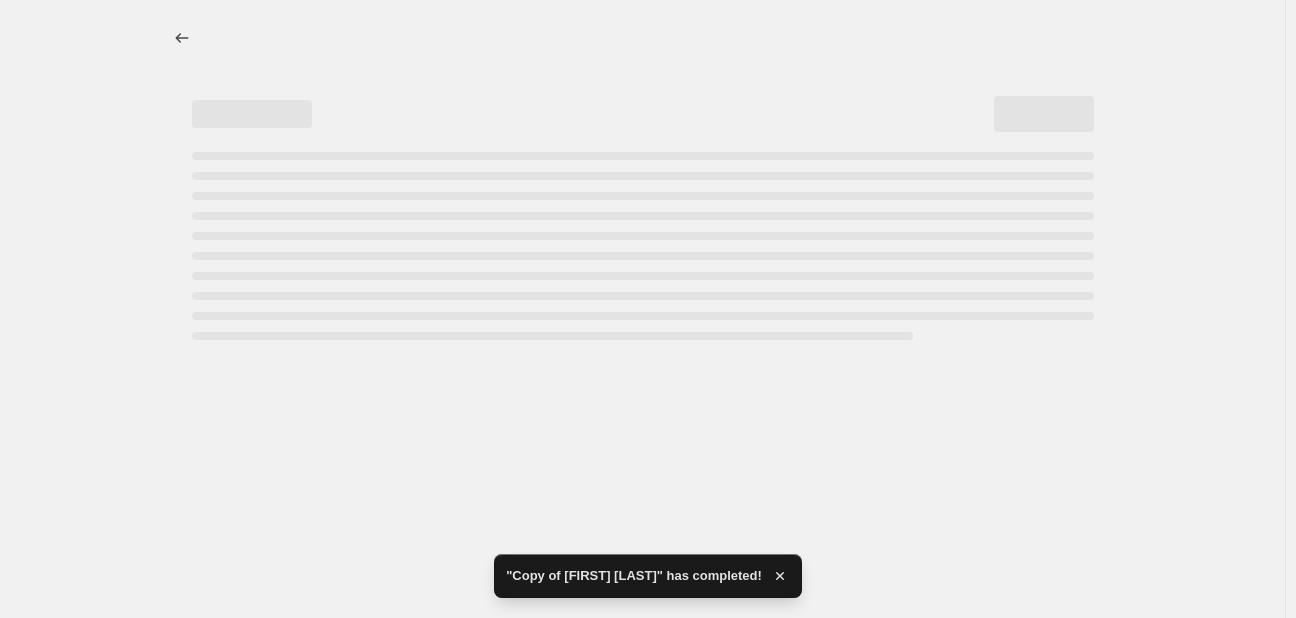 select on "percentage" 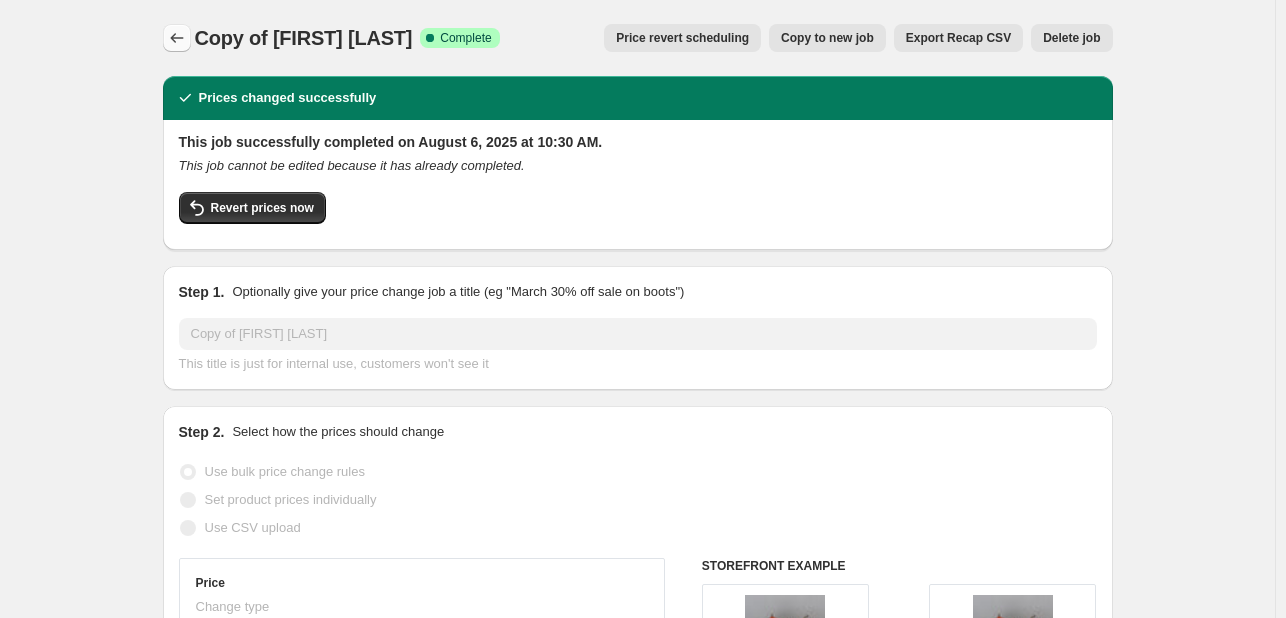 click 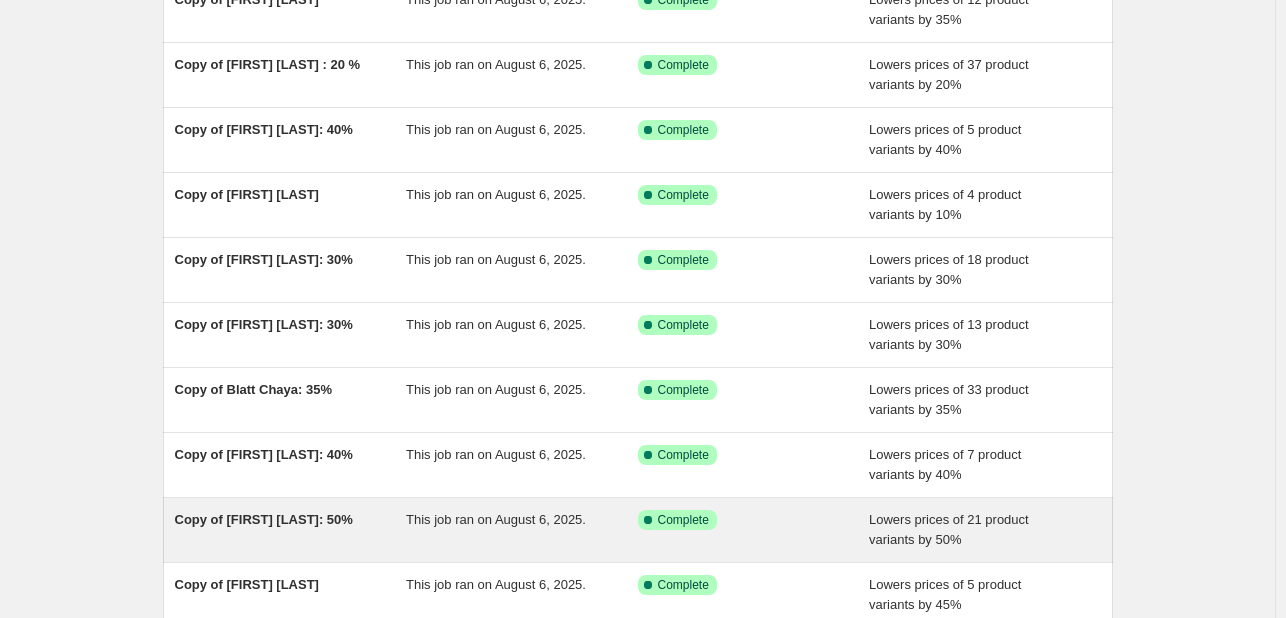 scroll, scrollTop: 409, scrollLeft: 0, axis: vertical 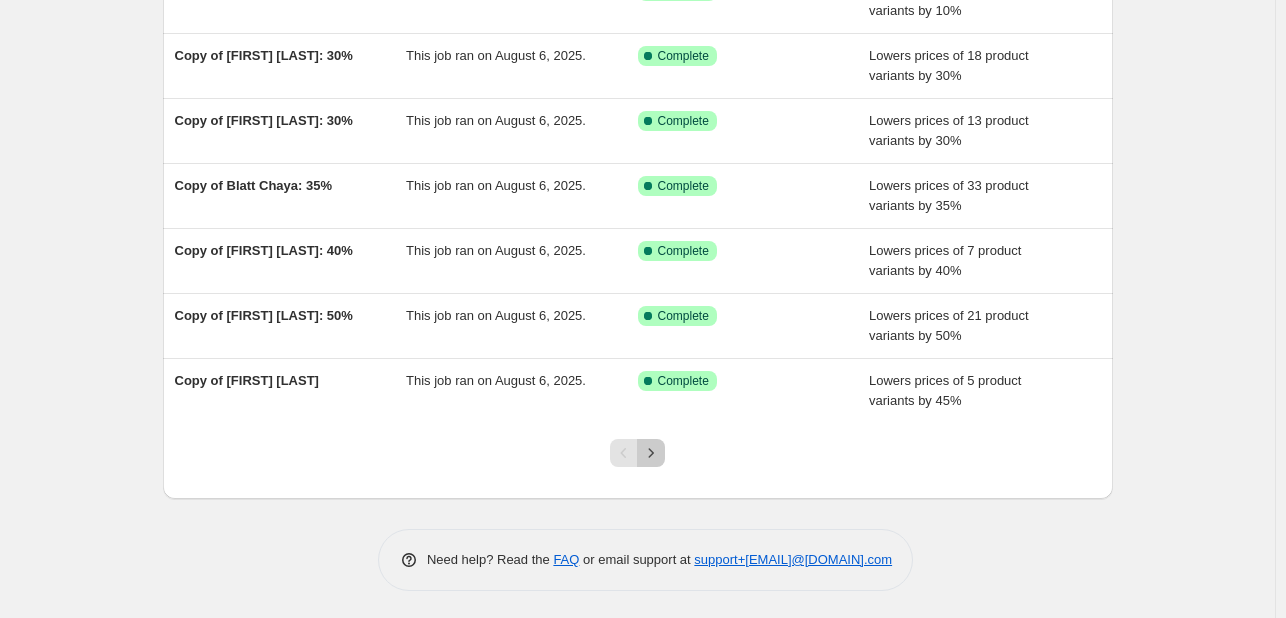 click at bounding box center (651, 453) 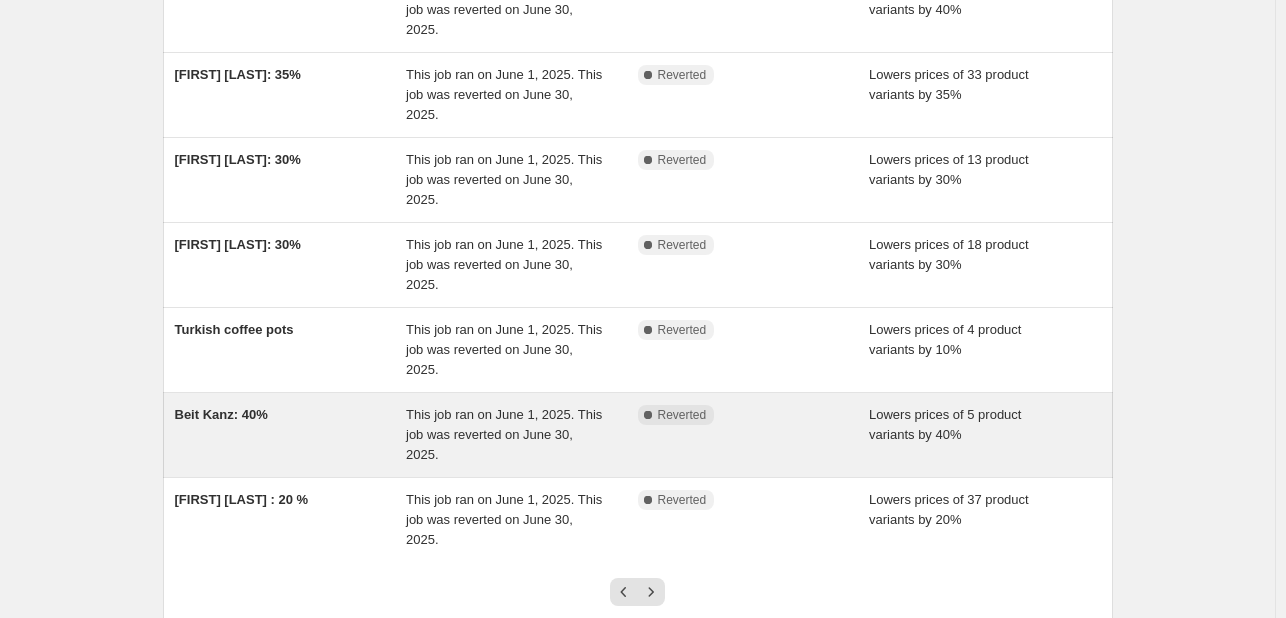 scroll, scrollTop: 500, scrollLeft: 0, axis: vertical 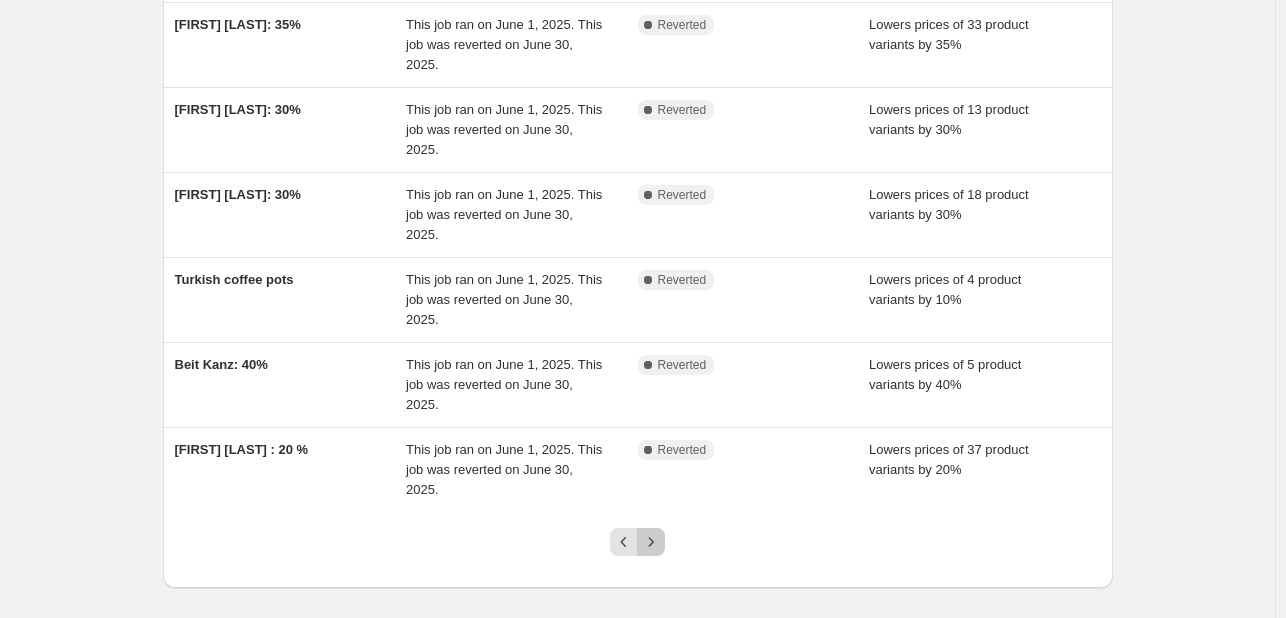 click 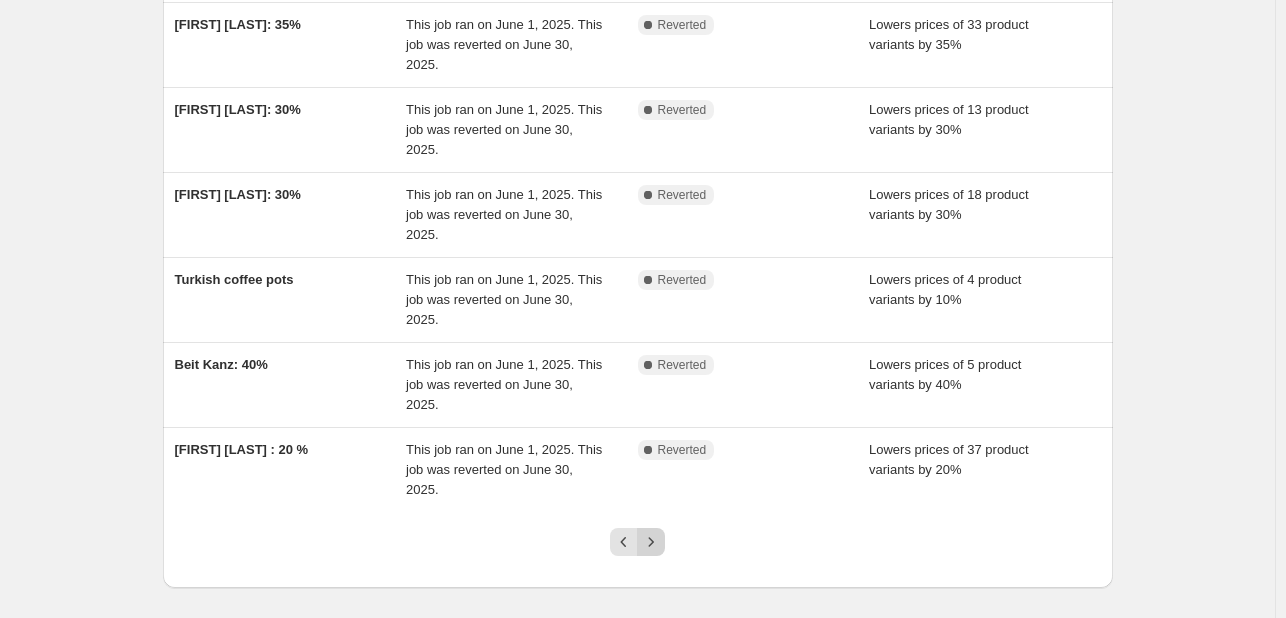 scroll, scrollTop: 0, scrollLeft: 0, axis: both 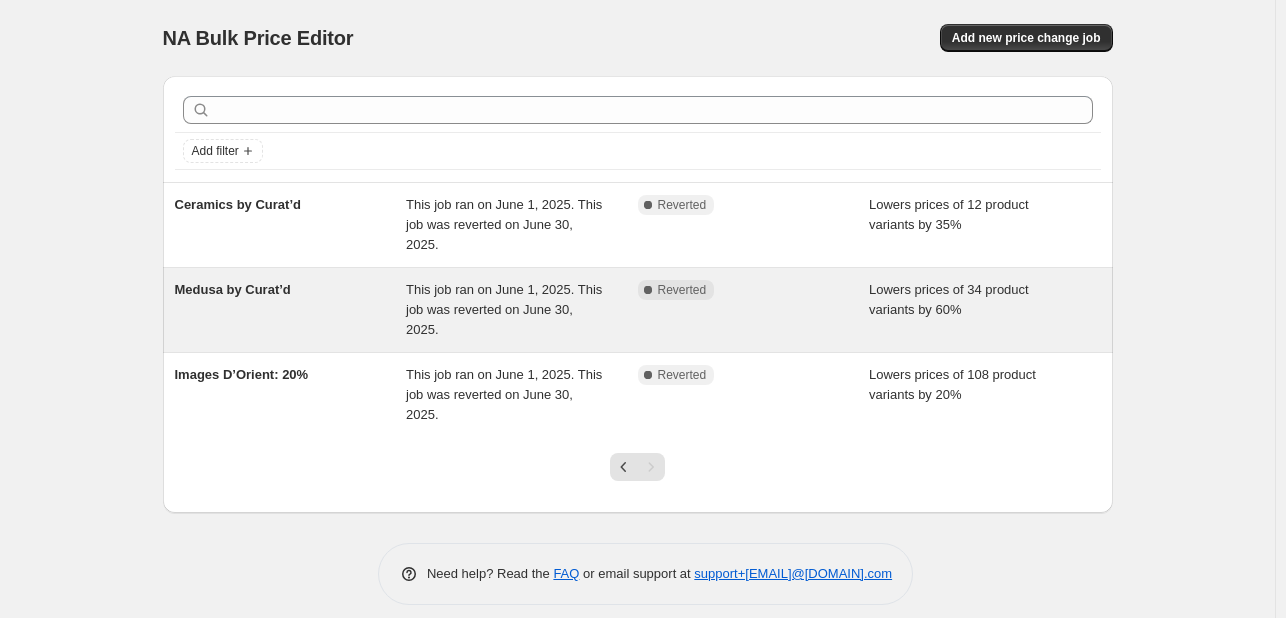 click on "This job ran on June 1, 2025. This job was reverted on June 30, 2025." at bounding box center (504, 309) 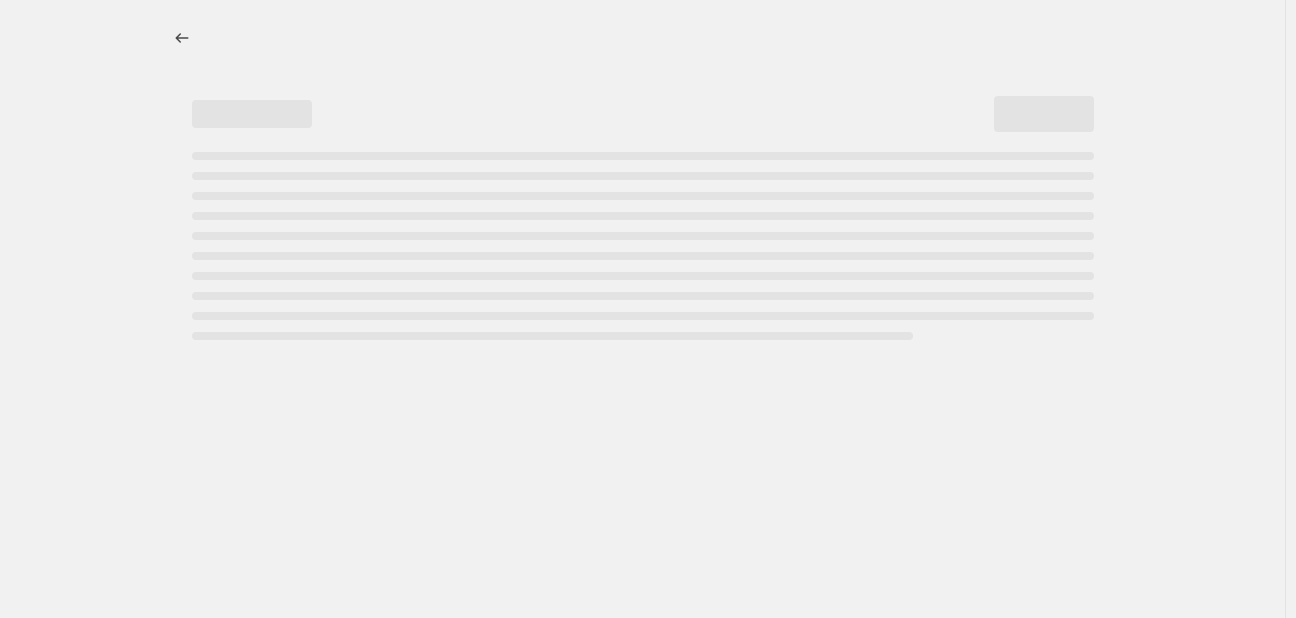 select on "percentage" 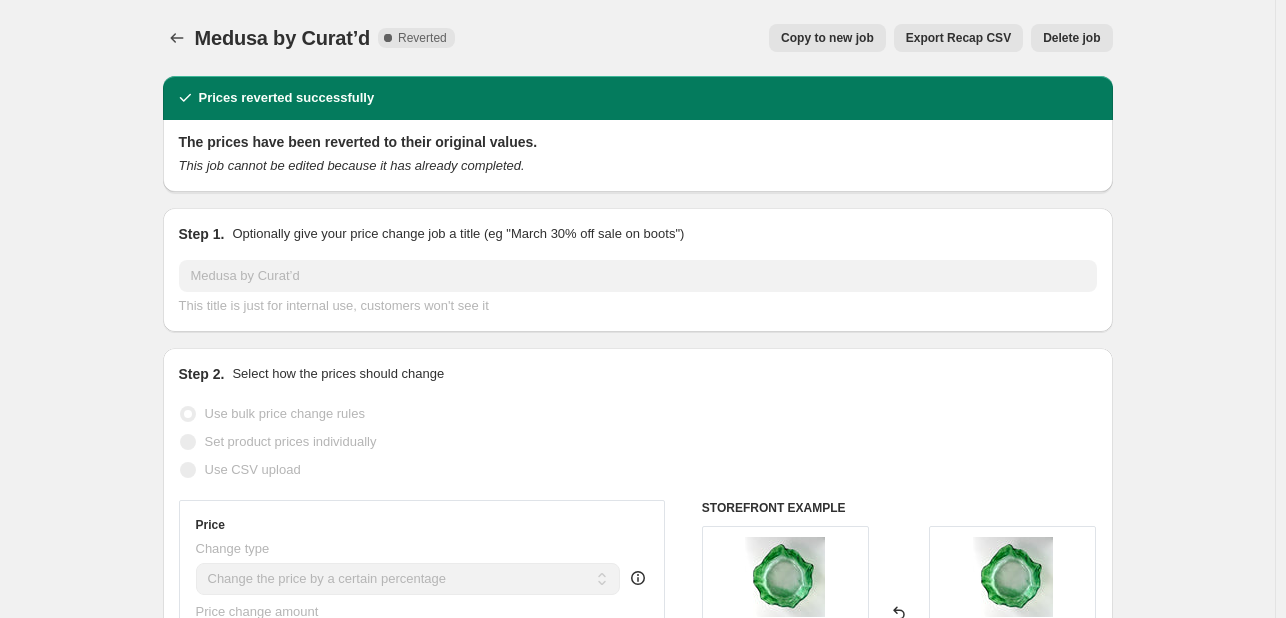 click on "Copy to new job" at bounding box center [827, 38] 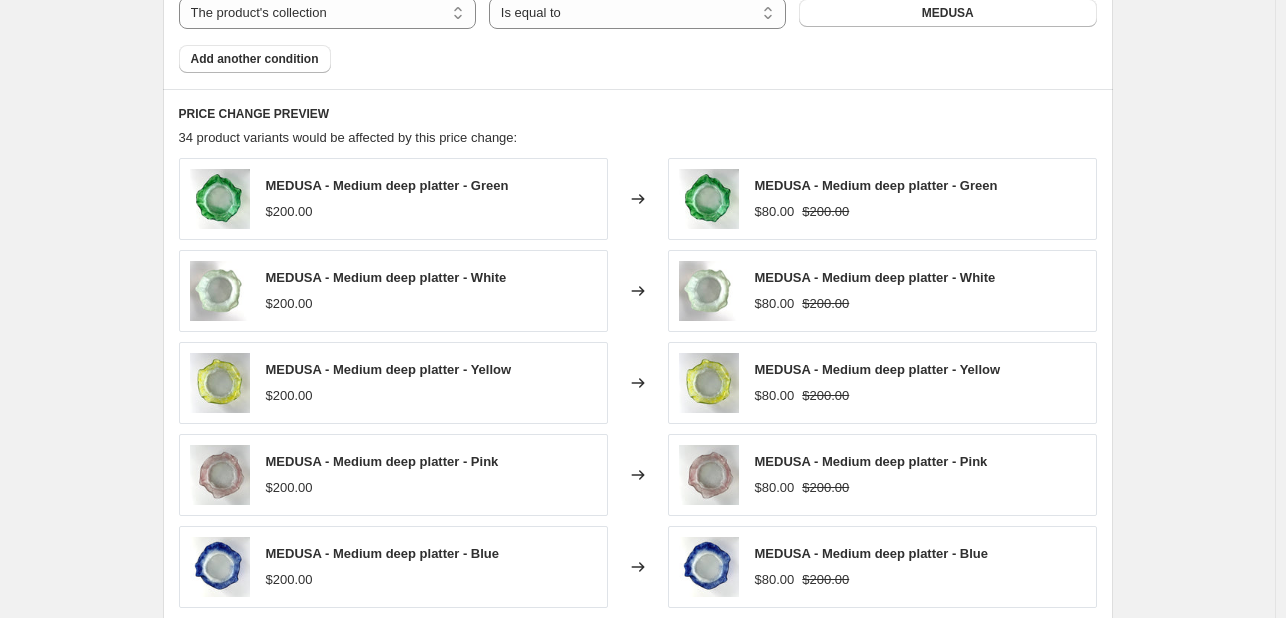scroll, scrollTop: 1603, scrollLeft: 0, axis: vertical 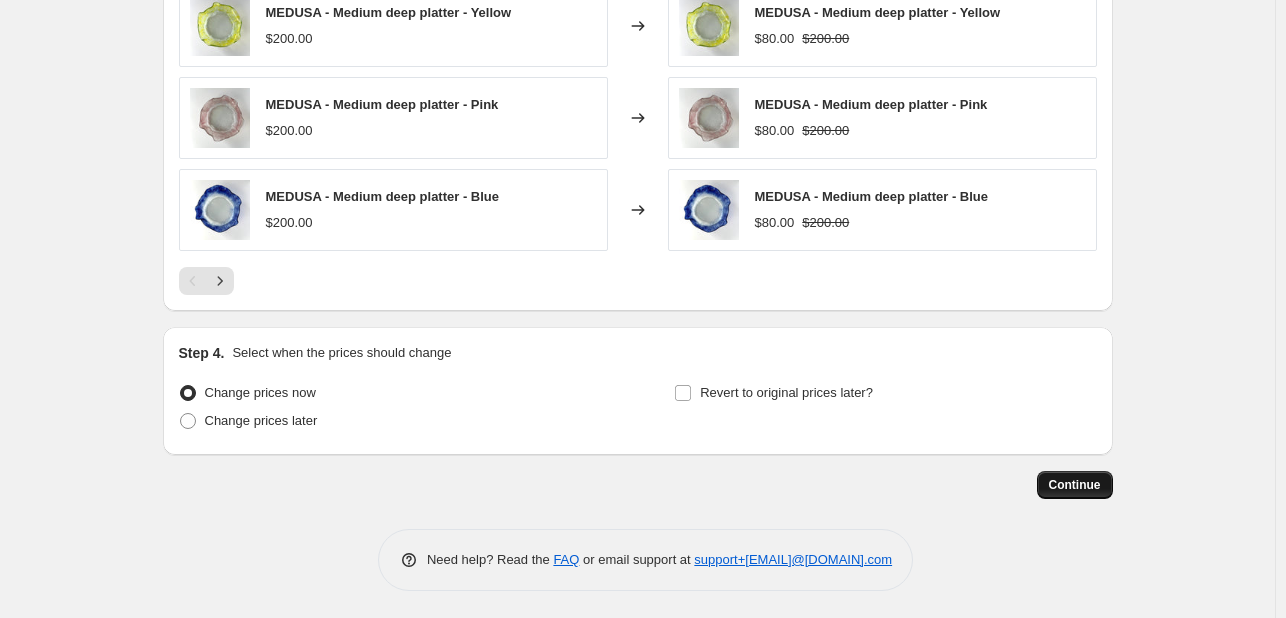 click on "Continue" at bounding box center (1075, 485) 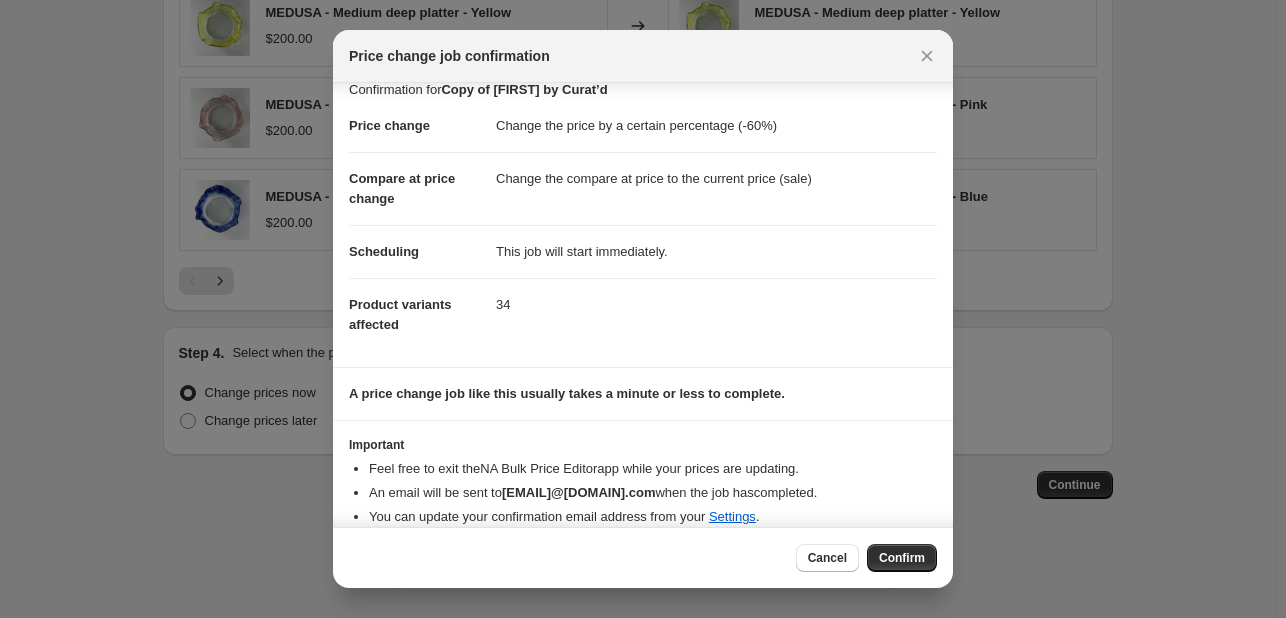 scroll, scrollTop: 38, scrollLeft: 0, axis: vertical 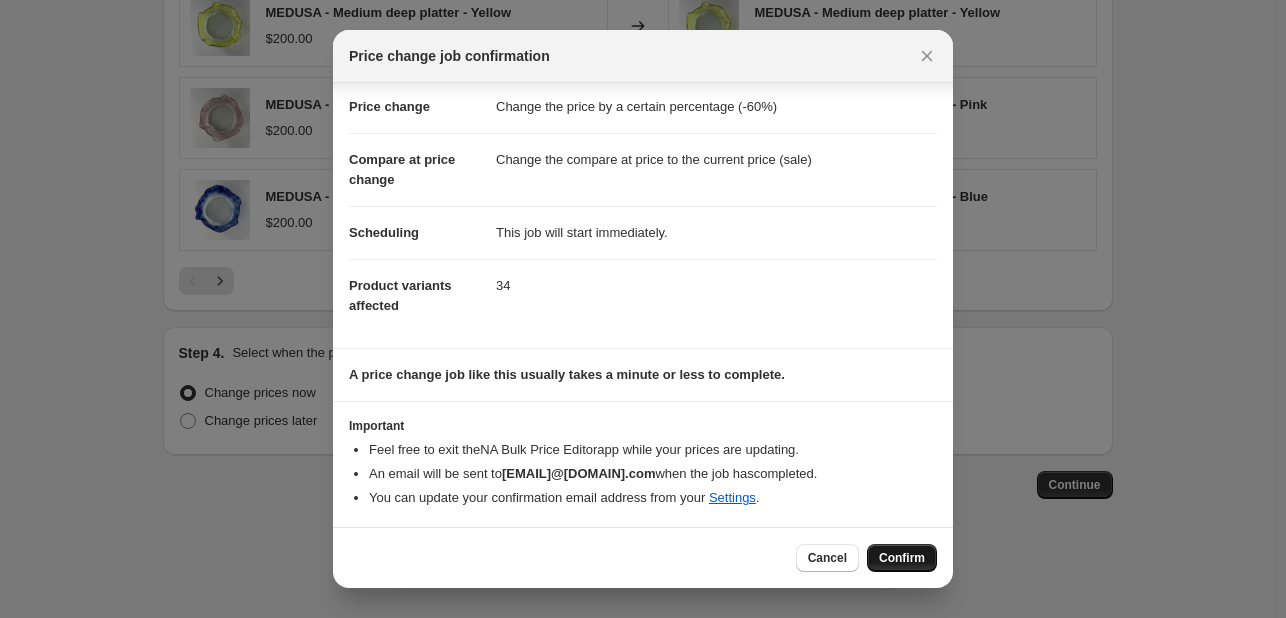 click on "Confirm" at bounding box center [902, 558] 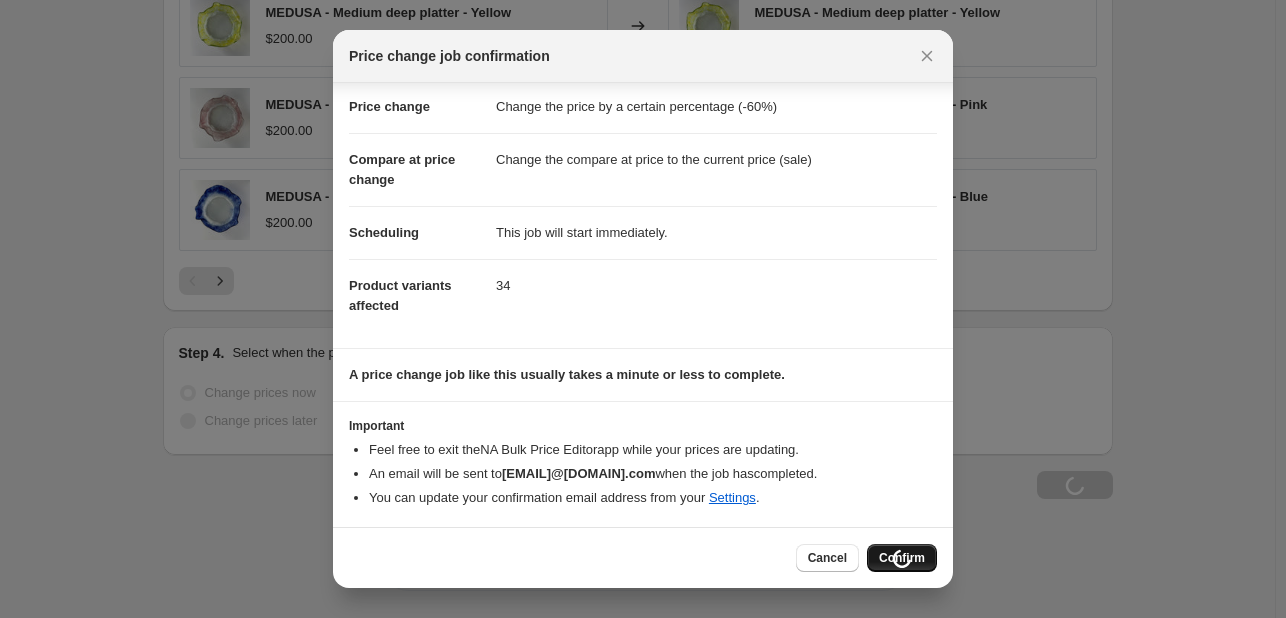 scroll, scrollTop: 1671, scrollLeft: 0, axis: vertical 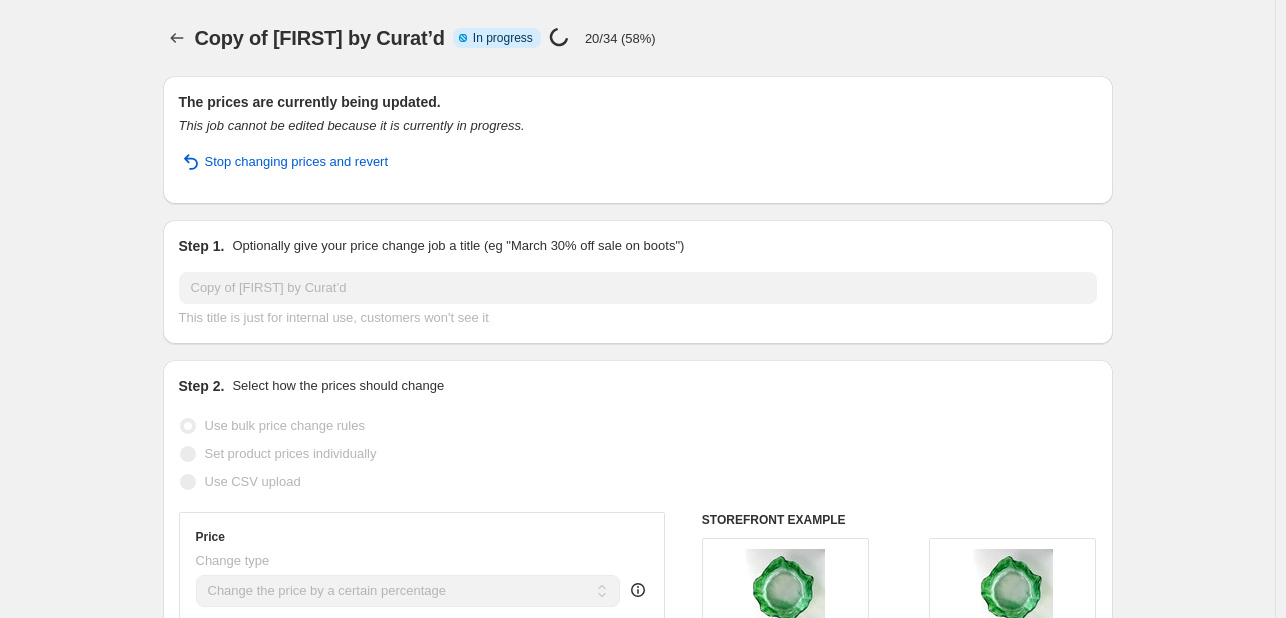 select on "percentage" 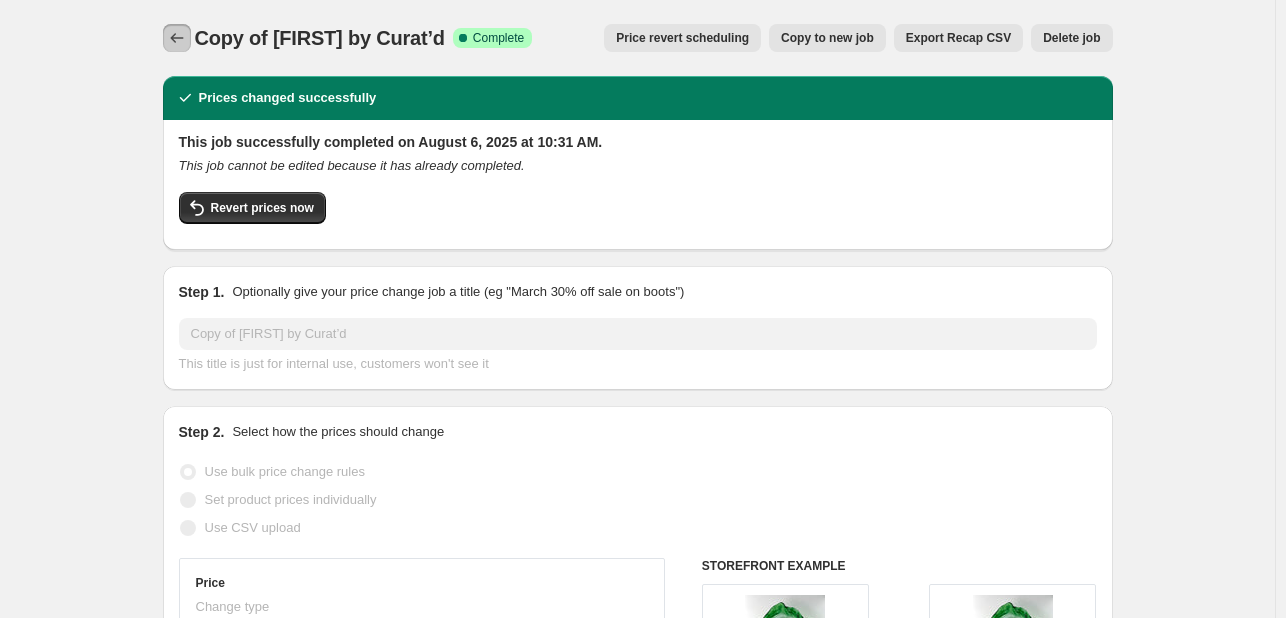 click 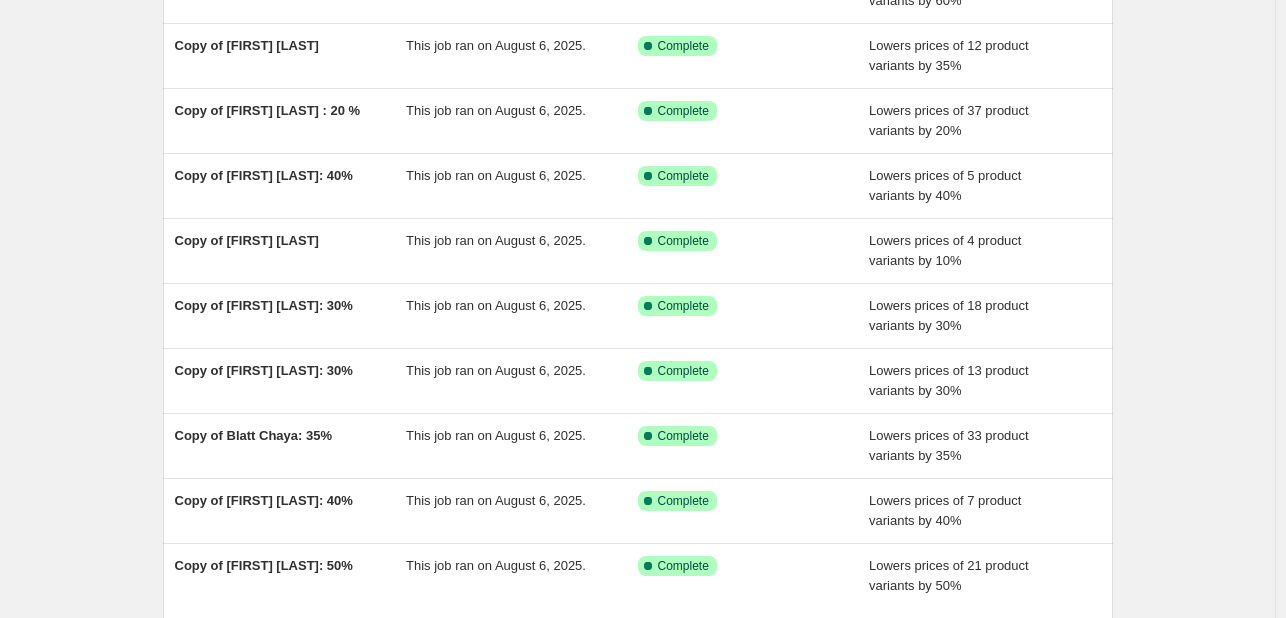 scroll, scrollTop: 409, scrollLeft: 0, axis: vertical 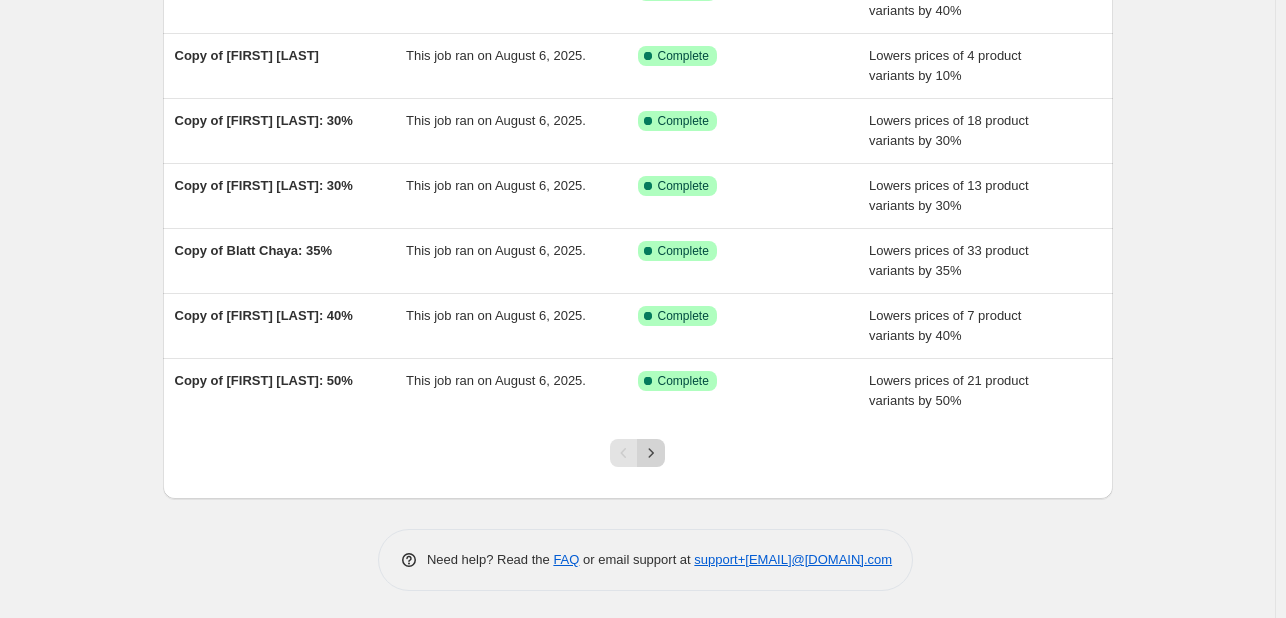 click 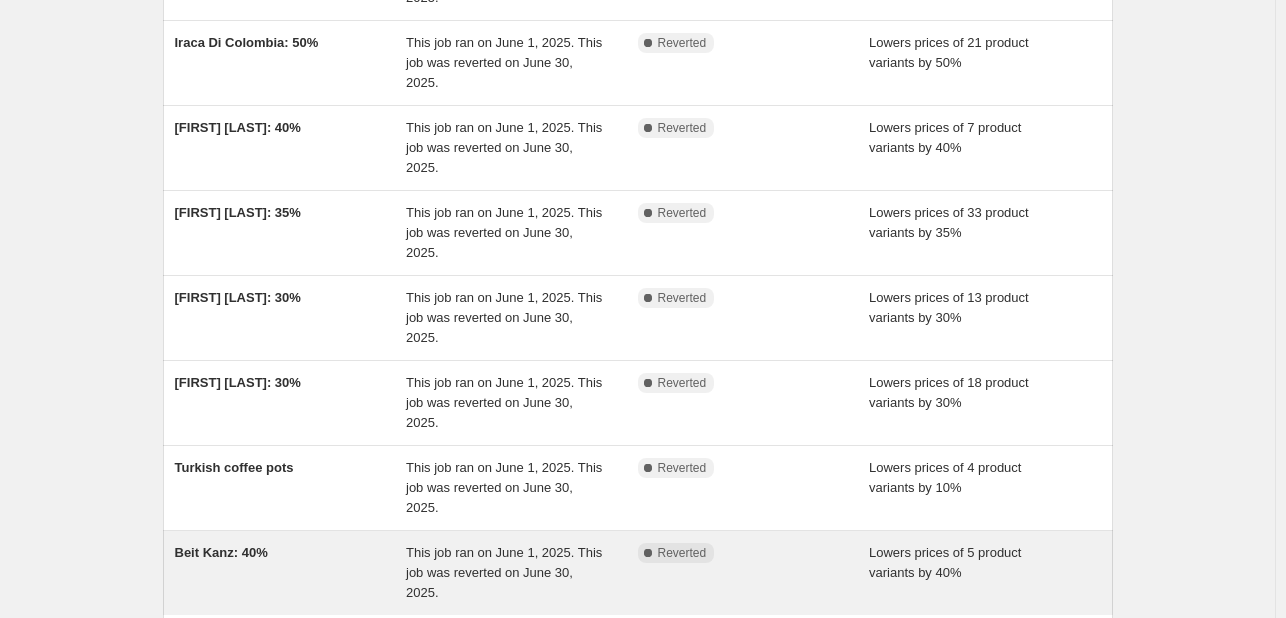 scroll, scrollTop: 569, scrollLeft: 0, axis: vertical 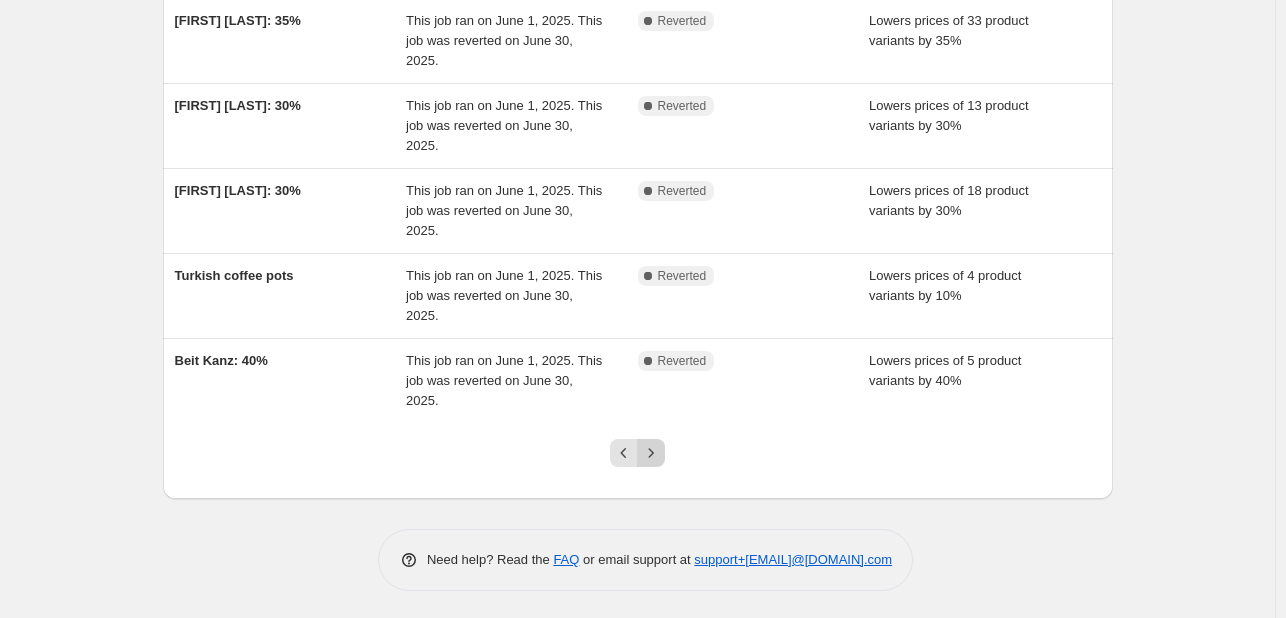 click 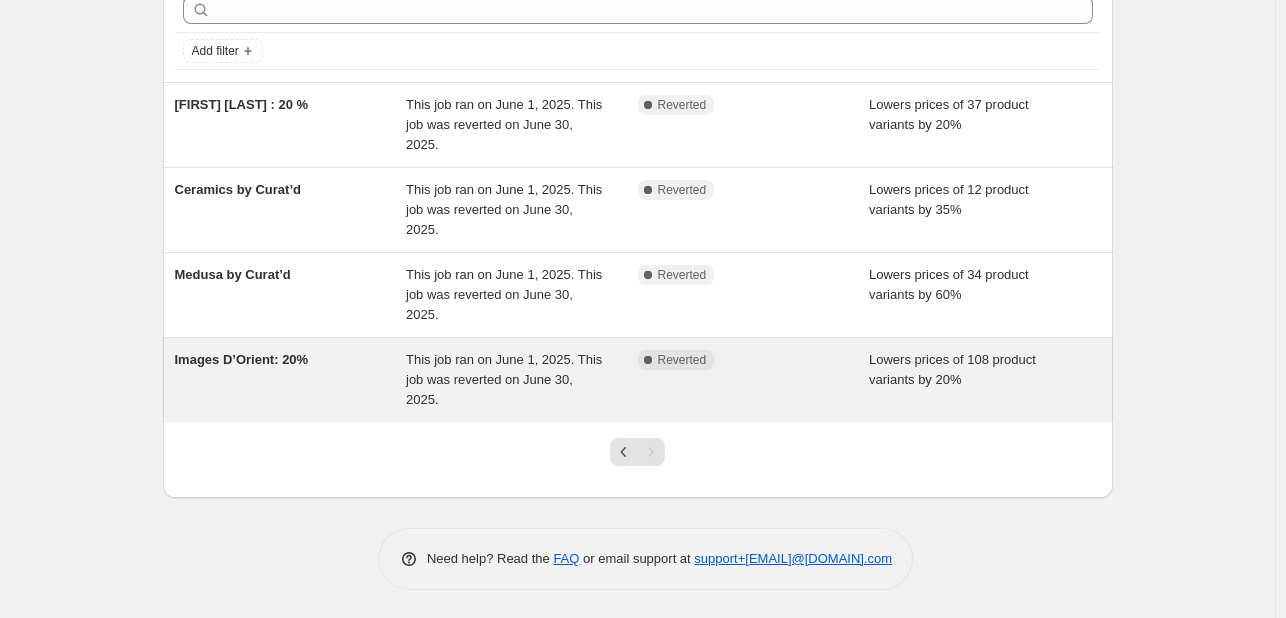 scroll, scrollTop: 100, scrollLeft: 0, axis: vertical 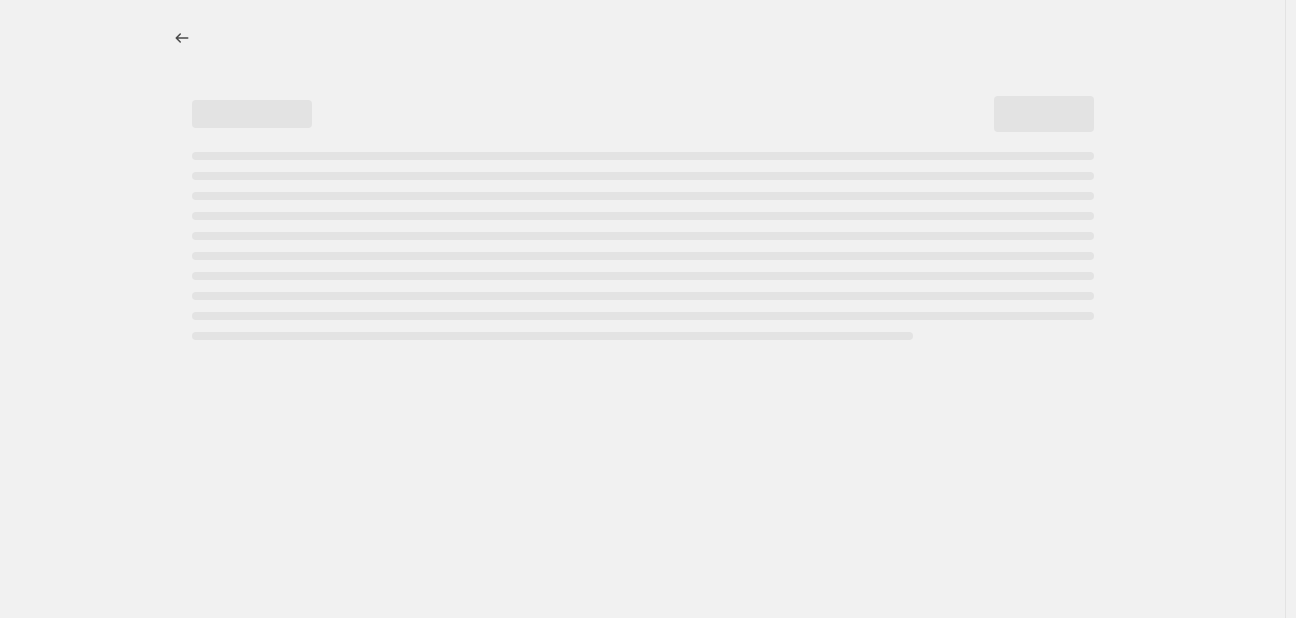 select on "percentage" 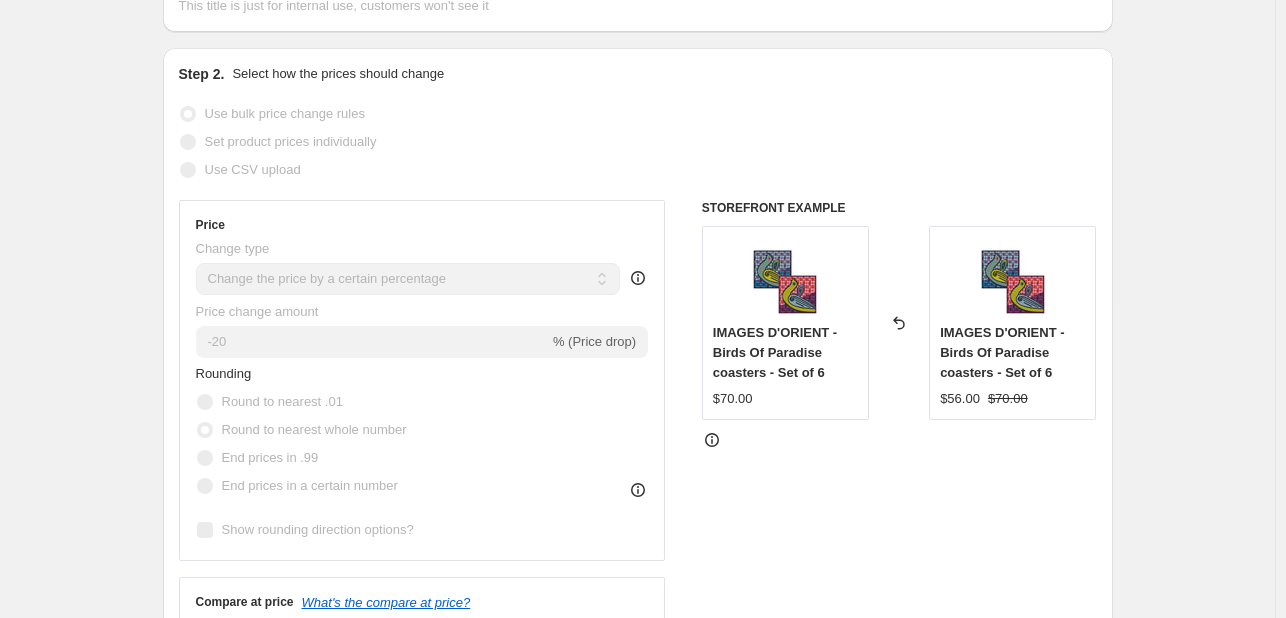 scroll, scrollTop: 0, scrollLeft: 0, axis: both 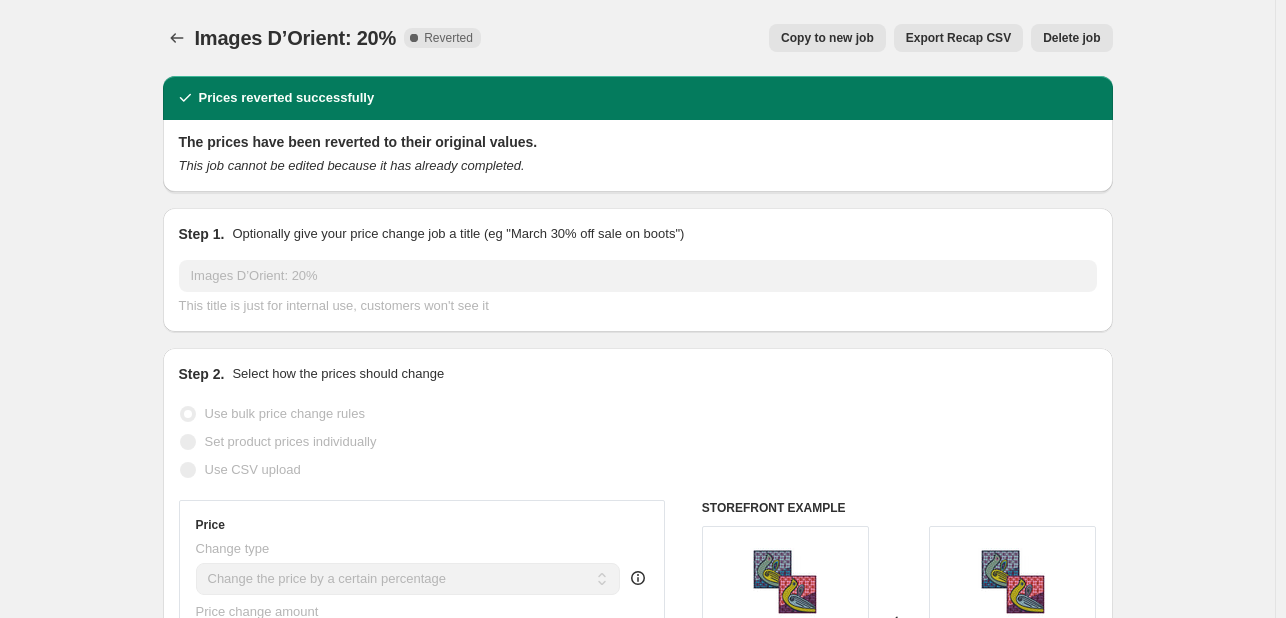 click on "Copy to new job" at bounding box center [827, 38] 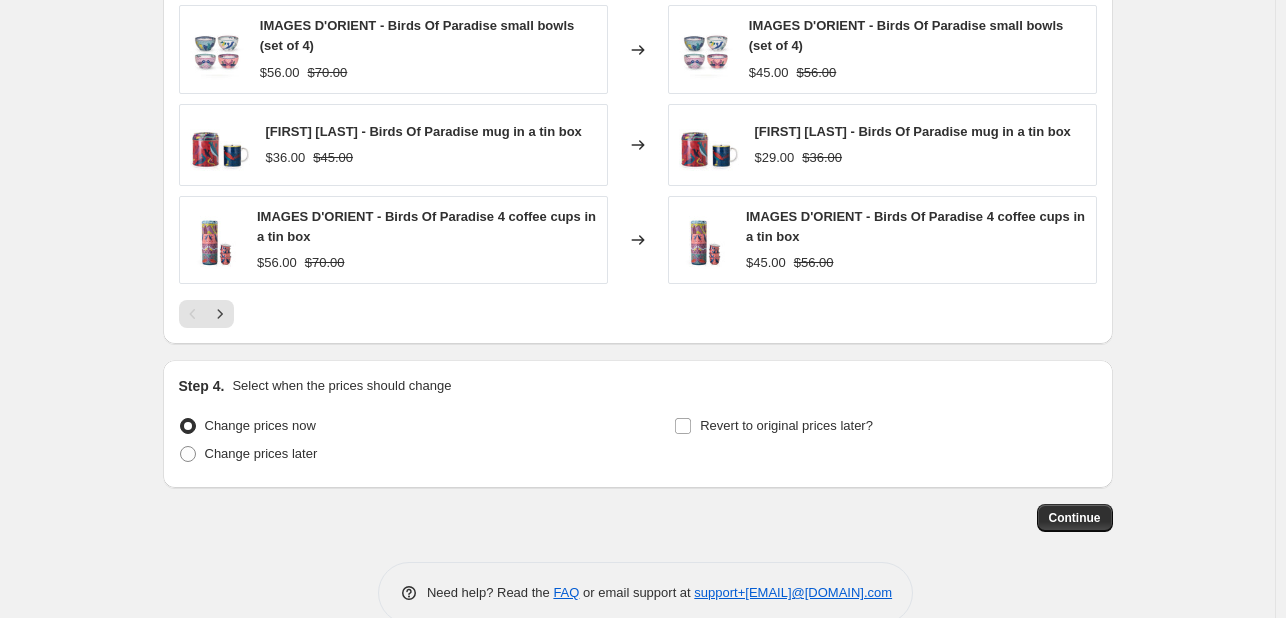scroll, scrollTop: 1628, scrollLeft: 0, axis: vertical 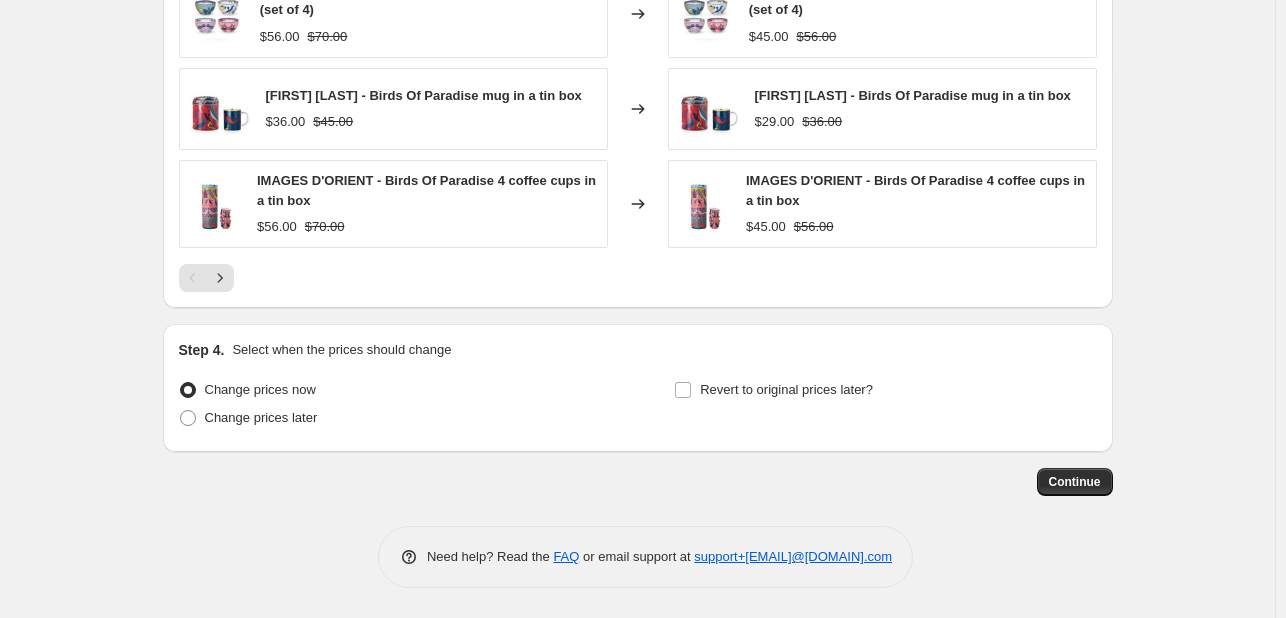 click on "Step 1. Optionally give your price change job a title (eg "March 30% off sale on boots") Copy of [FIRST] [LAST]: 20% This title is just for internal use, customers won't see it Step 2. Select how the prices should change Use bulk price change rules Set product prices individually Use CSV upload Price Change type Change the price to a certain amount Change the price by a certain amount Change the price by a certain percentage Change the price to the current compare at price (price before sale) Change the price by a certain amount relative to the compare at price Change the price by a certain percentage relative to the compare at price Don't change the price Change the price by a certain percentage relative to the cost per item Change price to certain cost margin Change the price by a certain percentage Price change amount -20 % (Price drop) Rounding Round to nearest .01 Round to nearest whole number End prices in .99 End prices in a certain number Show rounding direction options? Compare at price [PRICE]" at bounding box center [630, -535] 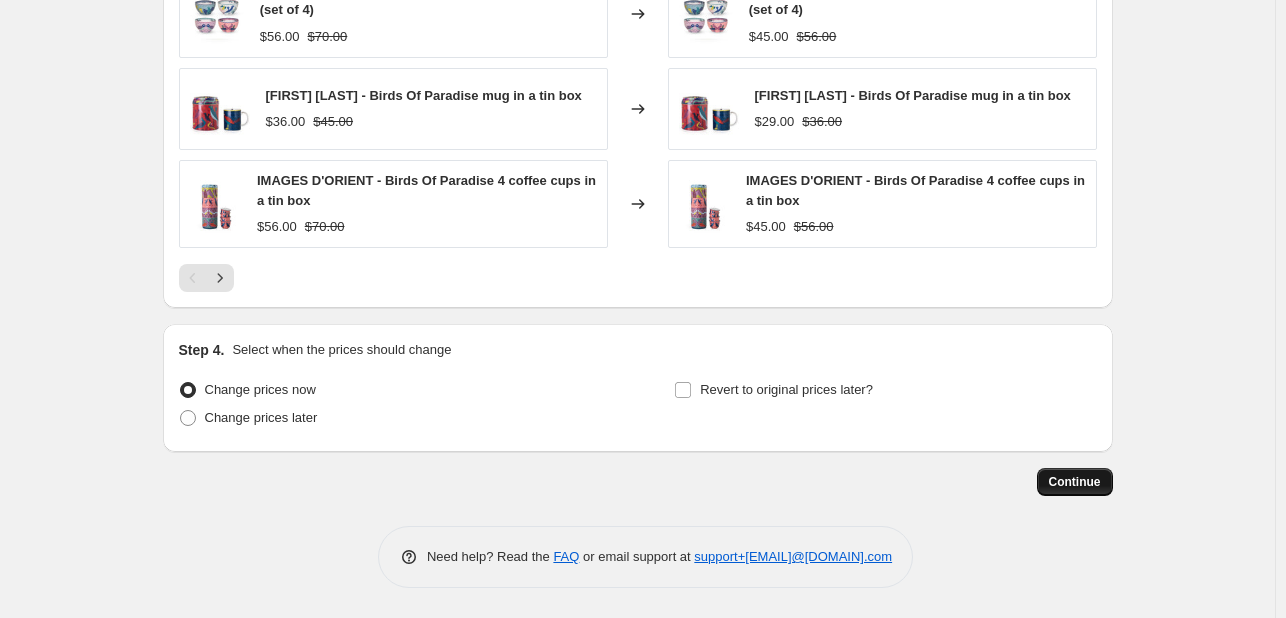 click on "Continue" at bounding box center (1075, 482) 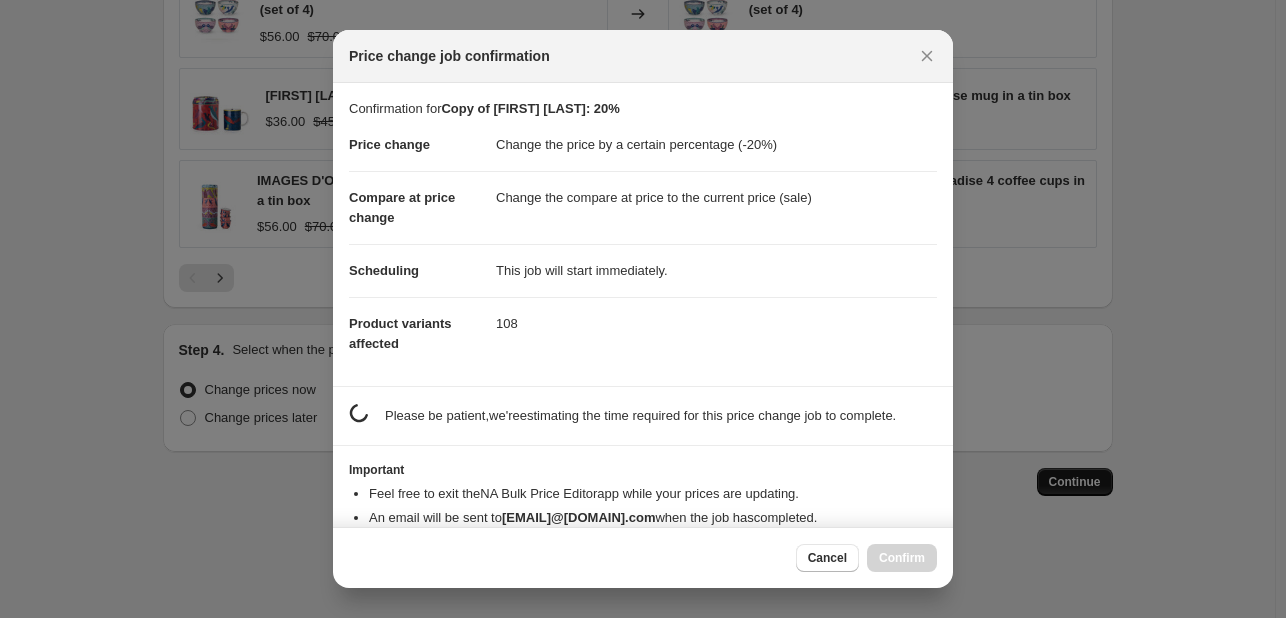 scroll, scrollTop: 0, scrollLeft: 0, axis: both 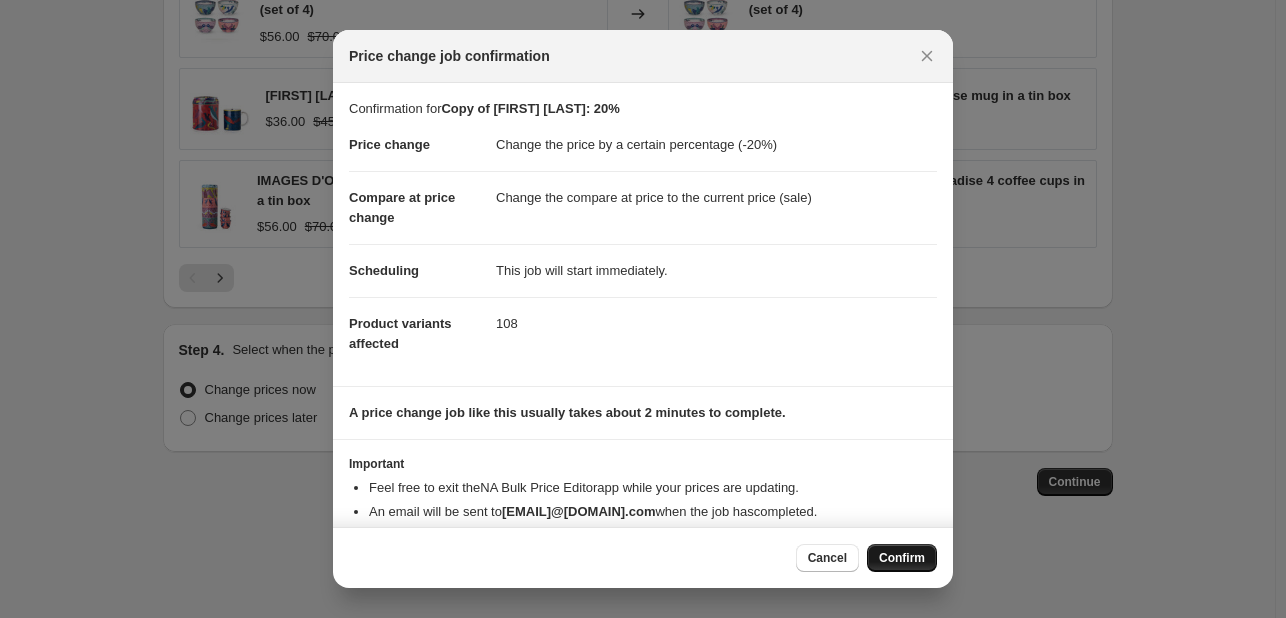 click on "Confirm" at bounding box center [902, 558] 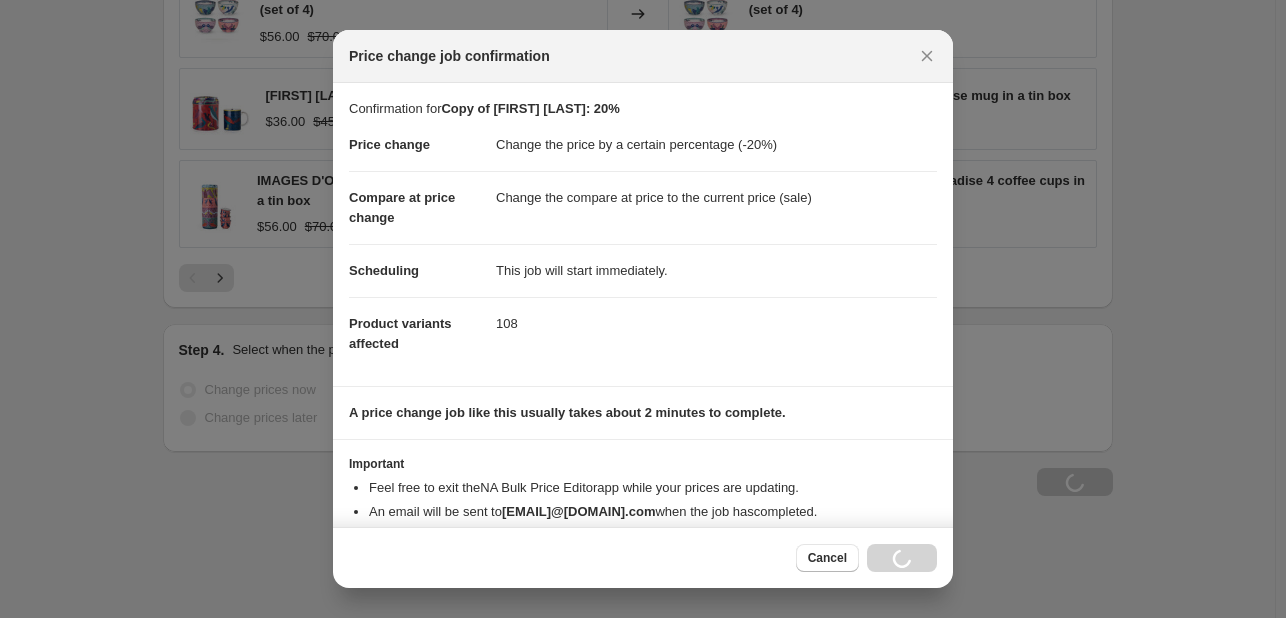 scroll, scrollTop: 1696, scrollLeft: 0, axis: vertical 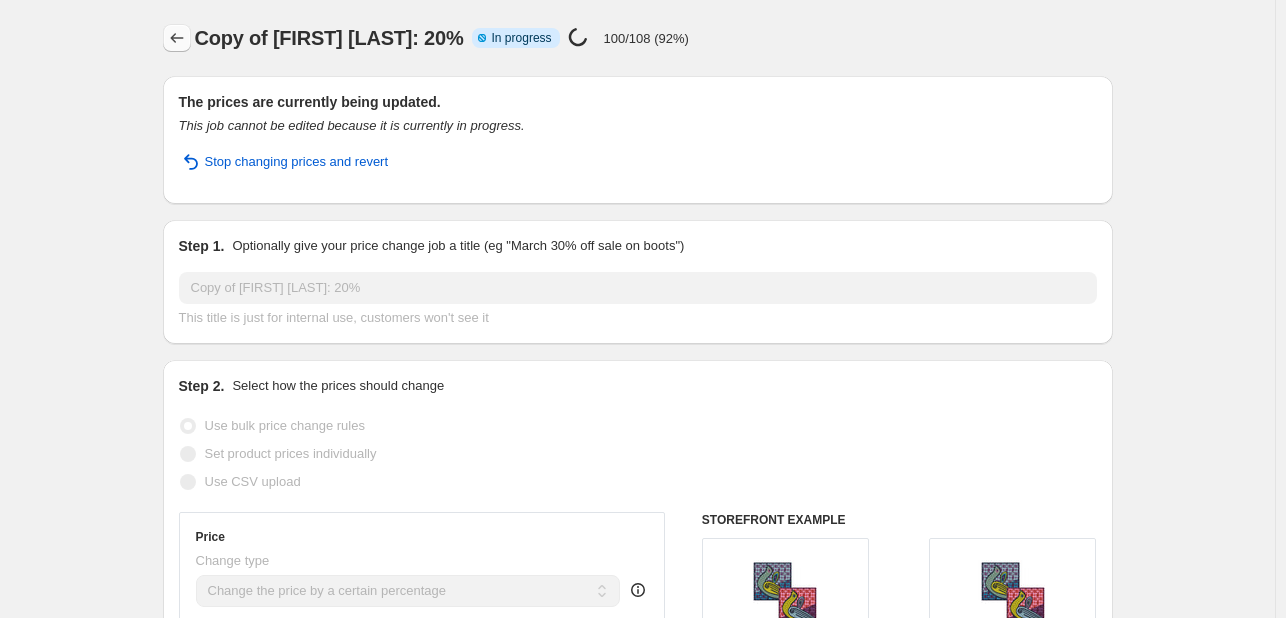 click 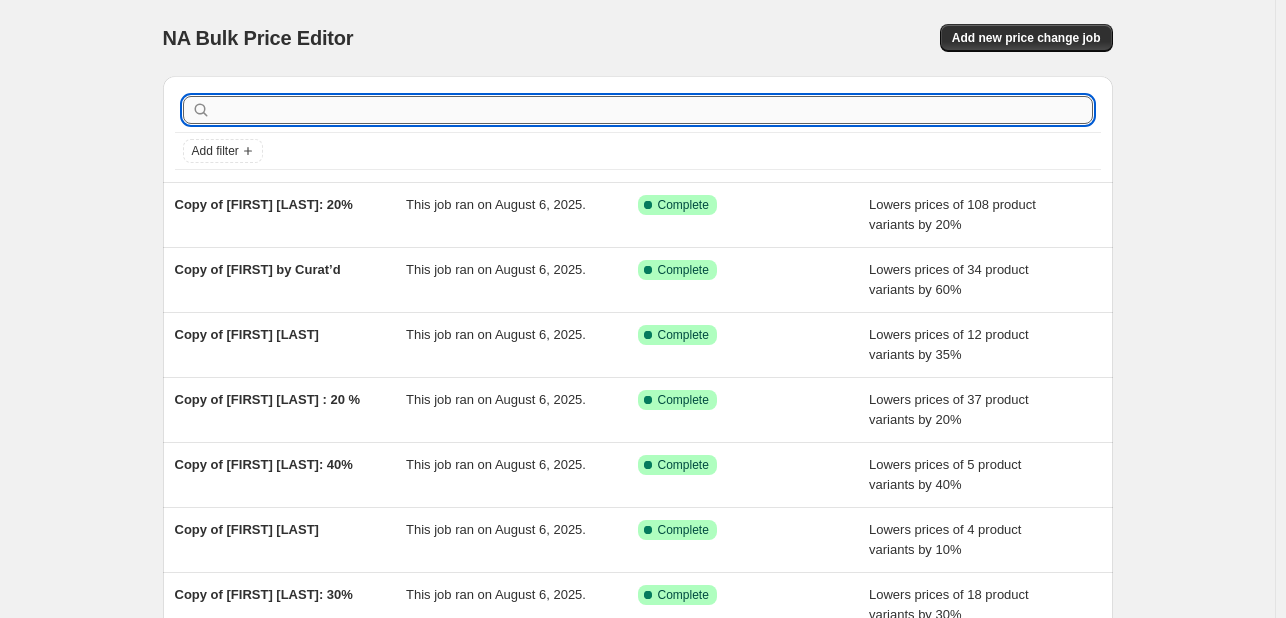click at bounding box center (654, 110) 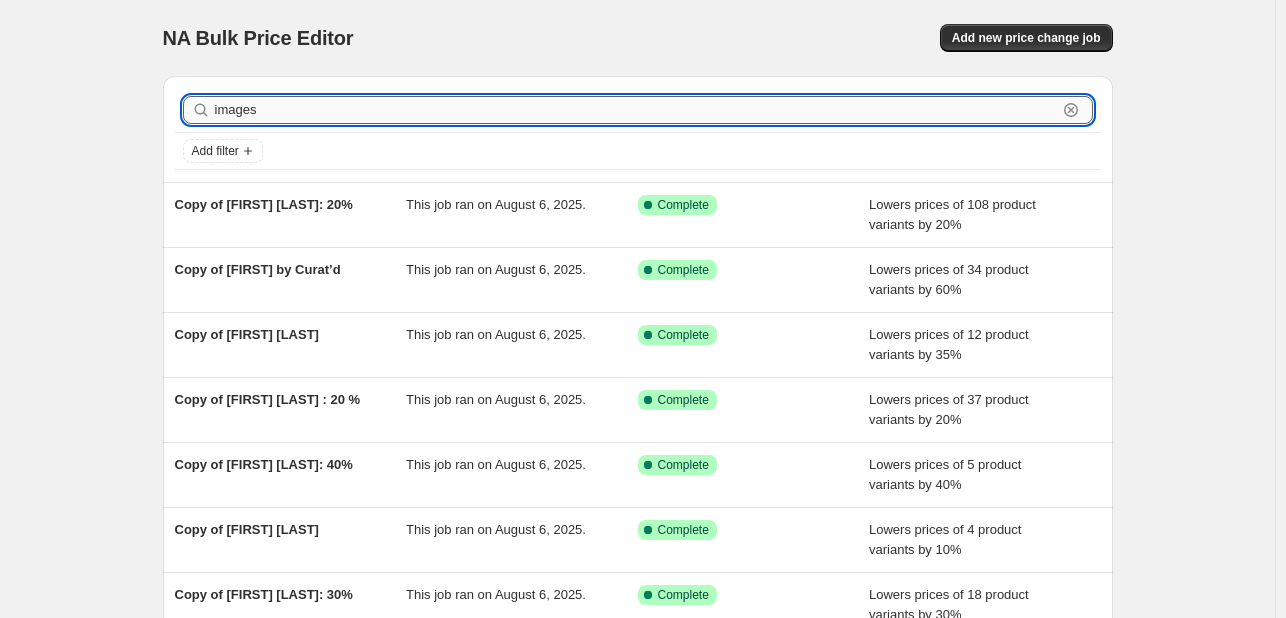 type on "images" 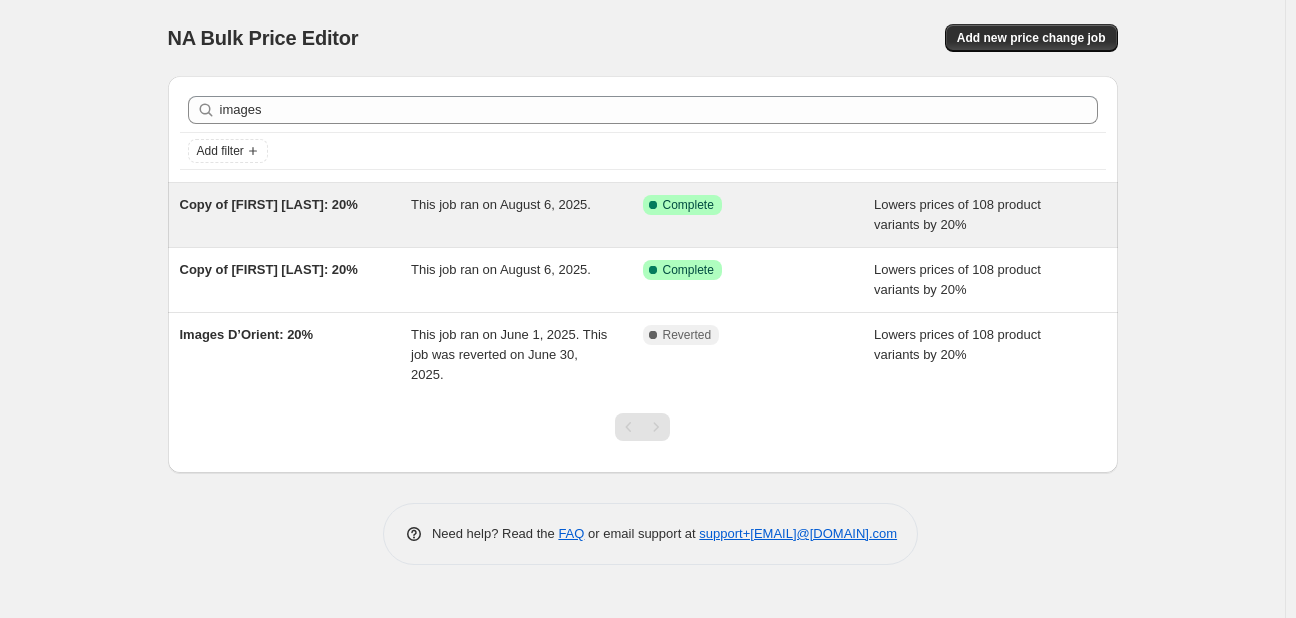 click on "Copy of [FIRST] [LAST]: 20%" at bounding box center (269, 204) 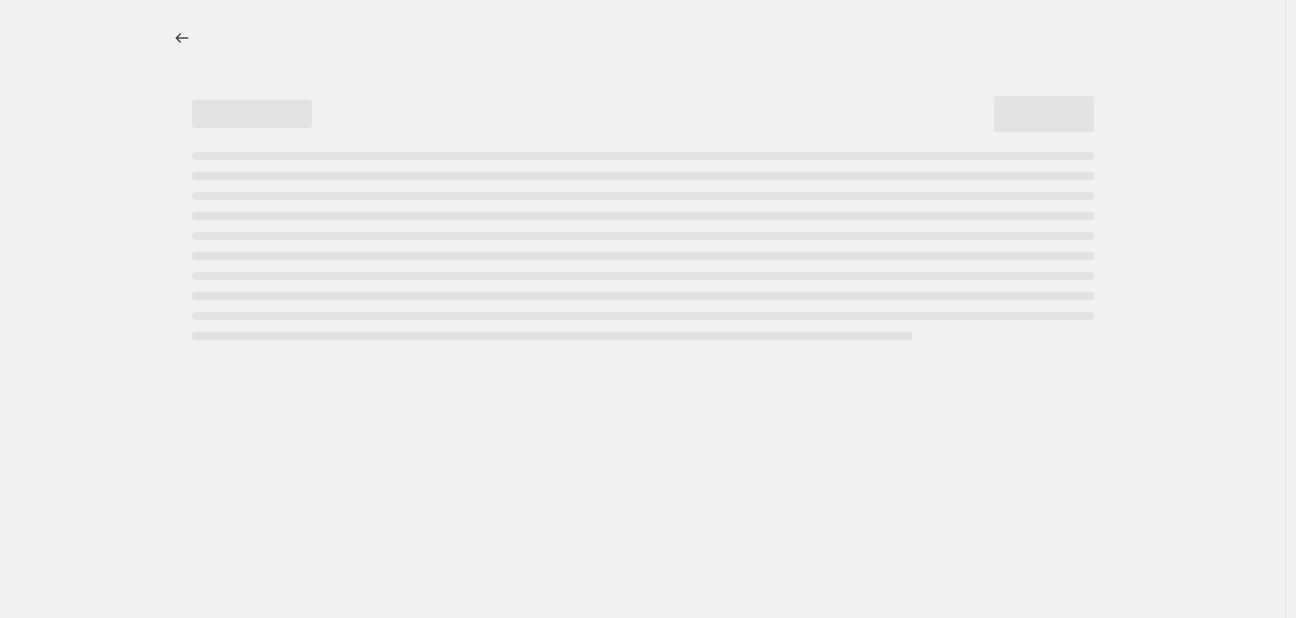 select on "percentage" 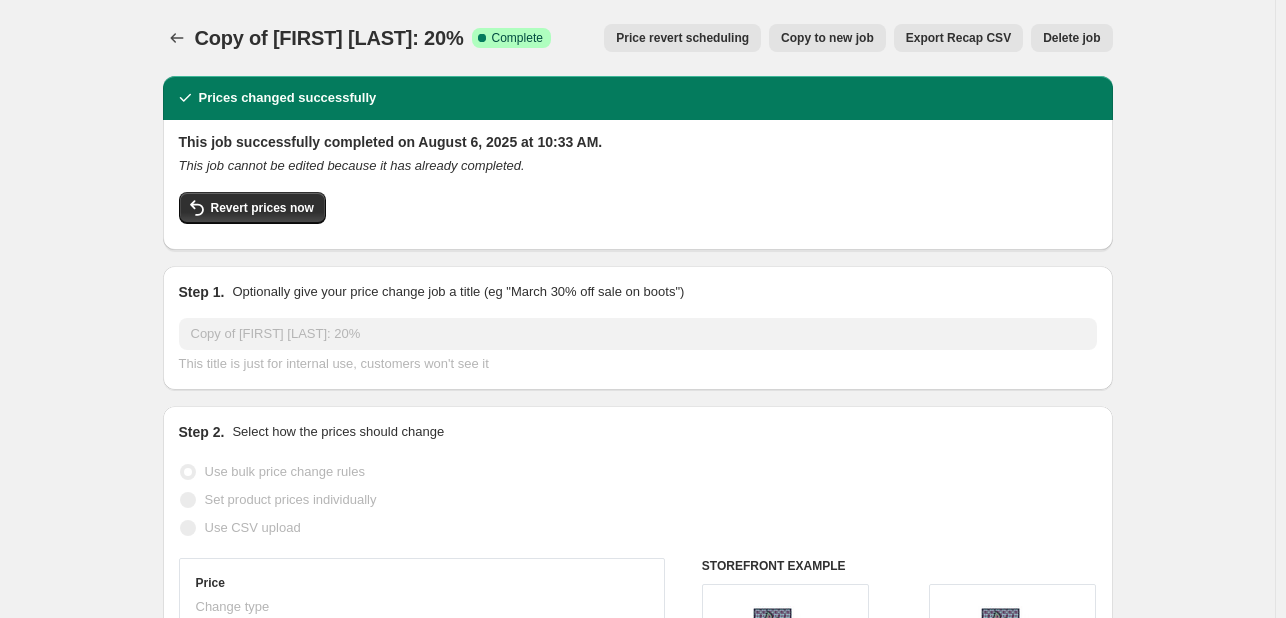 click on "Delete job" at bounding box center (1071, 38) 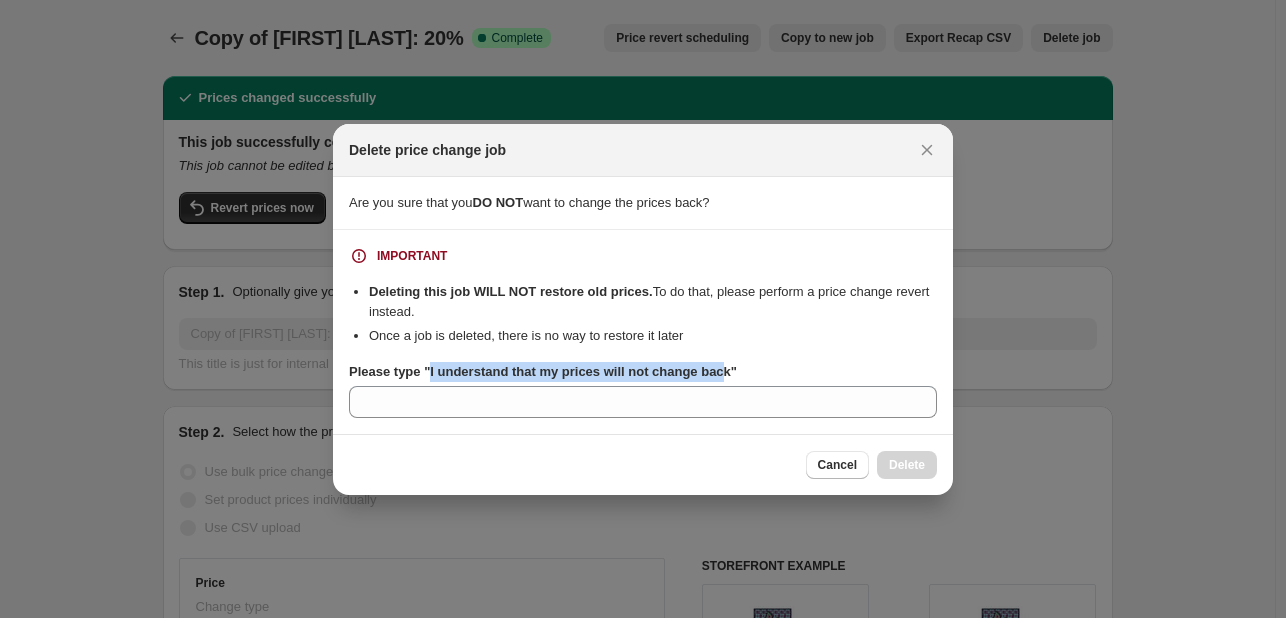 drag, startPoint x: 734, startPoint y: 373, endPoint x: 539, endPoint y: 365, distance: 195.16403 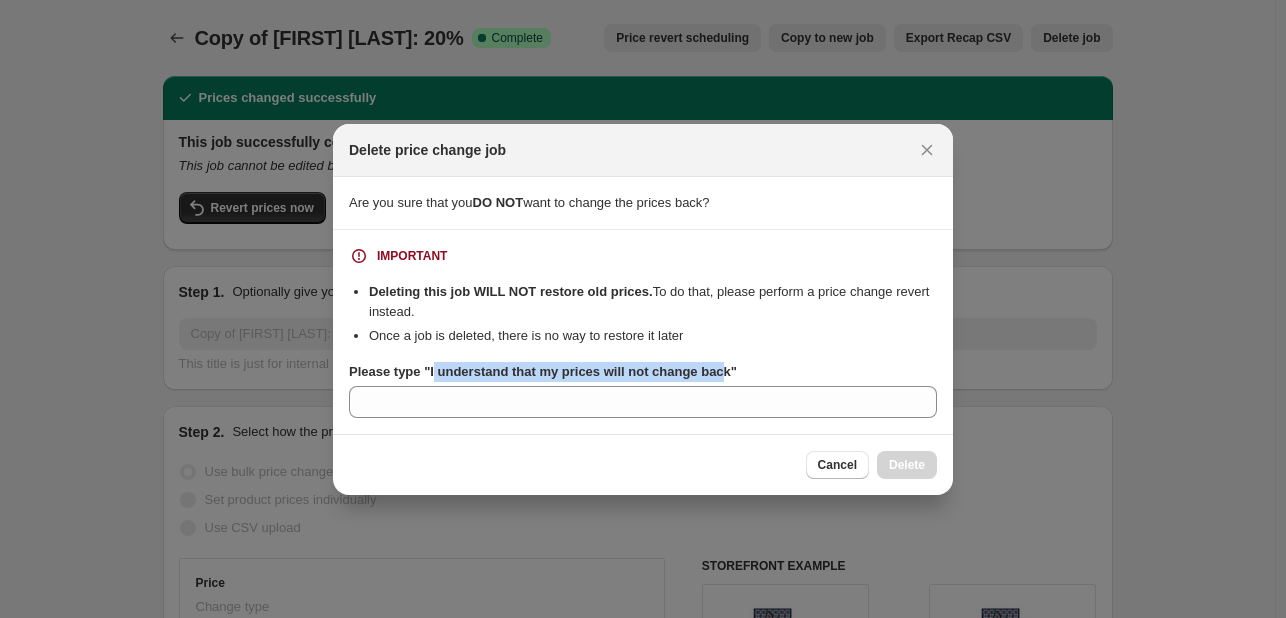 click on "Please type "I understand that my prices will not change back"" at bounding box center [543, 371] 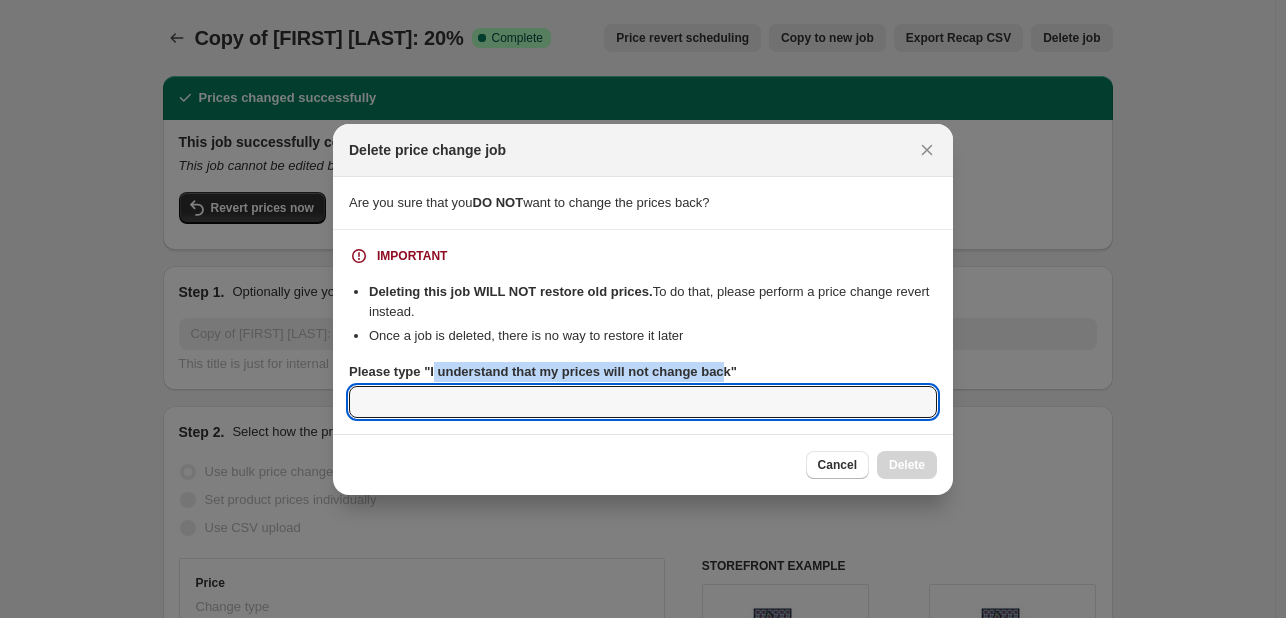 click on "Please type "I understand that my prices will not change back"" at bounding box center [643, 402] 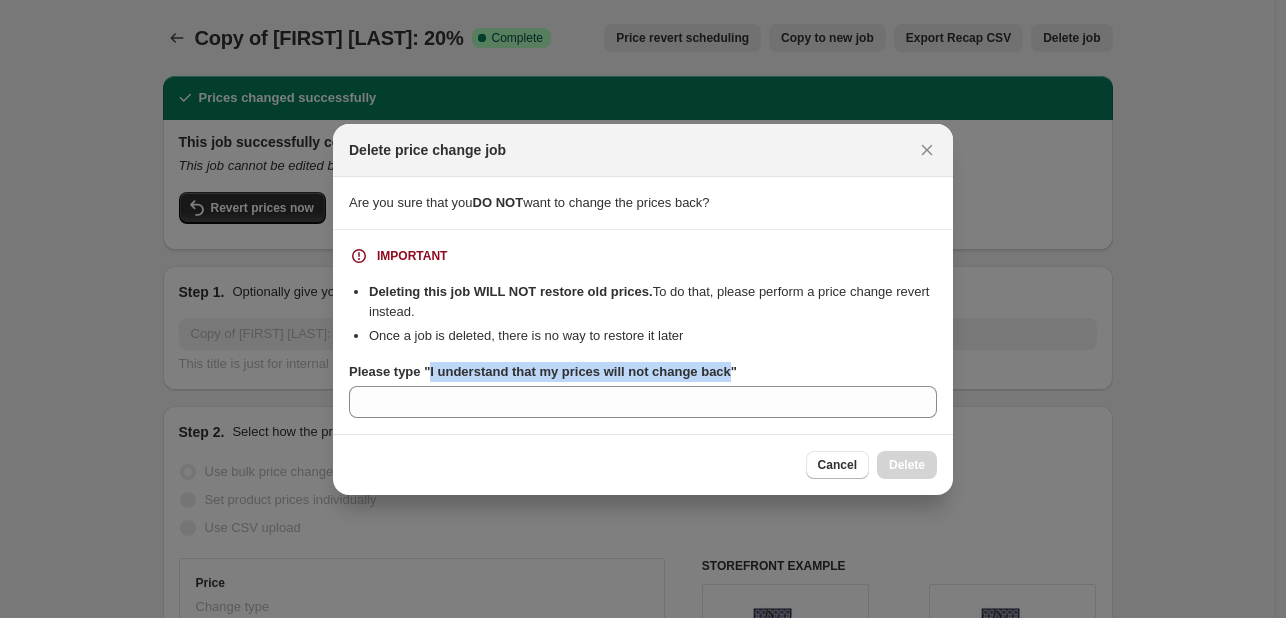 drag, startPoint x: 739, startPoint y: 373, endPoint x: 432, endPoint y: 374, distance: 307.00162 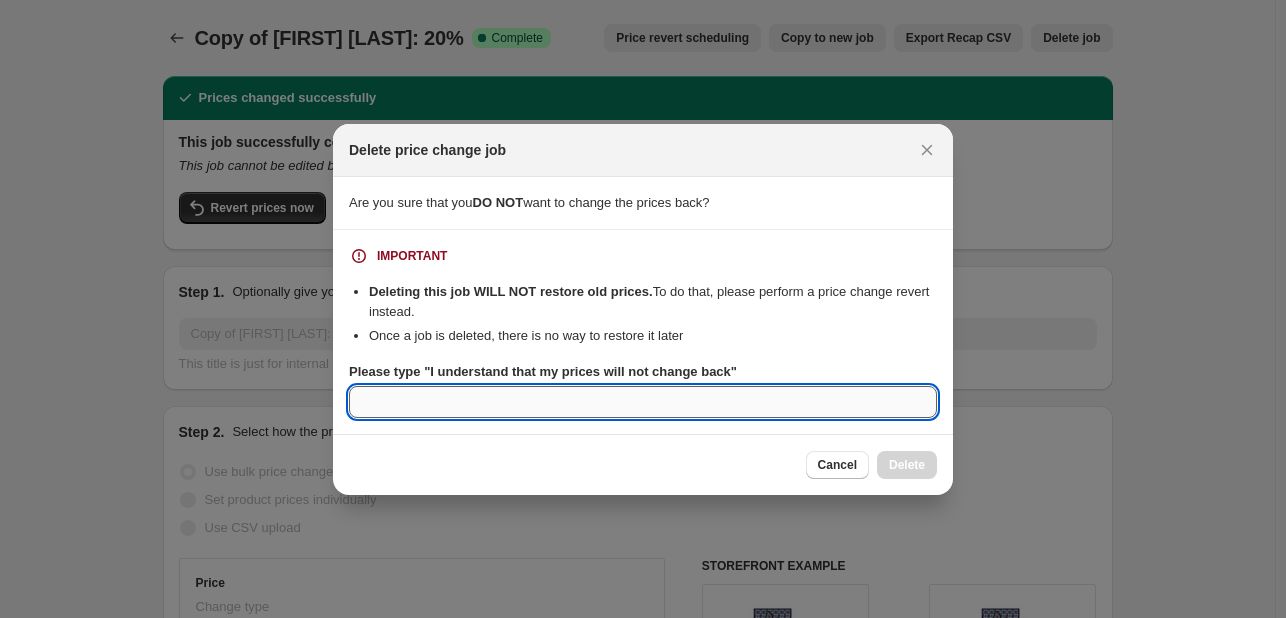 click on "Please type "I understand that my prices will not change back"" at bounding box center (643, 402) 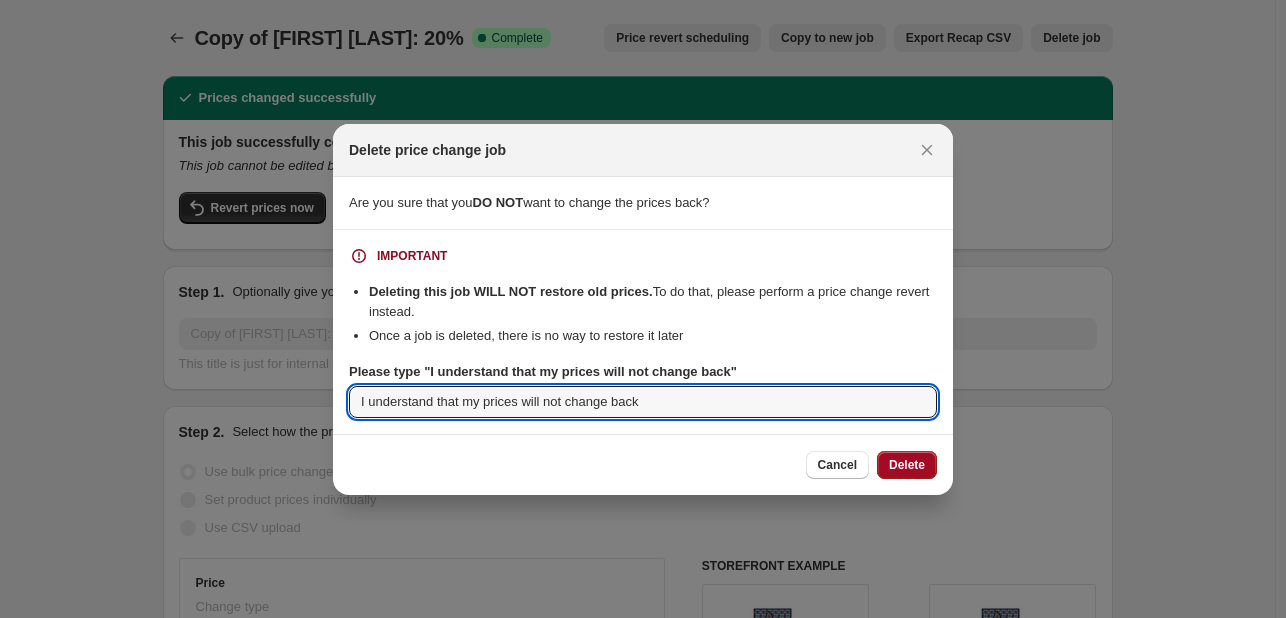 type on "I understand that my prices will not change back" 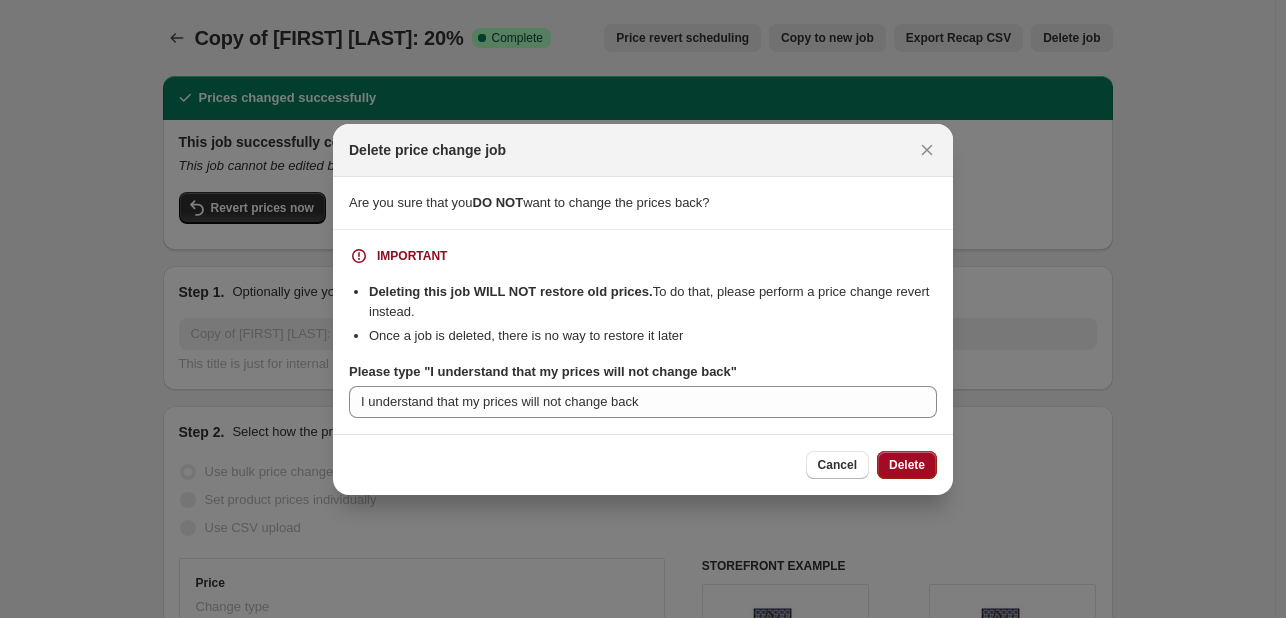 click on "Delete" at bounding box center (907, 465) 